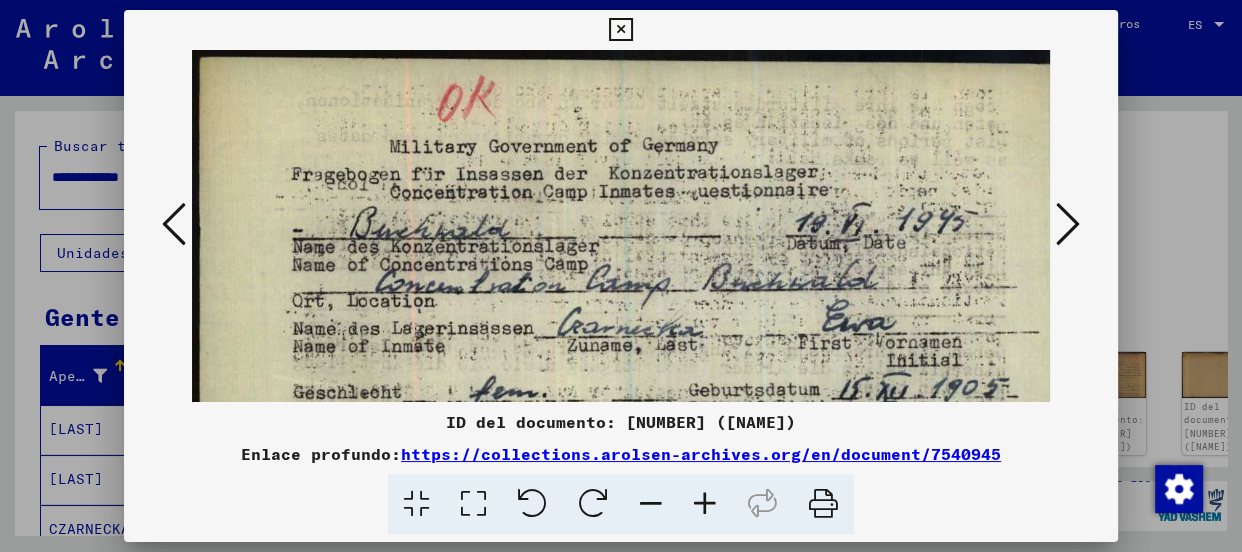 scroll, scrollTop: 0, scrollLeft: 0, axis: both 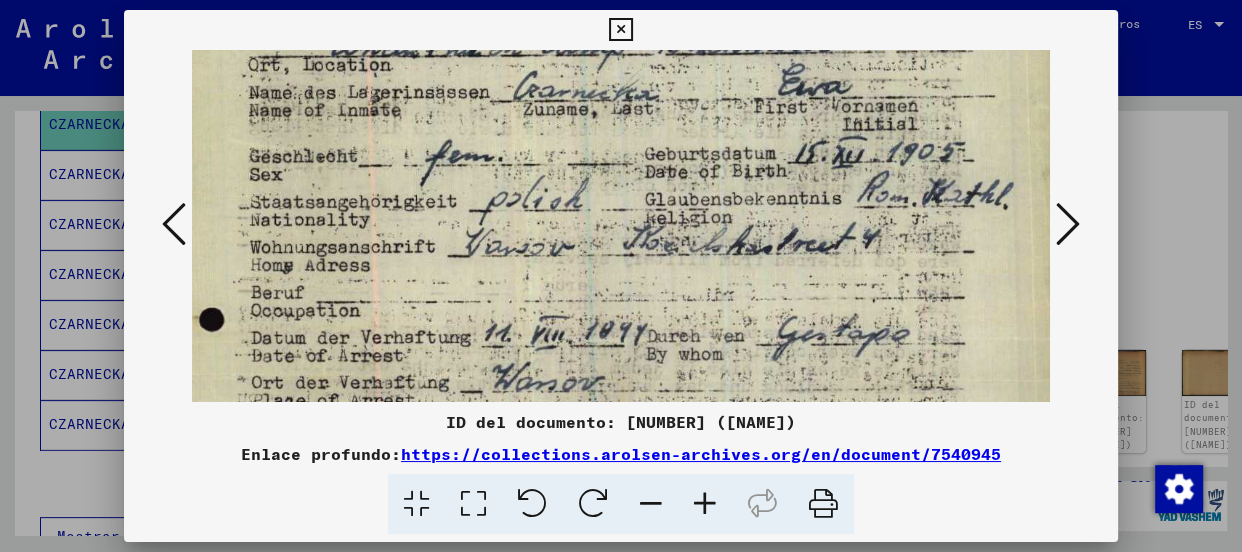 drag, startPoint x: 895, startPoint y: 308, endPoint x: 883, endPoint y: 142, distance: 166.43317 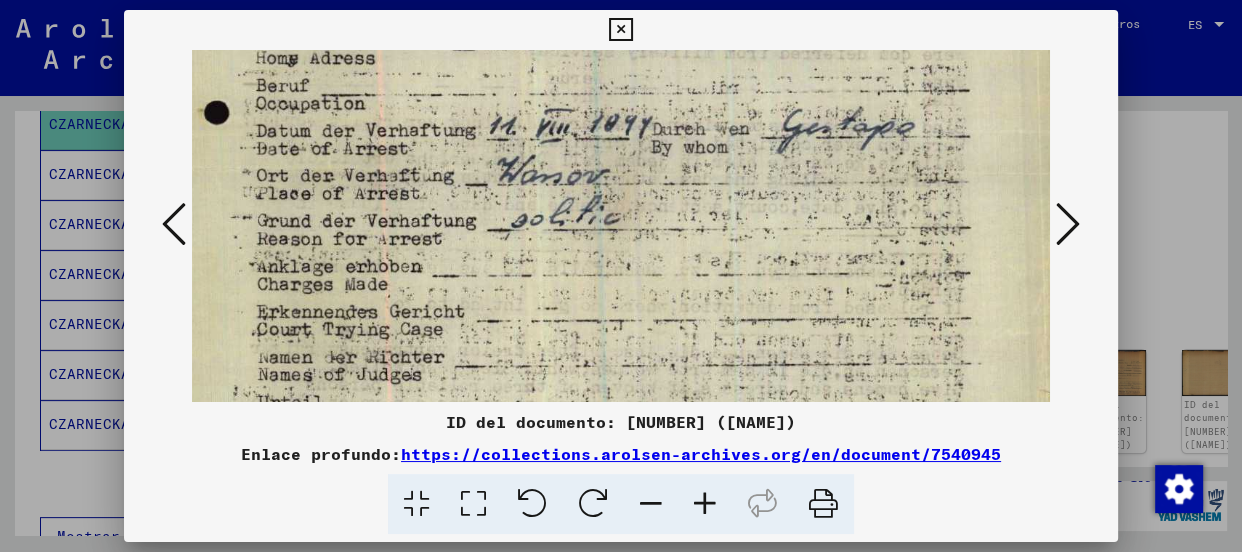 drag, startPoint x: 787, startPoint y: 233, endPoint x: 789, endPoint y: 97, distance: 136.01471 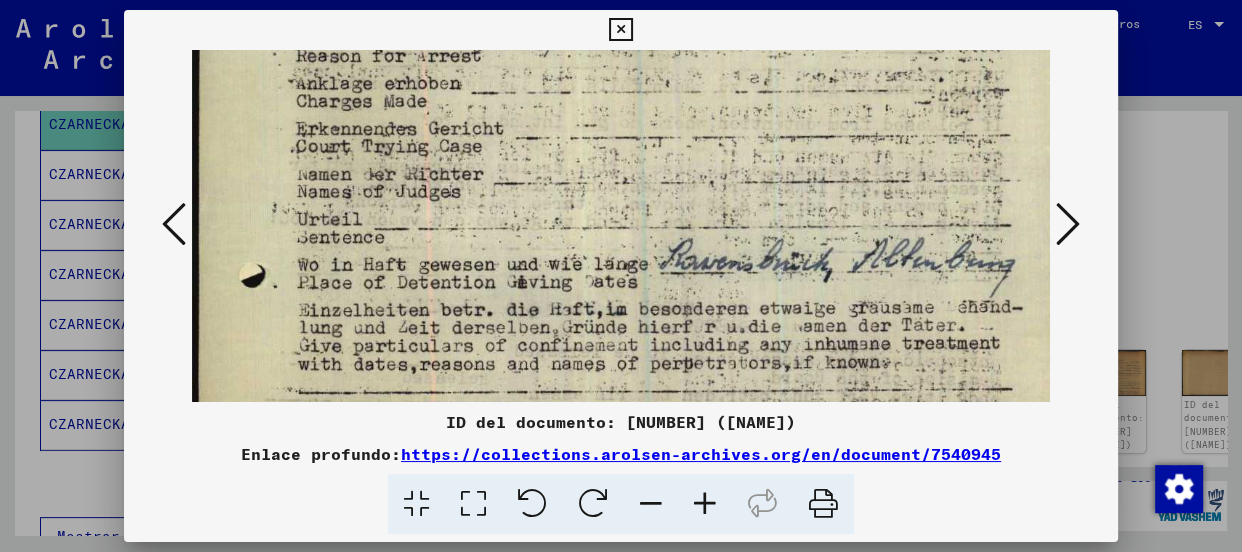 drag, startPoint x: 707, startPoint y: 315, endPoint x: 677, endPoint y: 259, distance: 63.529522 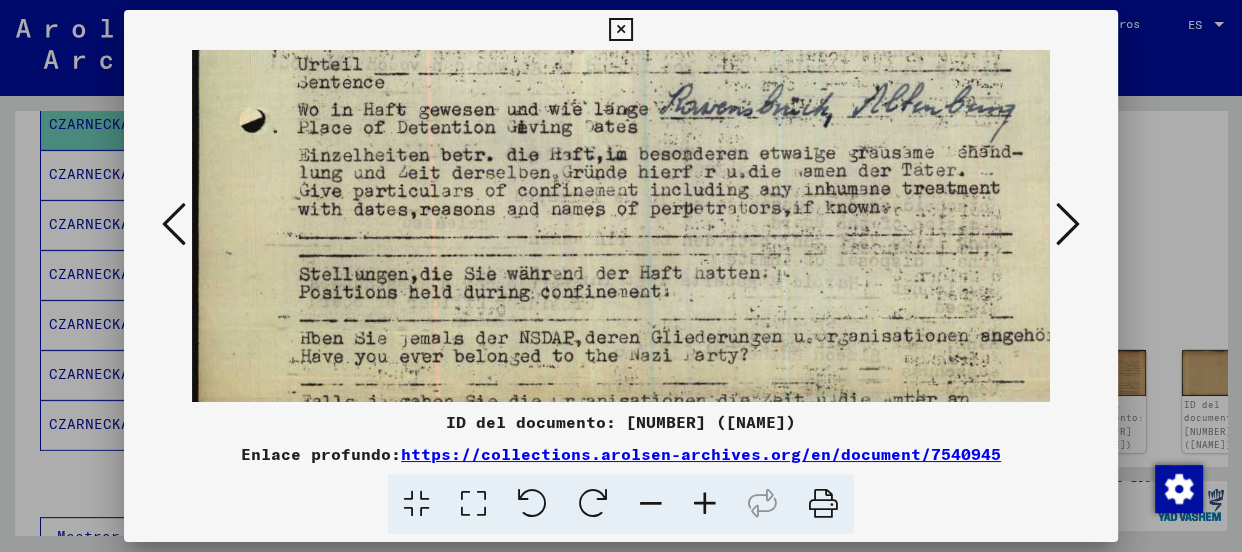 drag, startPoint x: 632, startPoint y: 288, endPoint x: 645, endPoint y: 161, distance: 127.66362 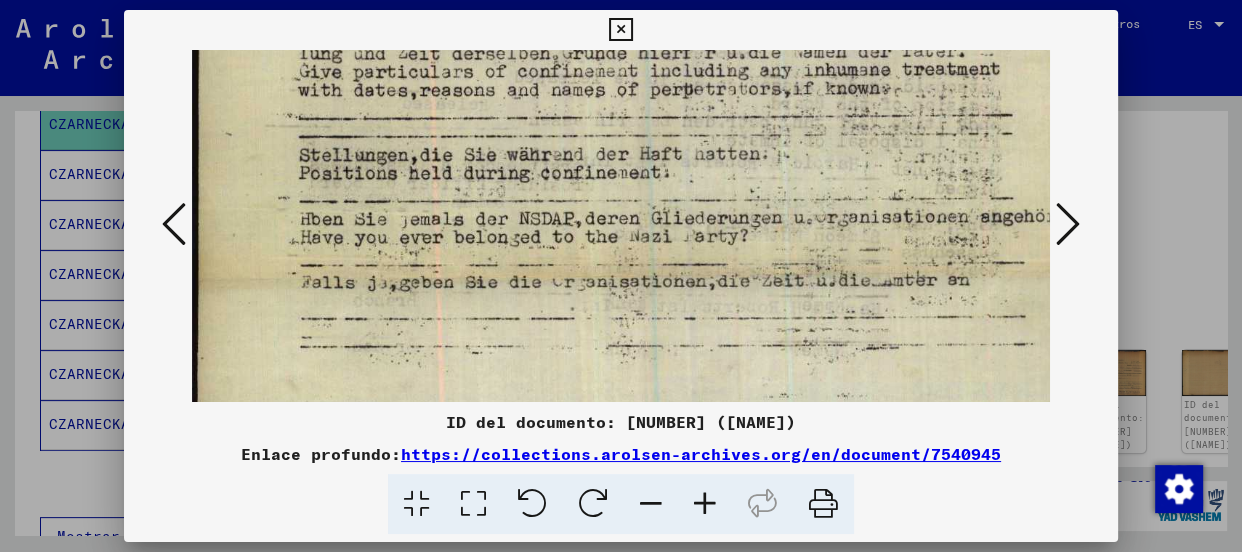 drag, startPoint x: 597, startPoint y: 252, endPoint x: 610, endPoint y: 175, distance: 78.08969 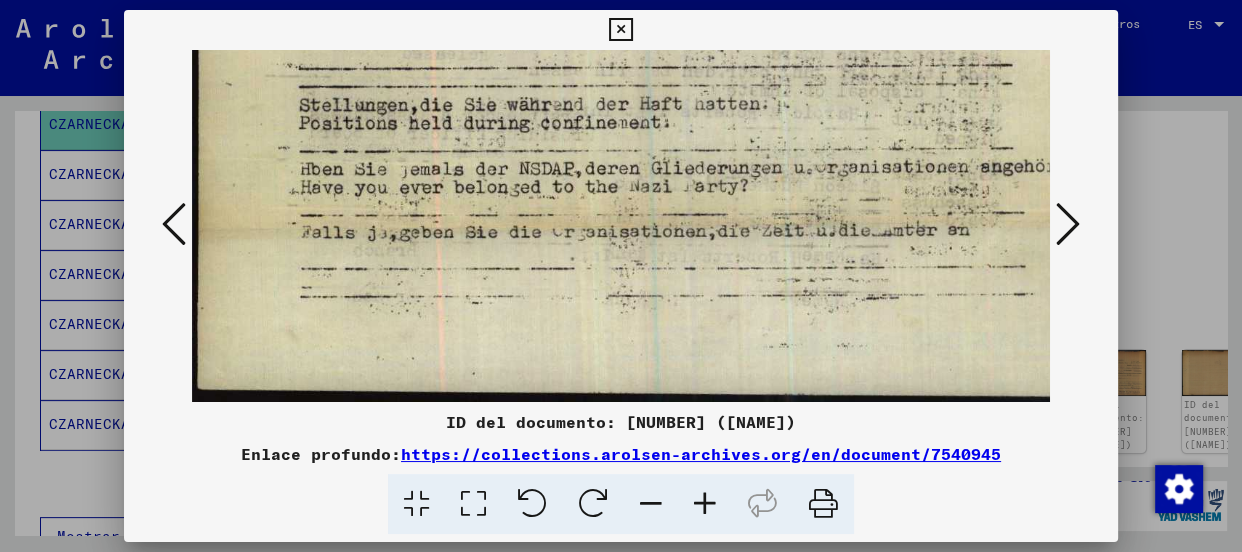 drag, startPoint x: 574, startPoint y: 329, endPoint x: 640, endPoint y: 170, distance: 172.154 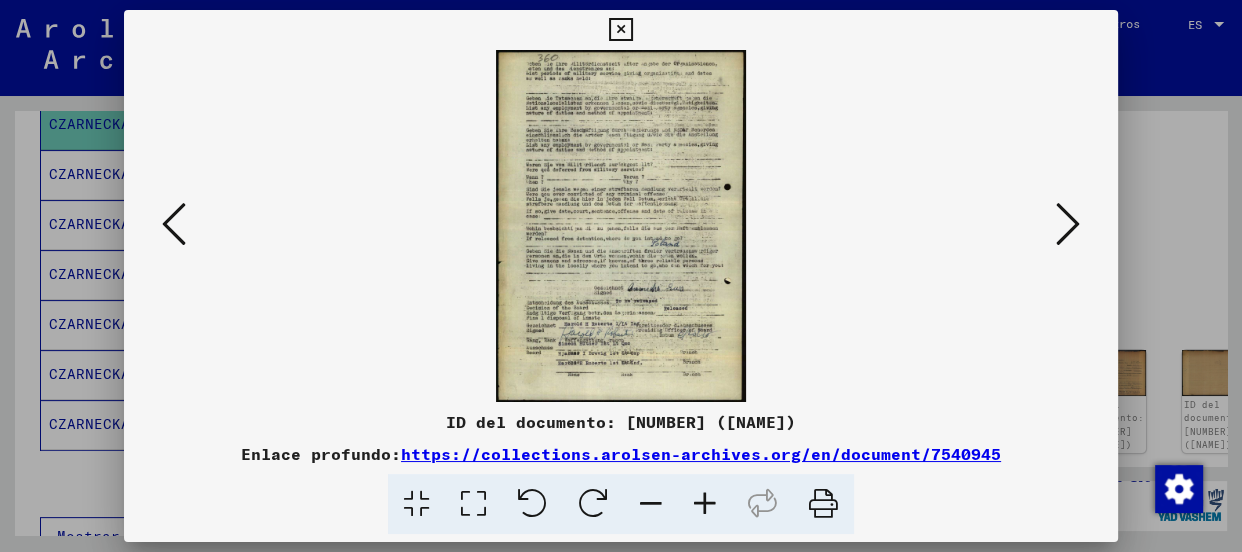 scroll, scrollTop: 0, scrollLeft: 0, axis: both 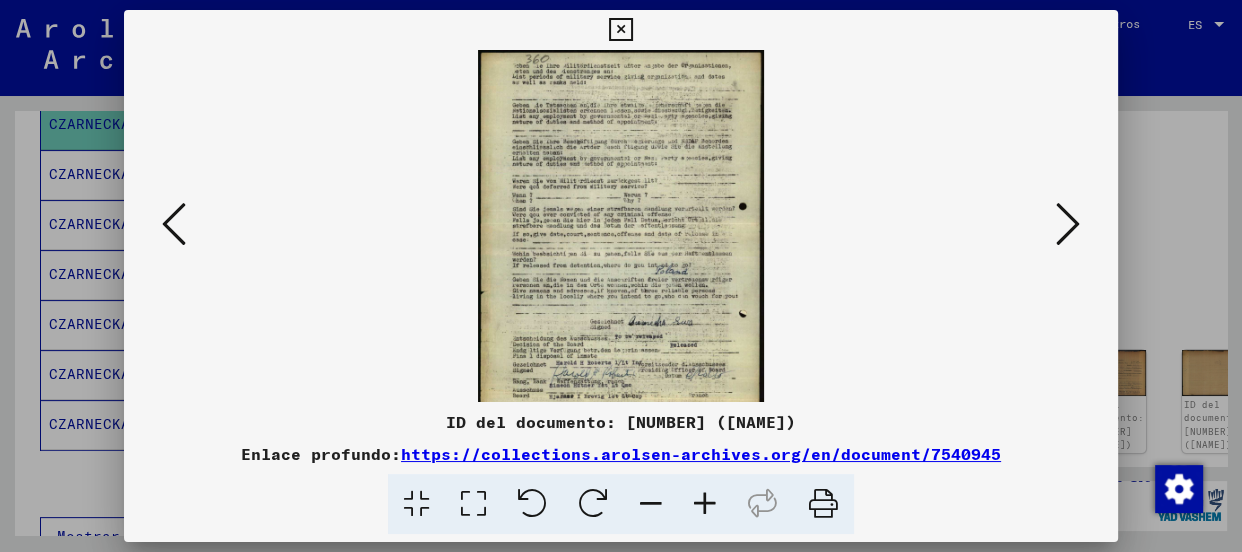 click at bounding box center [705, 504] 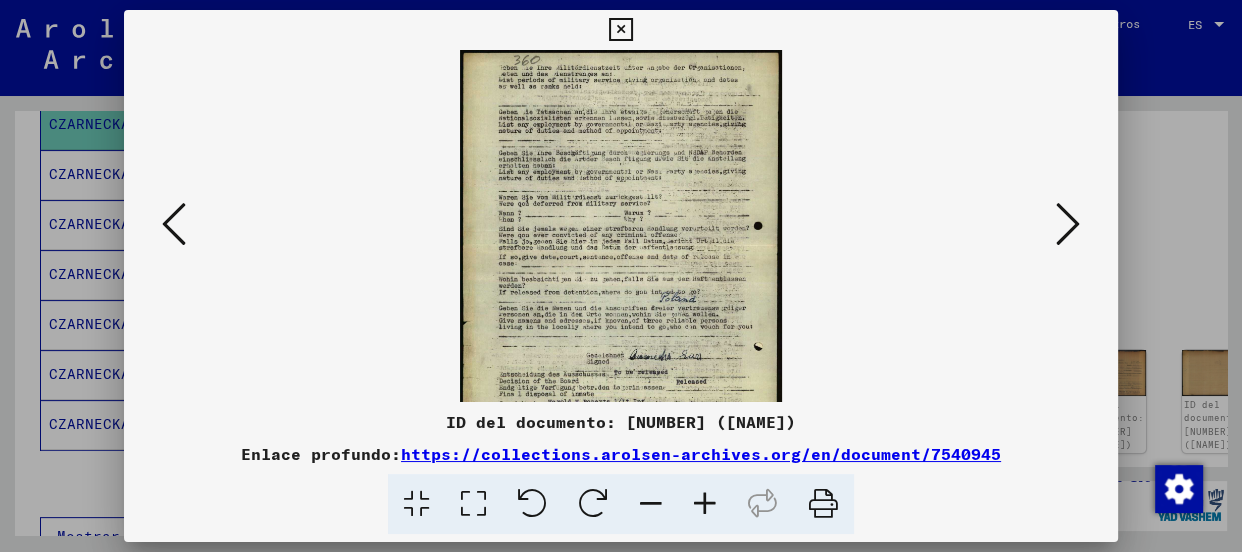 click at bounding box center (705, 504) 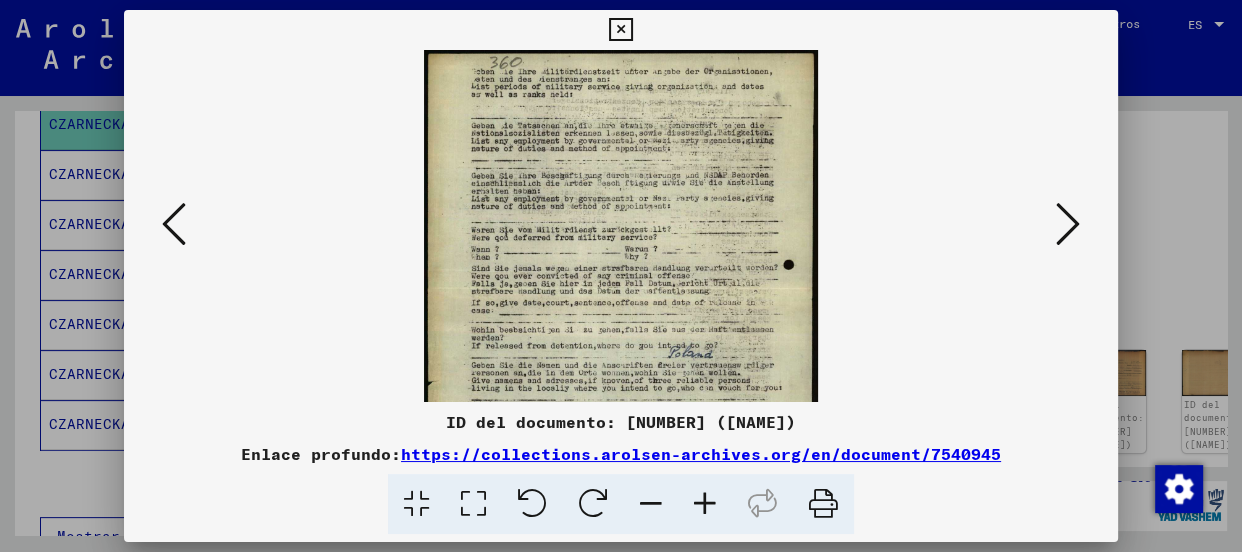 click at bounding box center [705, 504] 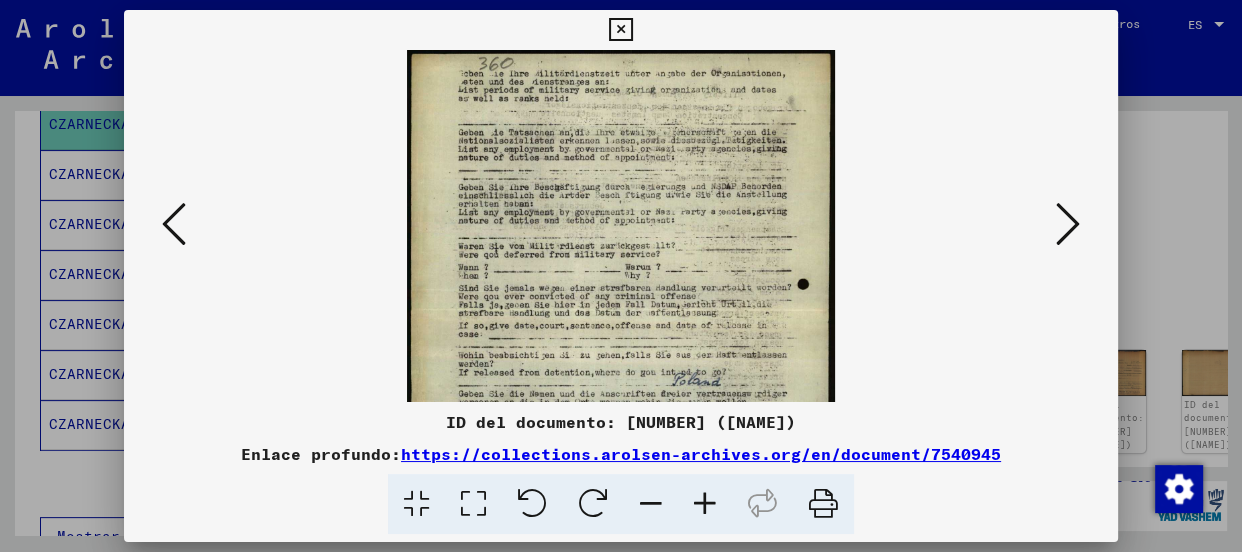 click at bounding box center [705, 504] 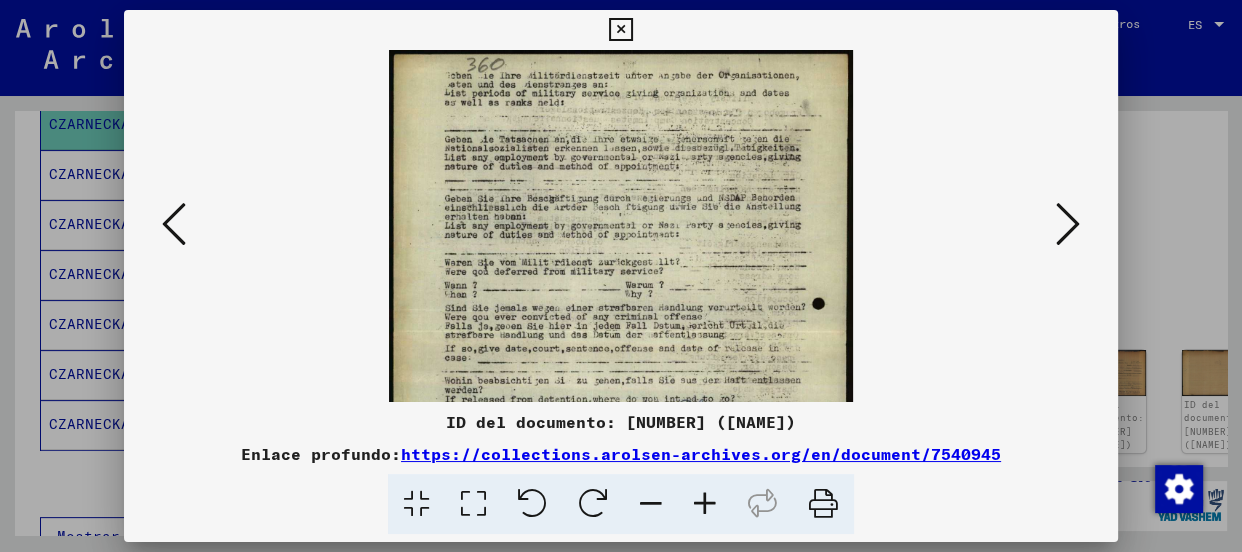 click at bounding box center [705, 504] 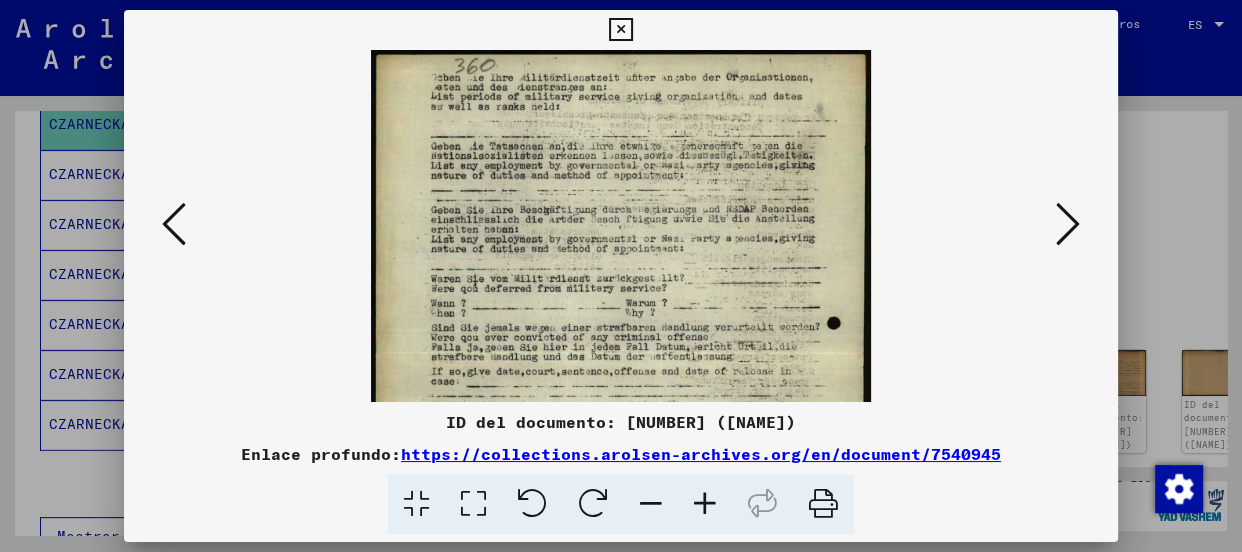 click at bounding box center [705, 504] 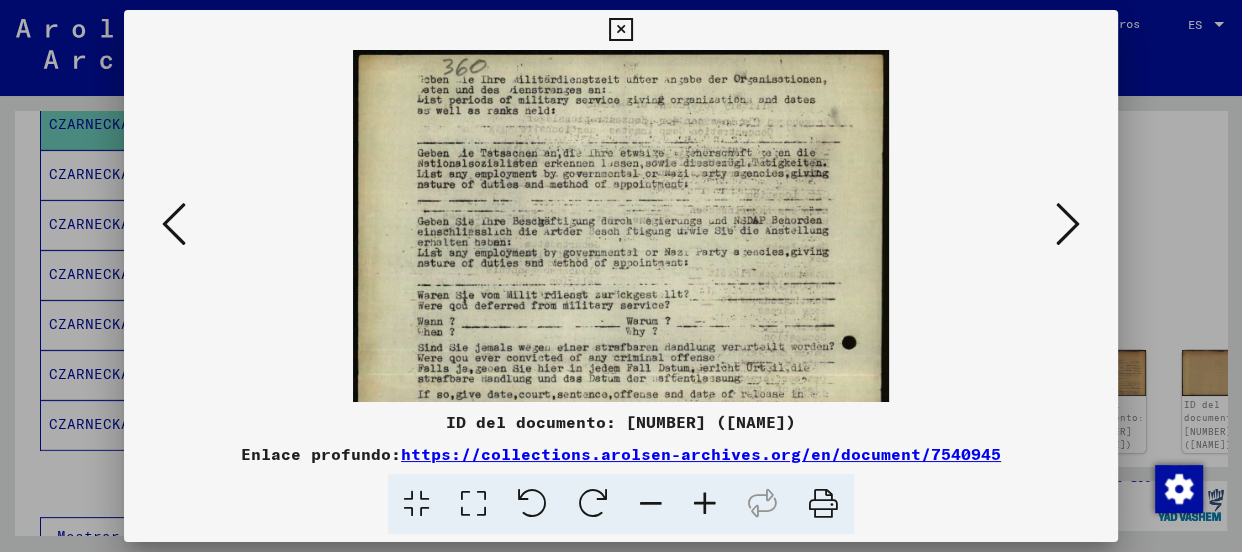 click at bounding box center [705, 504] 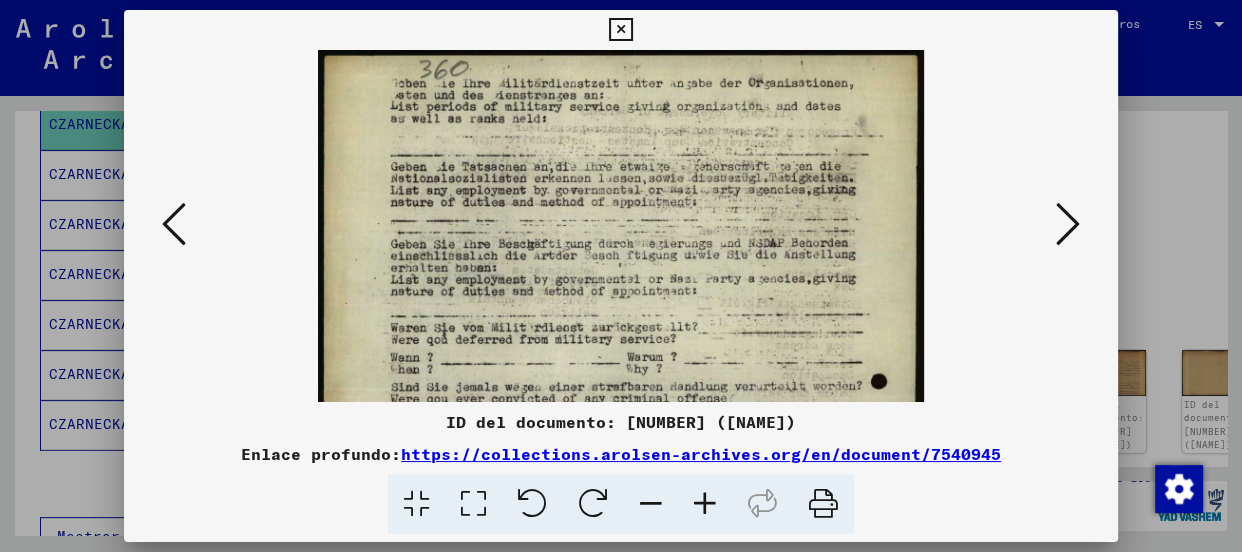 click at bounding box center (705, 504) 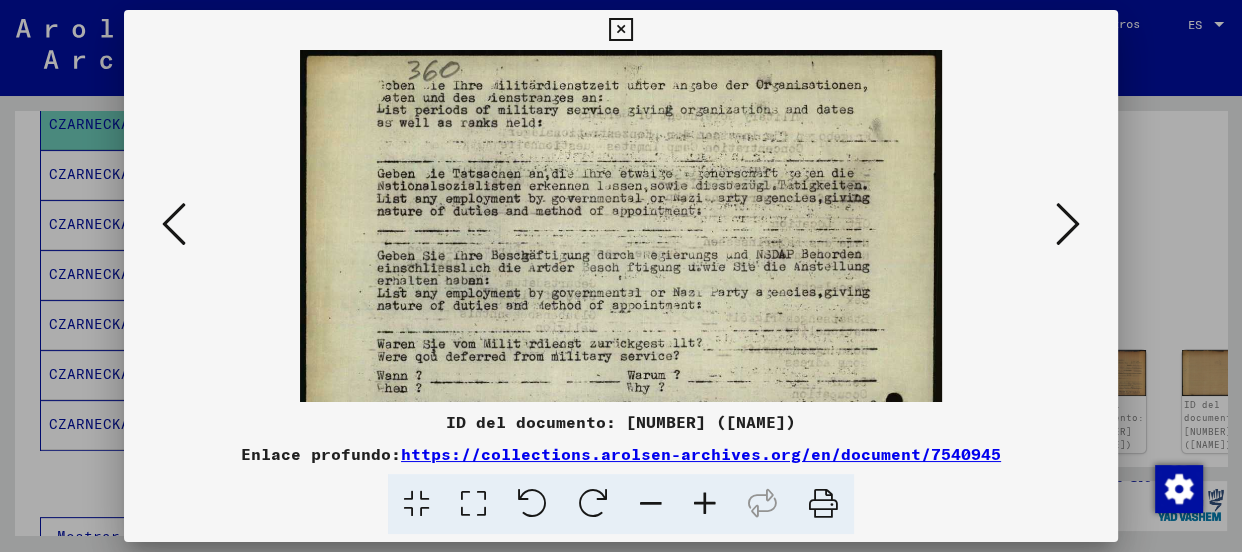 click at bounding box center (705, 504) 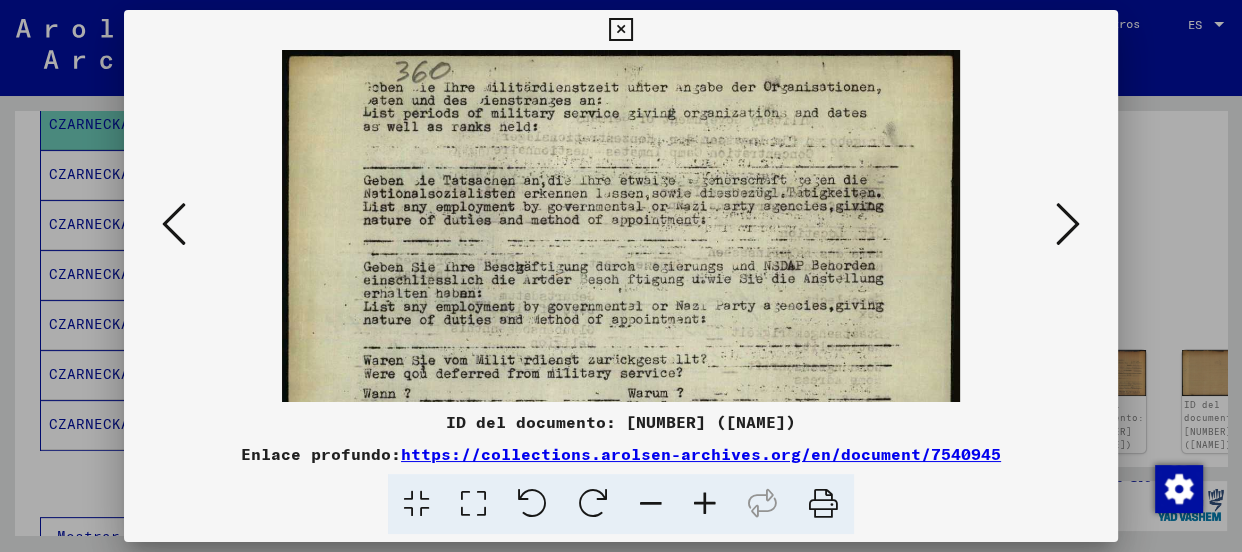click at bounding box center [705, 504] 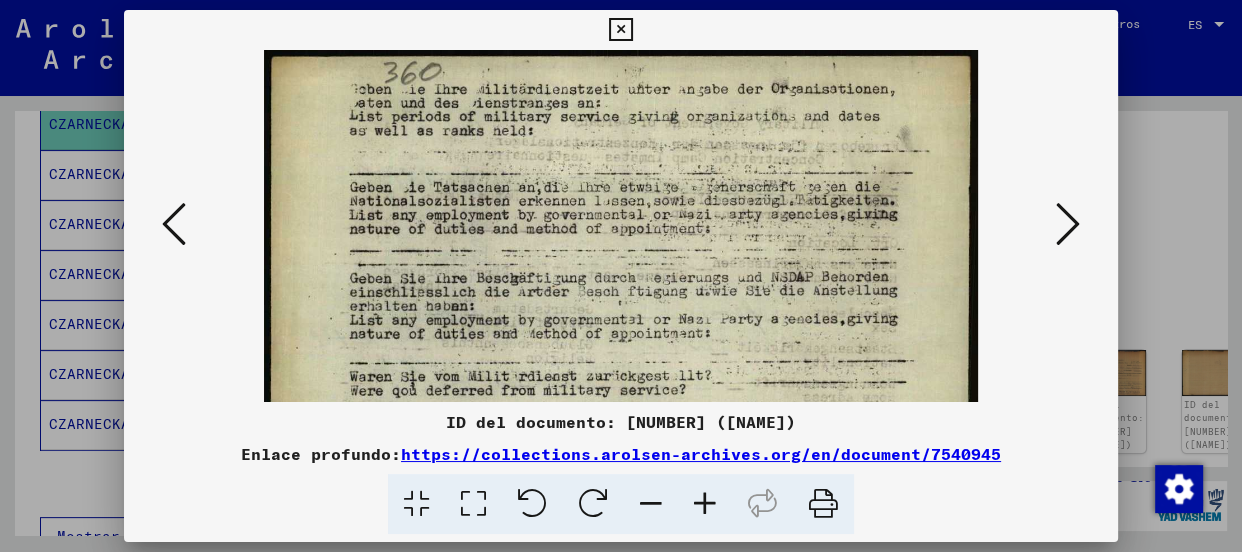 click at bounding box center (705, 504) 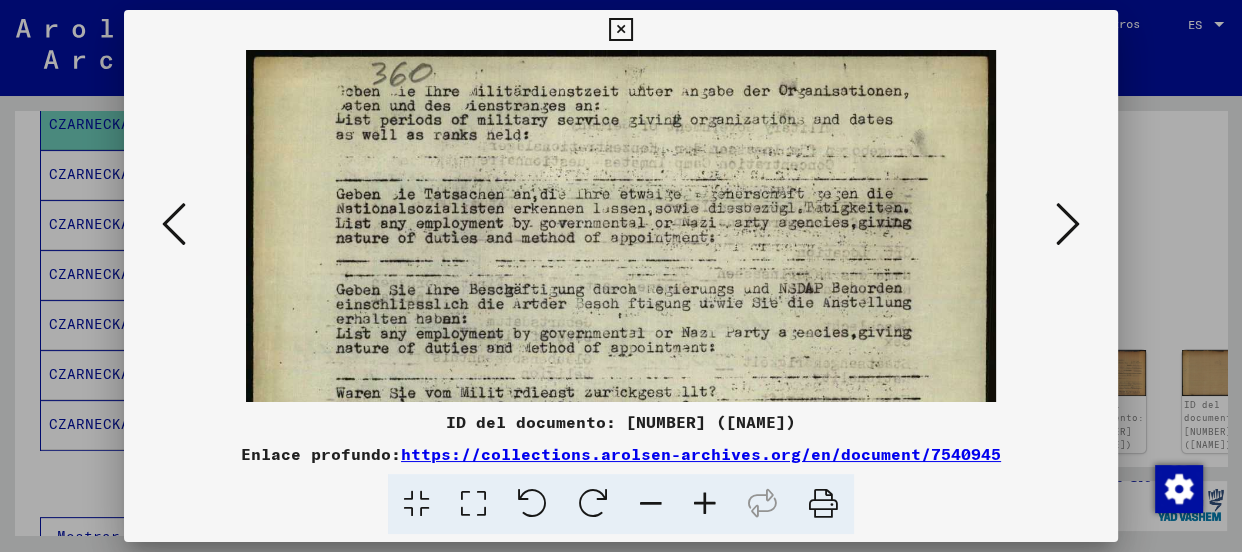 click at bounding box center (705, 504) 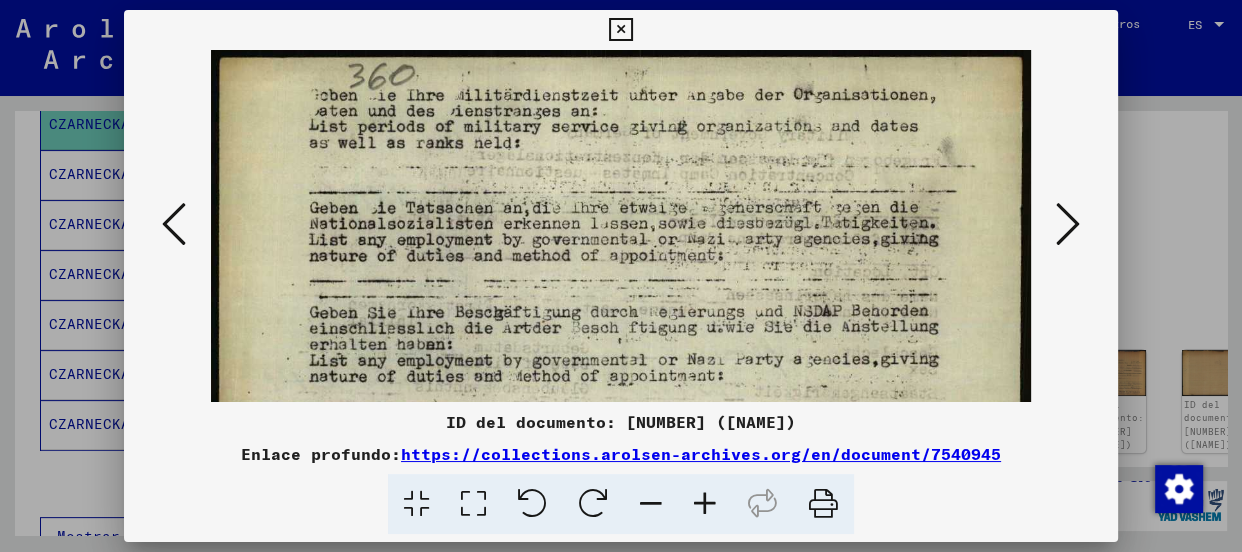 click at bounding box center [705, 504] 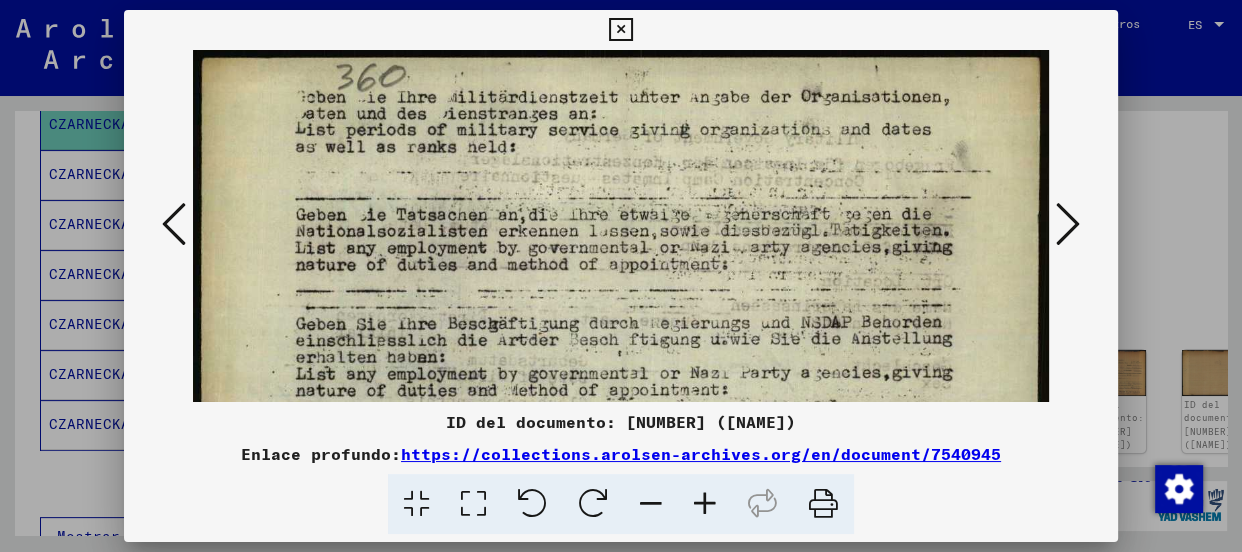 click at bounding box center [705, 504] 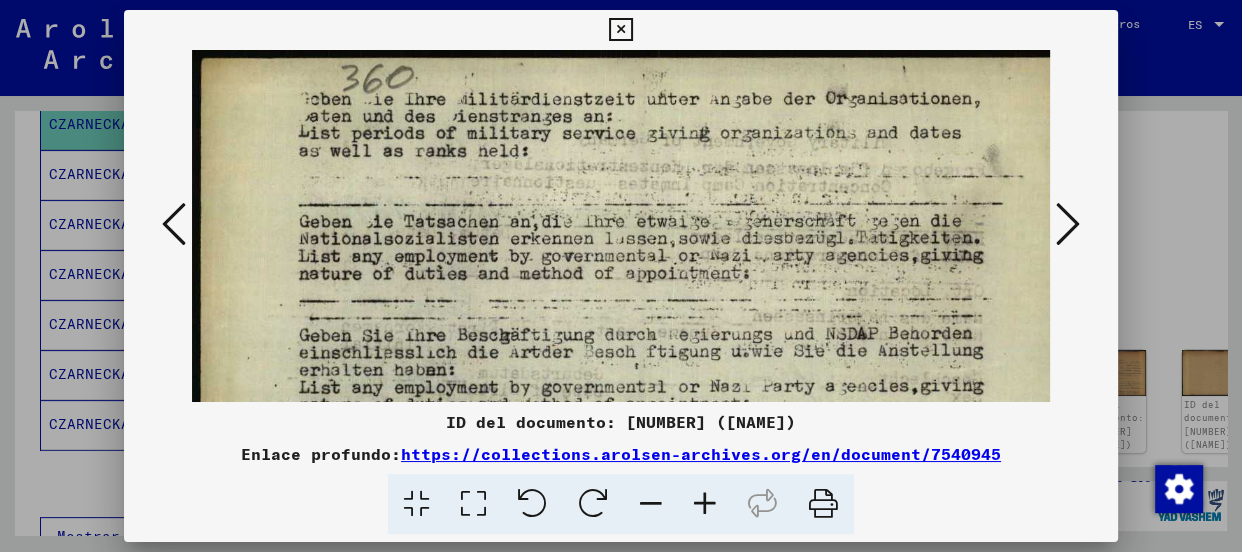 click at bounding box center (705, 504) 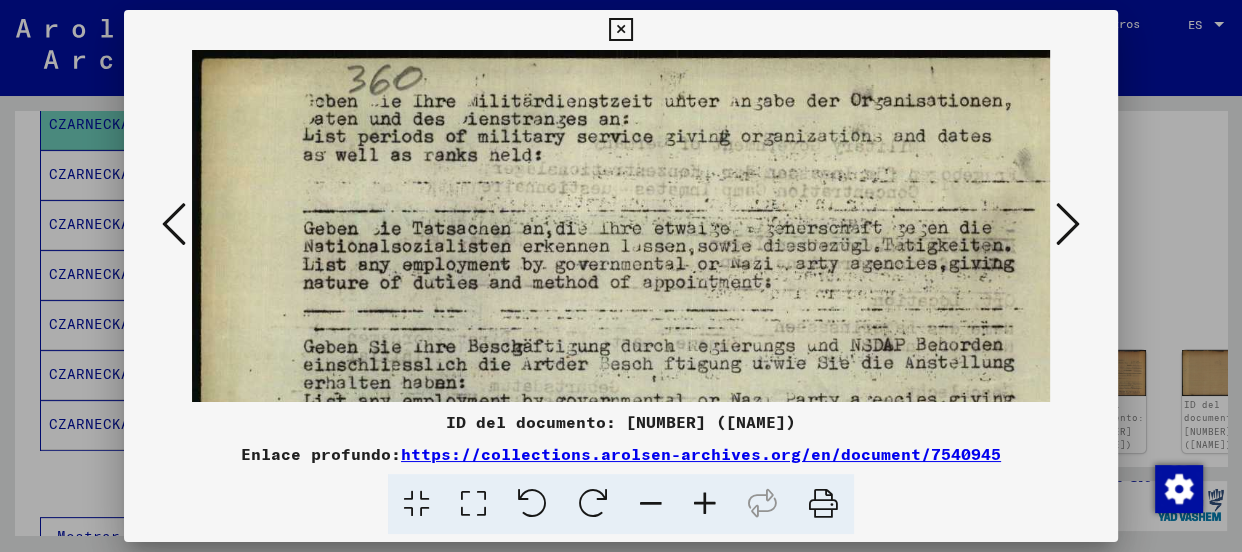 click at bounding box center [705, 504] 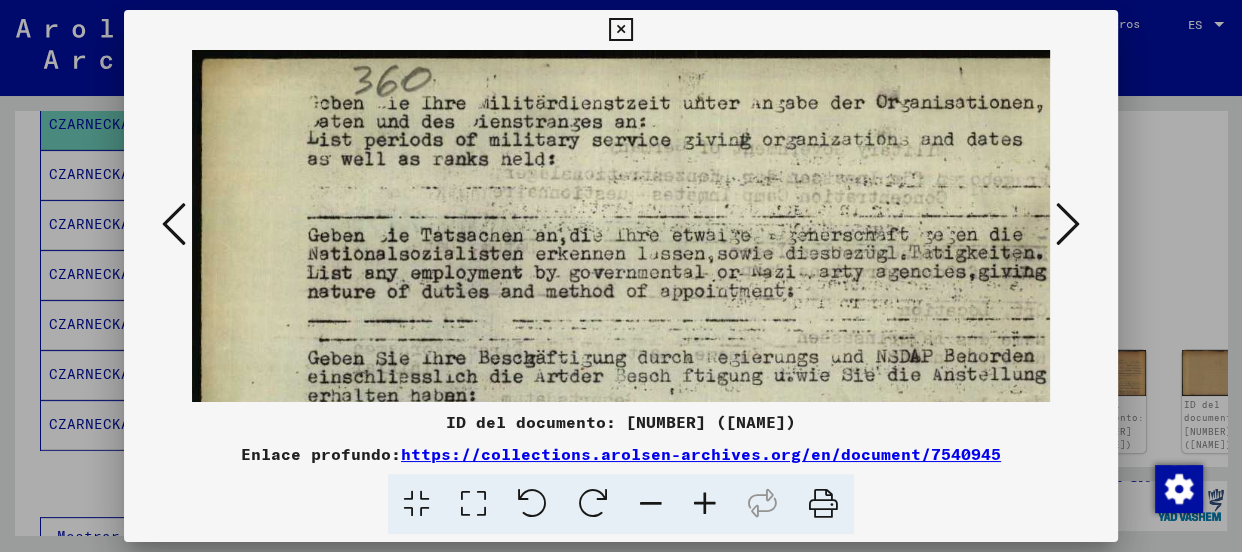click at bounding box center [705, 504] 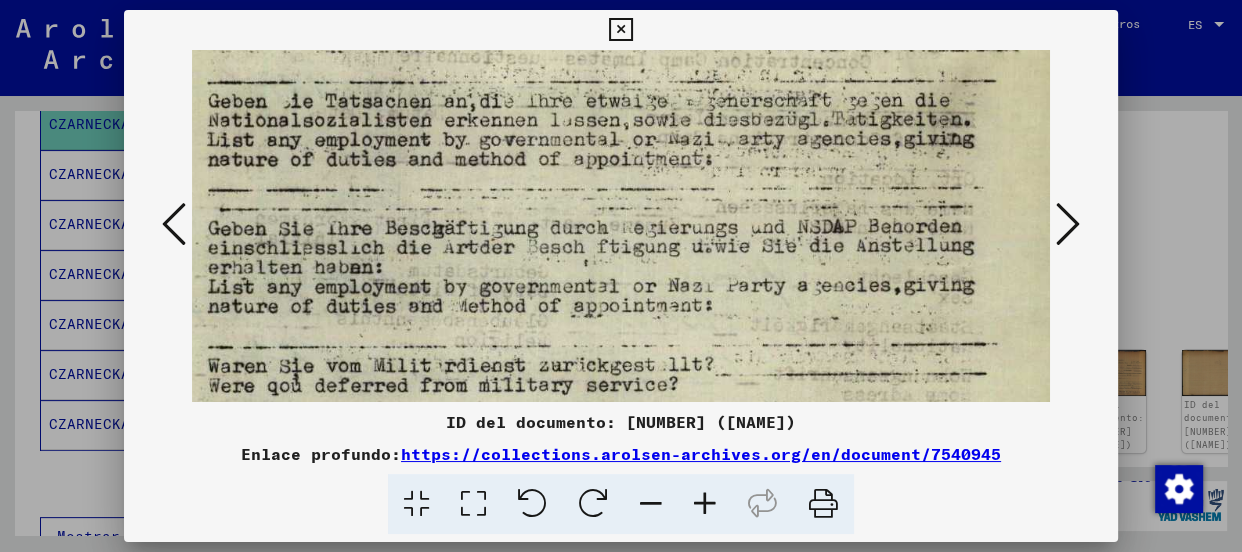 drag, startPoint x: 625, startPoint y: 330, endPoint x: 523, endPoint y: 197, distance: 167.60966 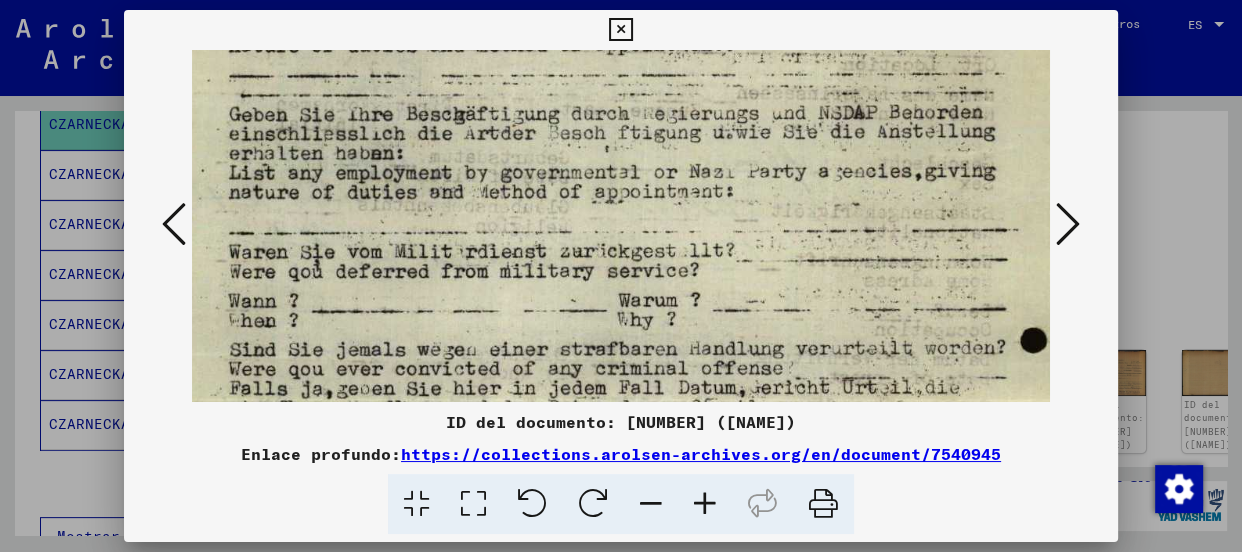 scroll, scrollTop: 257, scrollLeft: 83, axis: both 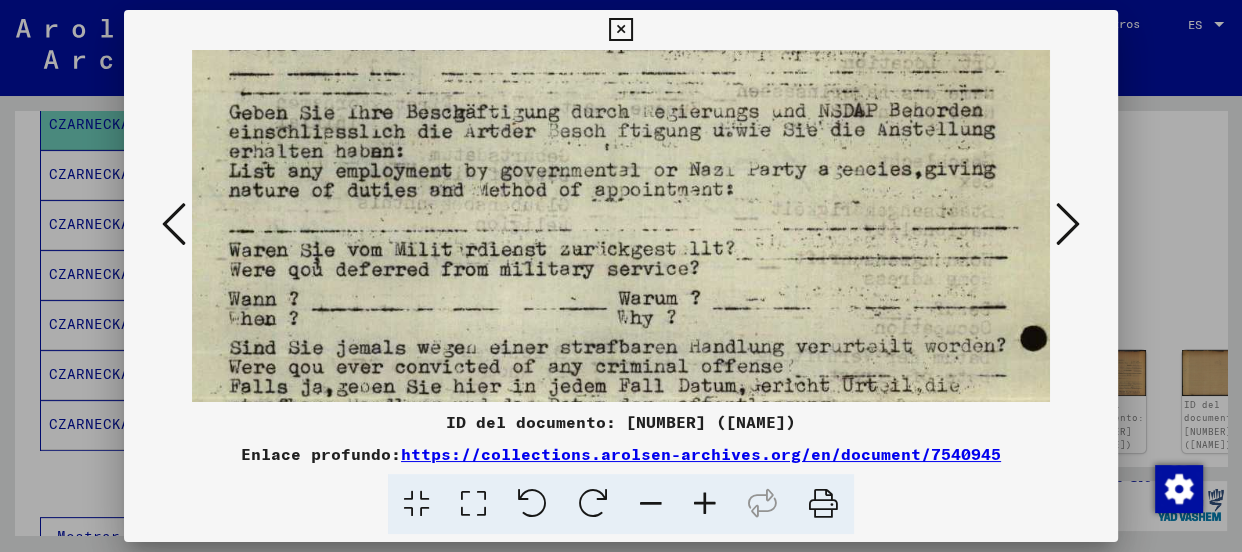 drag, startPoint x: 586, startPoint y: 256, endPoint x: 609, endPoint y: 140, distance: 118.258194 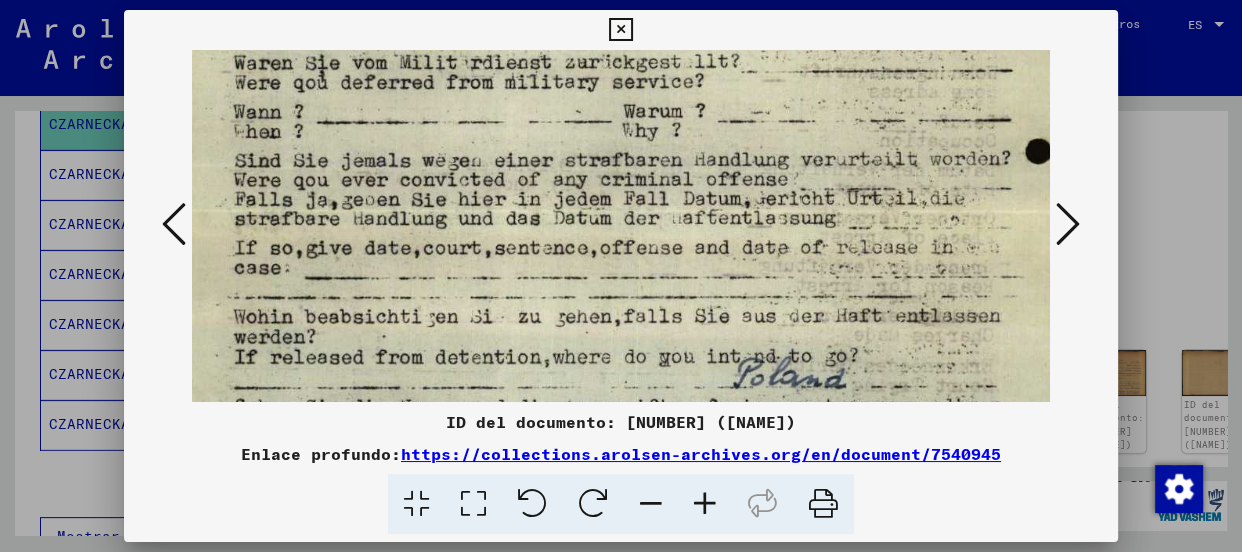 drag, startPoint x: 984, startPoint y: 302, endPoint x: 990, endPoint y: 119, distance: 183.09833 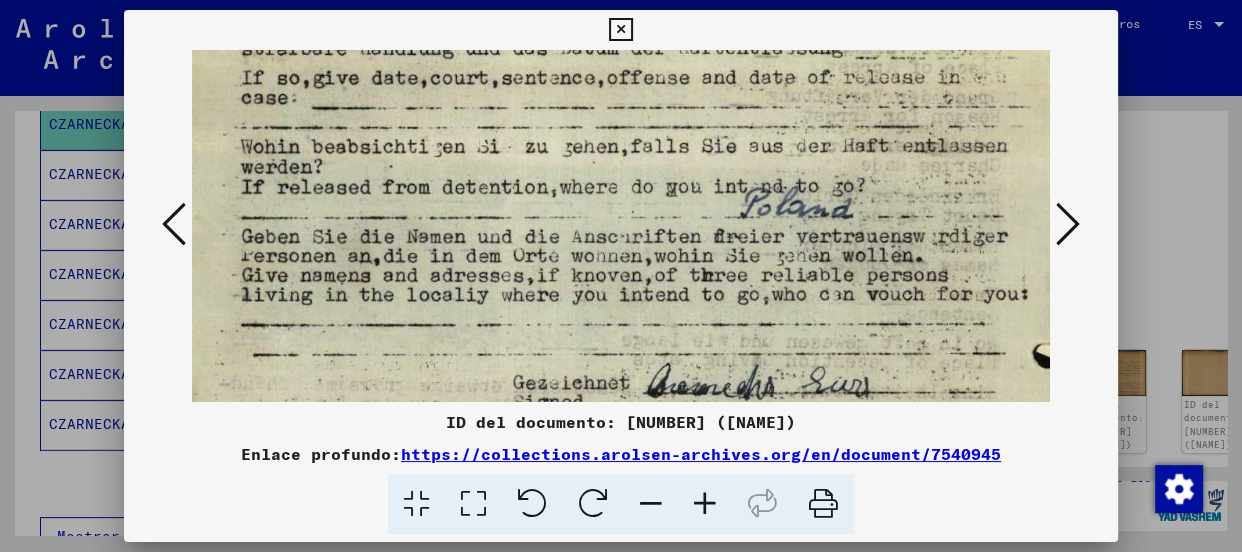 scroll, scrollTop: 646, scrollLeft: 66, axis: both 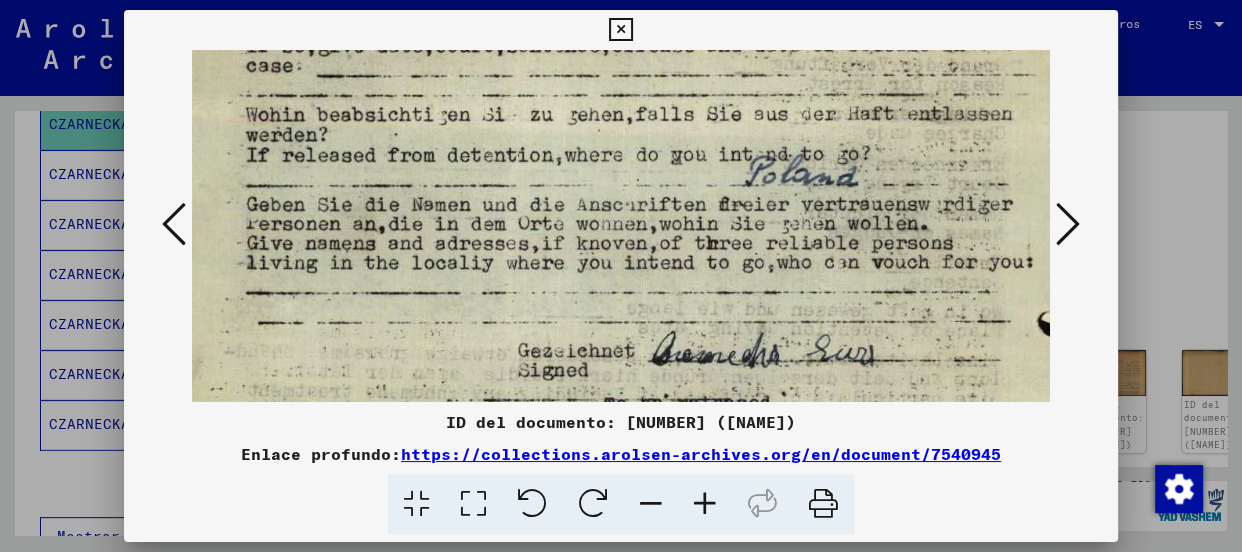 drag, startPoint x: 893, startPoint y: 274, endPoint x: 906, endPoint y: 75, distance: 199.42416 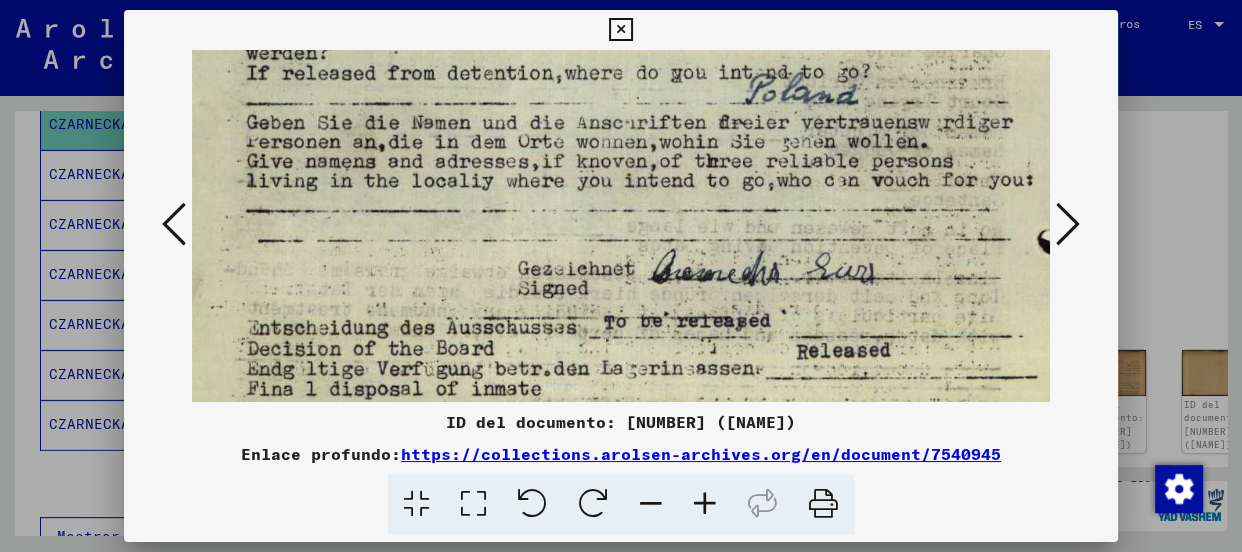 drag, startPoint x: 969, startPoint y: 270, endPoint x: 969, endPoint y: 242, distance: 28 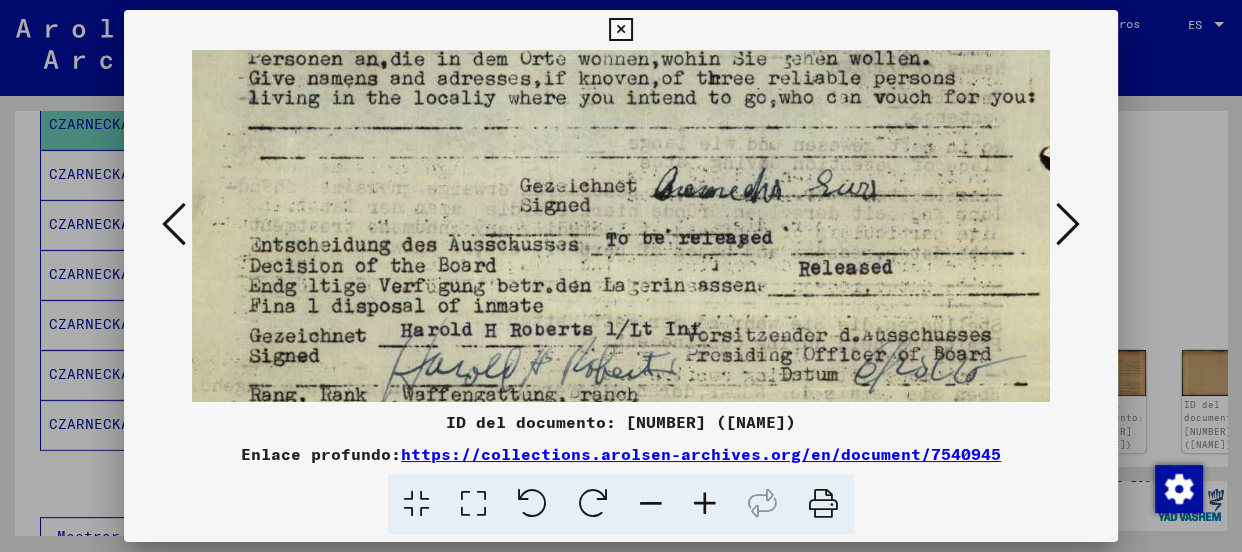drag, startPoint x: 898, startPoint y: 339, endPoint x: 900, endPoint y: 253, distance: 86.023254 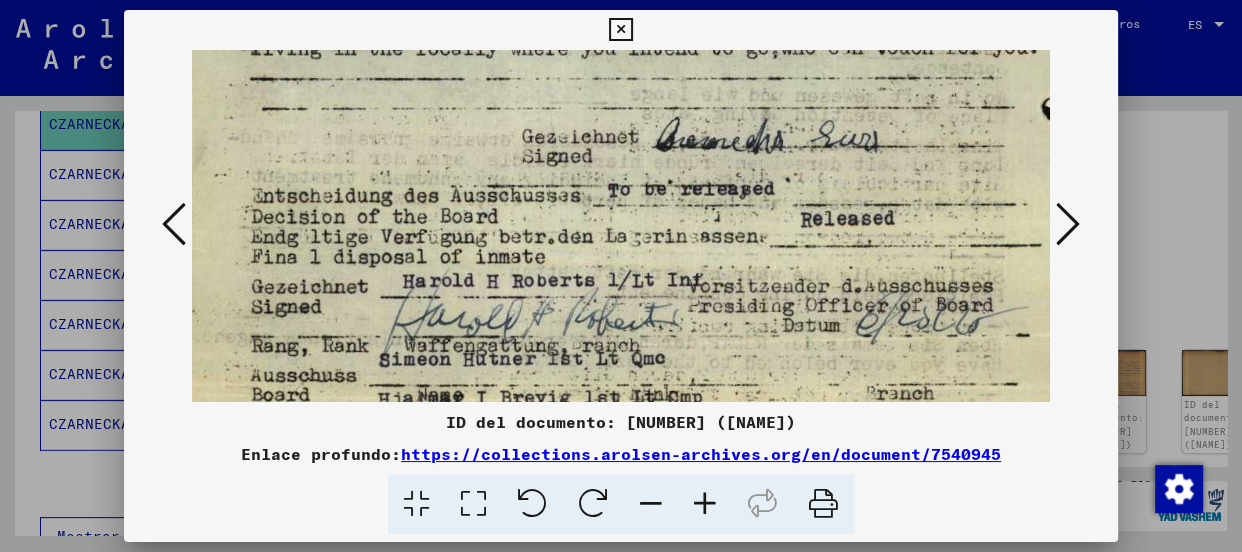 drag, startPoint x: 889, startPoint y: 330, endPoint x: 885, endPoint y: 312, distance: 18.439089 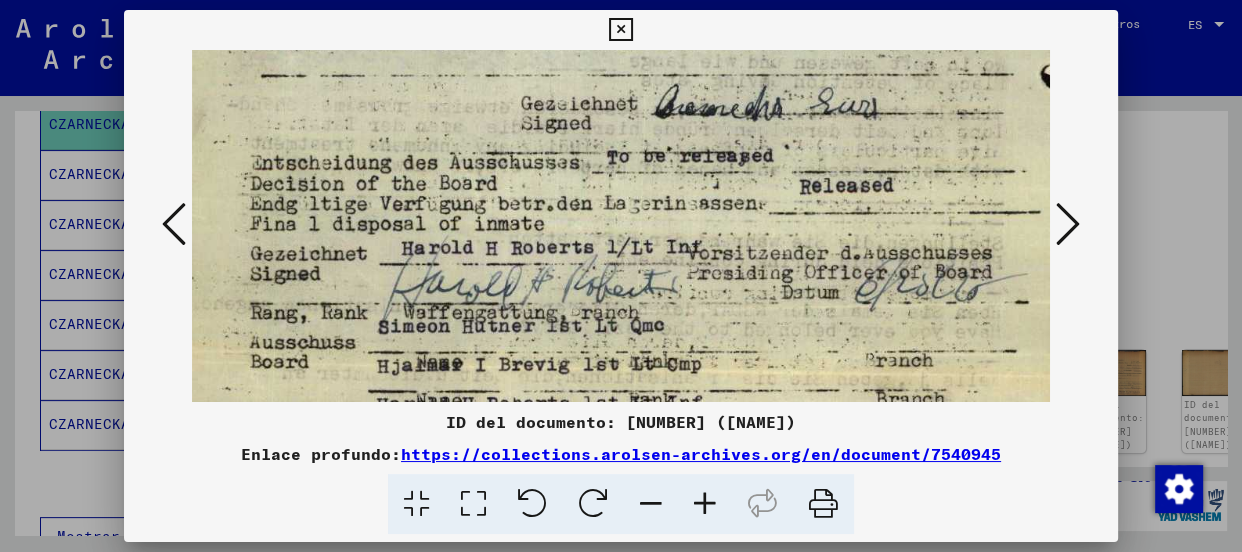 scroll, scrollTop: 894, scrollLeft: 63, axis: both 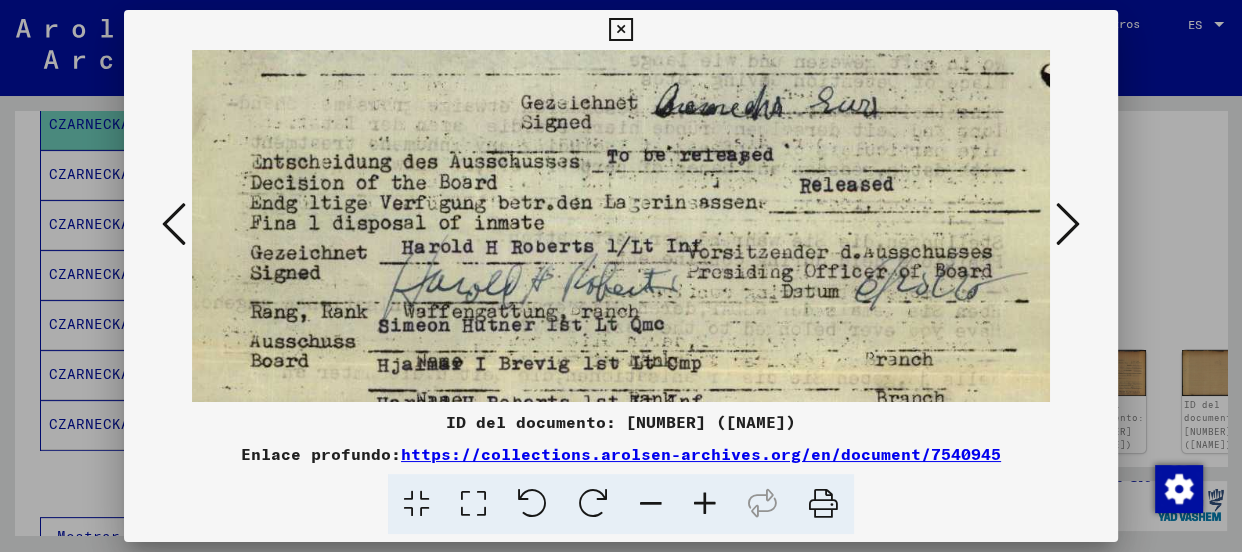 drag, startPoint x: 871, startPoint y: 328, endPoint x: 870, endPoint y: 295, distance: 33.01515 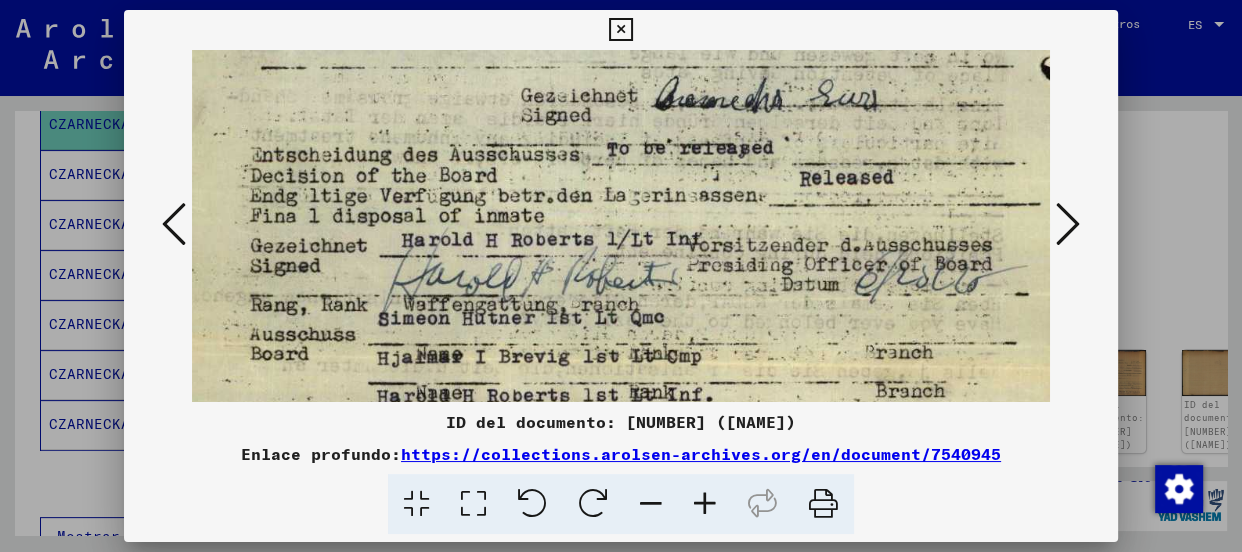 scroll, scrollTop: 904, scrollLeft: 63, axis: both 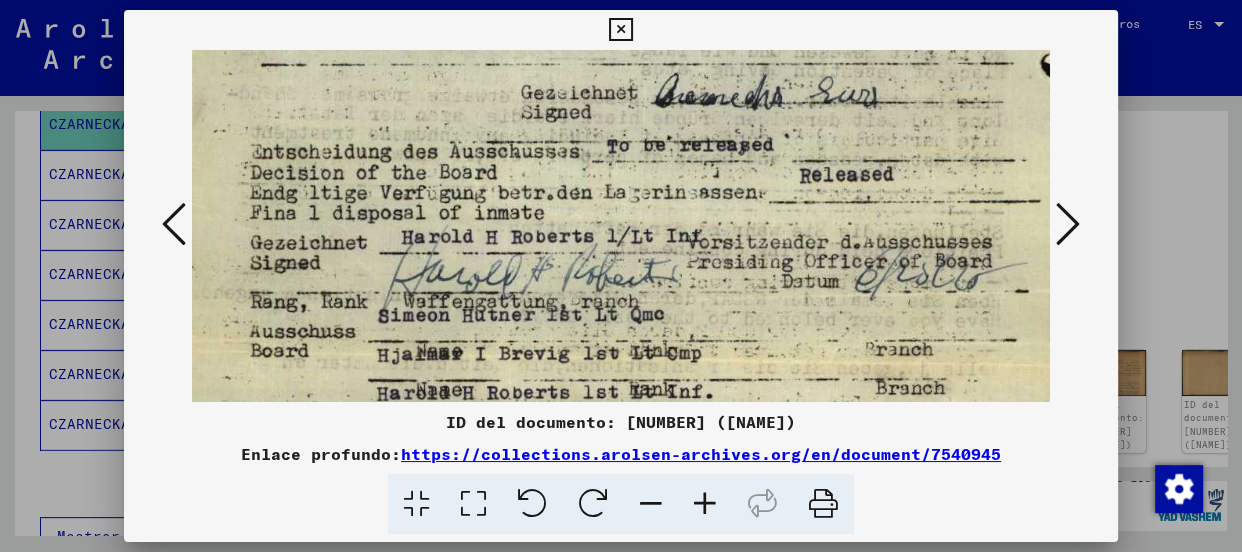 drag, startPoint x: 832, startPoint y: 341, endPoint x: 832, endPoint y: 330, distance: 11 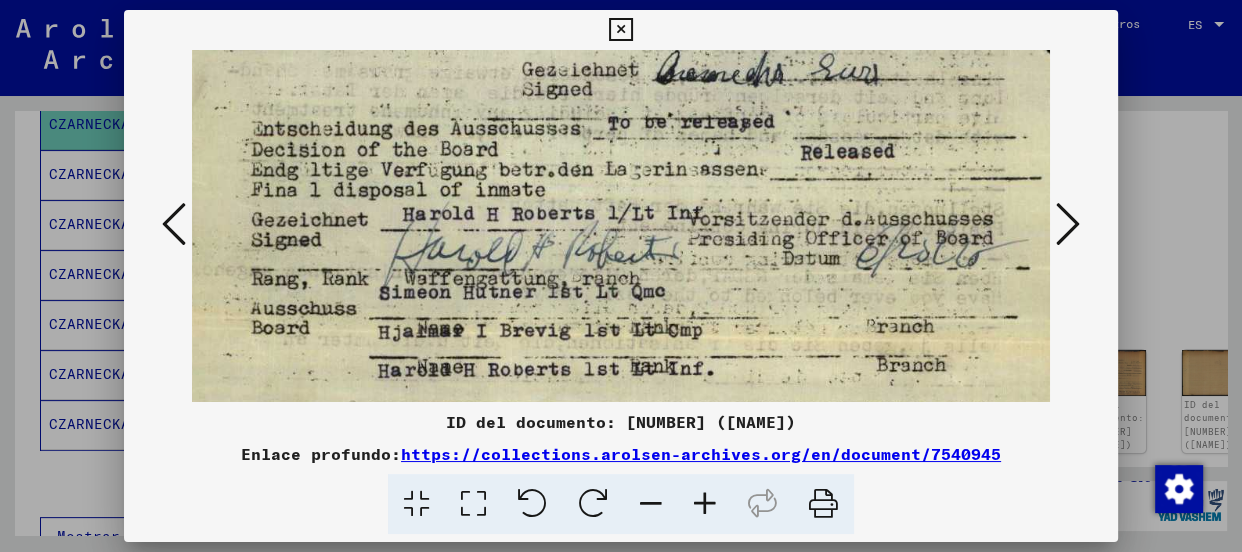 drag, startPoint x: 829, startPoint y: 349, endPoint x: 830, endPoint y: 325, distance: 24.020824 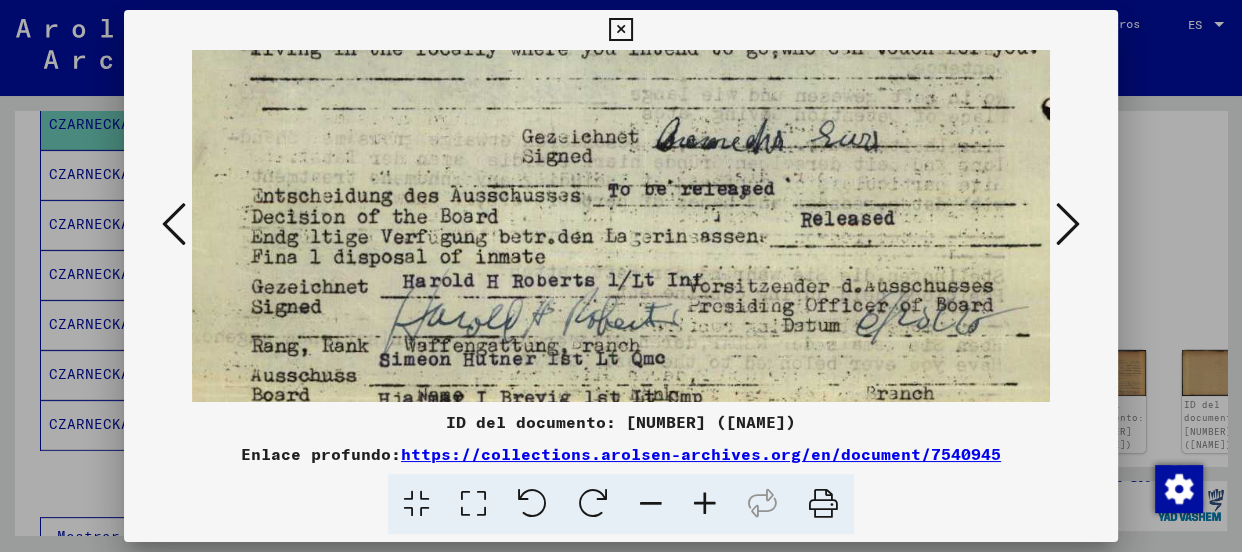 drag, startPoint x: 833, startPoint y: 321, endPoint x: 832, endPoint y: 388, distance: 67.00746 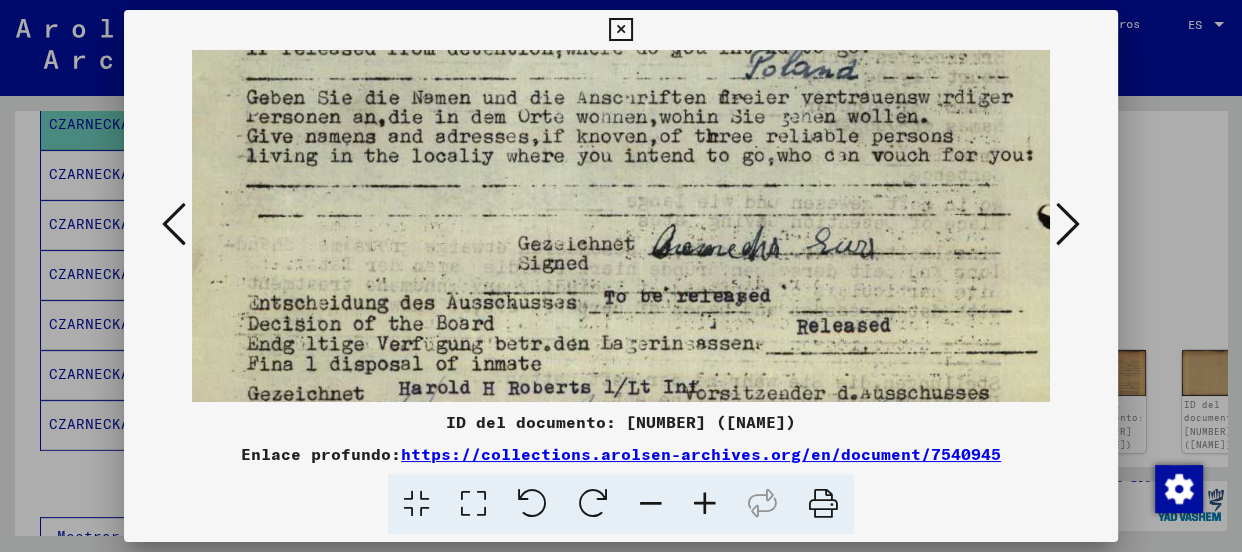 scroll, scrollTop: 750, scrollLeft: 66, axis: both 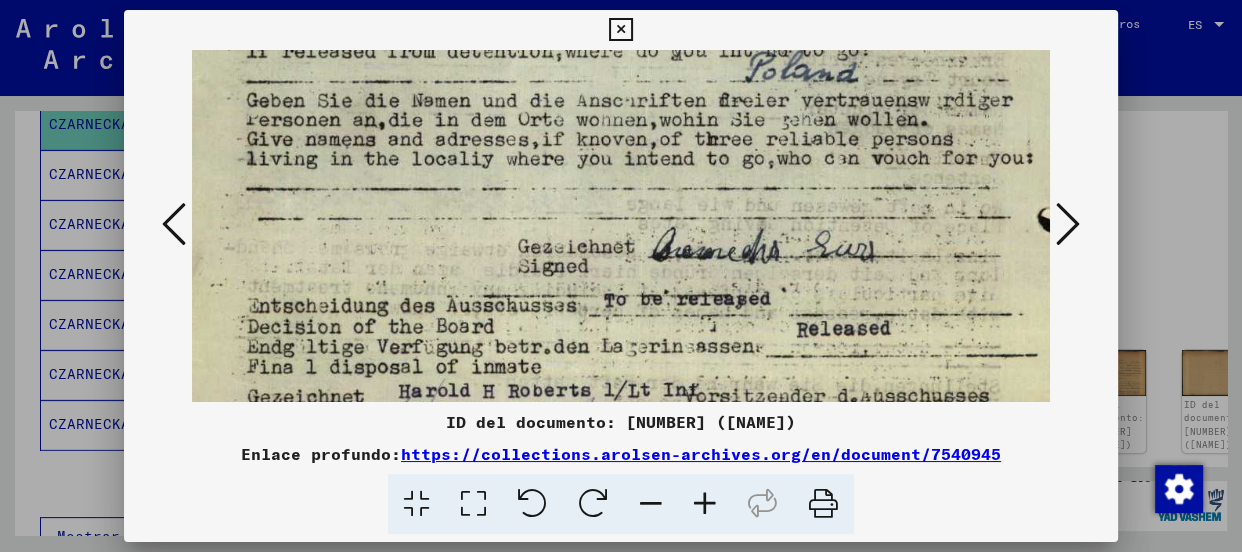 drag, startPoint x: 833, startPoint y: 308, endPoint x: 829, endPoint y: 421, distance: 113.07078 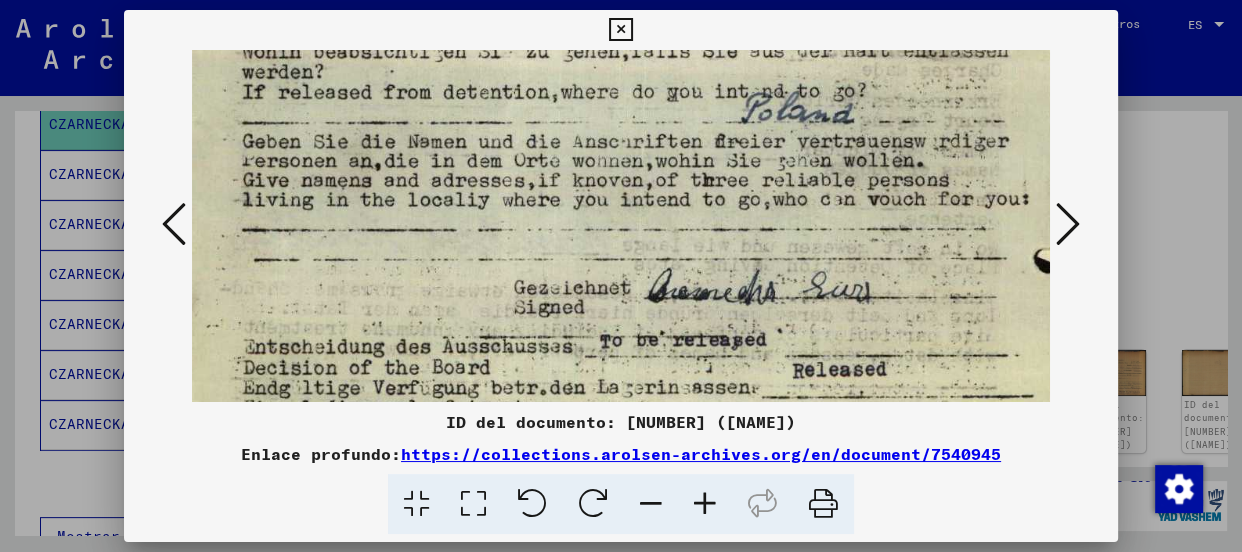 scroll, scrollTop: 706, scrollLeft: 70, axis: both 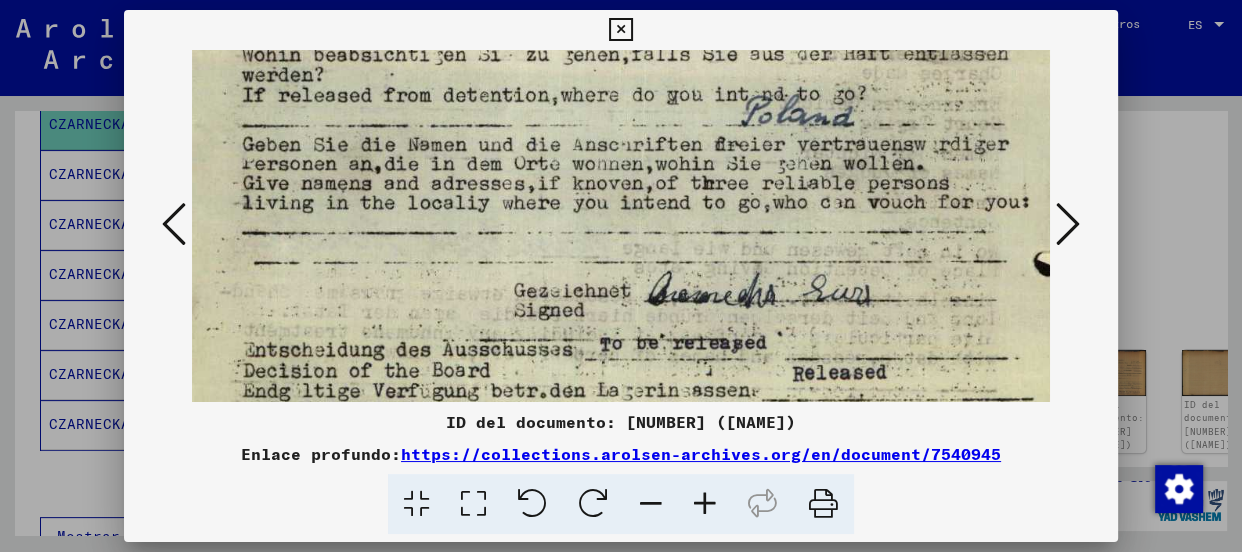 drag, startPoint x: 795, startPoint y: 344, endPoint x: 790, endPoint y: 388, distance: 44.28318 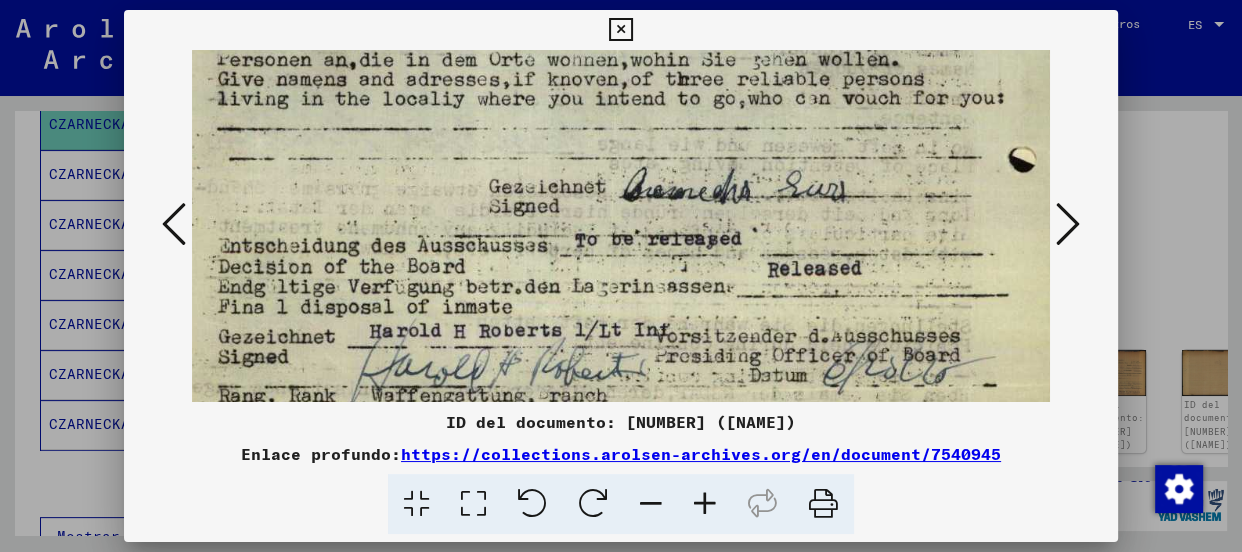 scroll, scrollTop: 821, scrollLeft: 95, axis: both 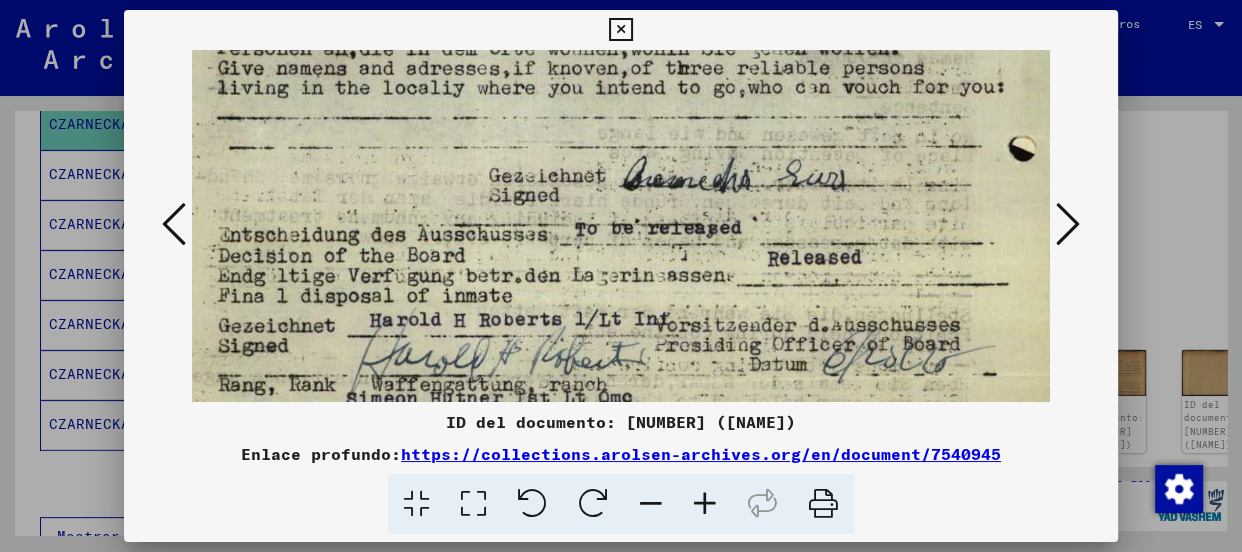 drag, startPoint x: 543, startPoint y: 336, endPoint x: 517, endPoint y: 221, distance: 117.902504 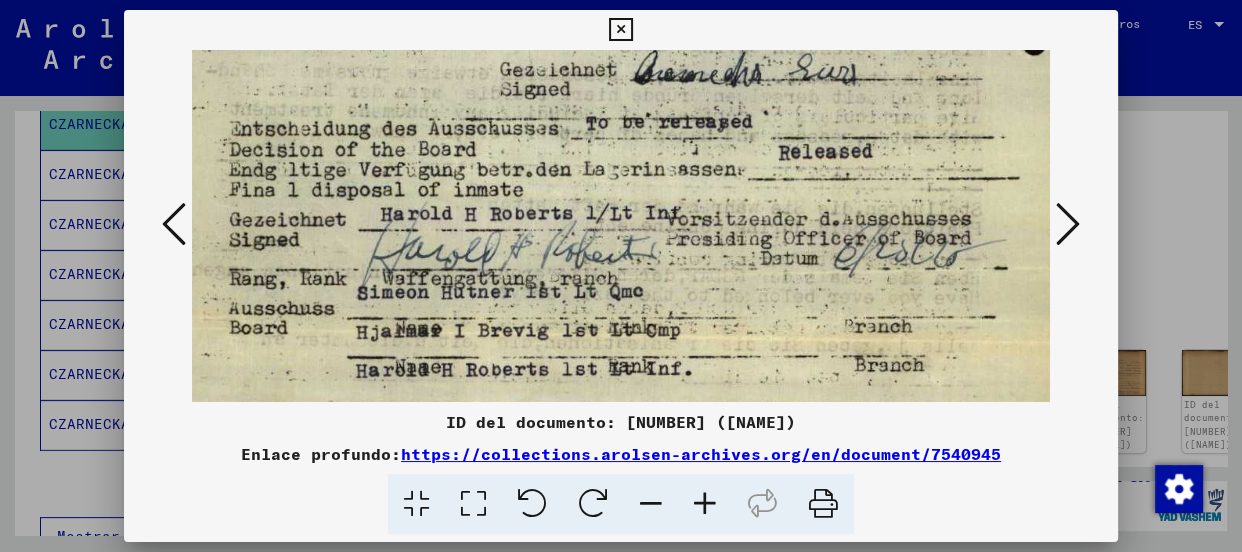 scroll, scrollTop: 931, scrollLeft: 83, axis: both 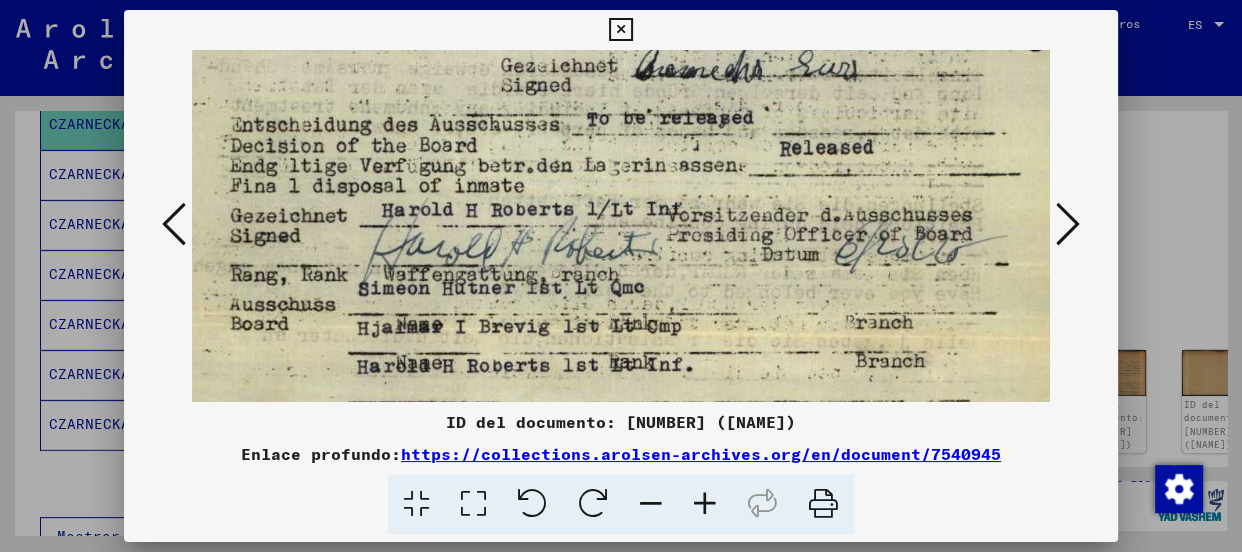 drag, startPoint x: 457, startPoint y: 342, endPoint x: 470, endPoint y: 233, distance: 109.77249 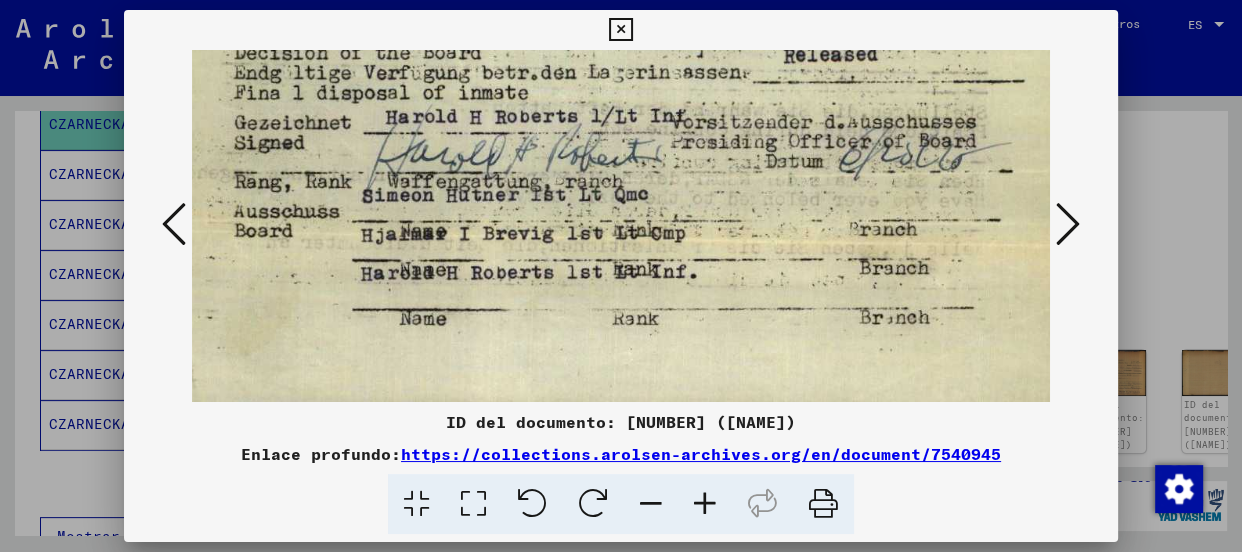 drag, startPoint x: 748, startPoint y: 276, endPoint x: 746, endPoint y: 219, distance: 57.035076 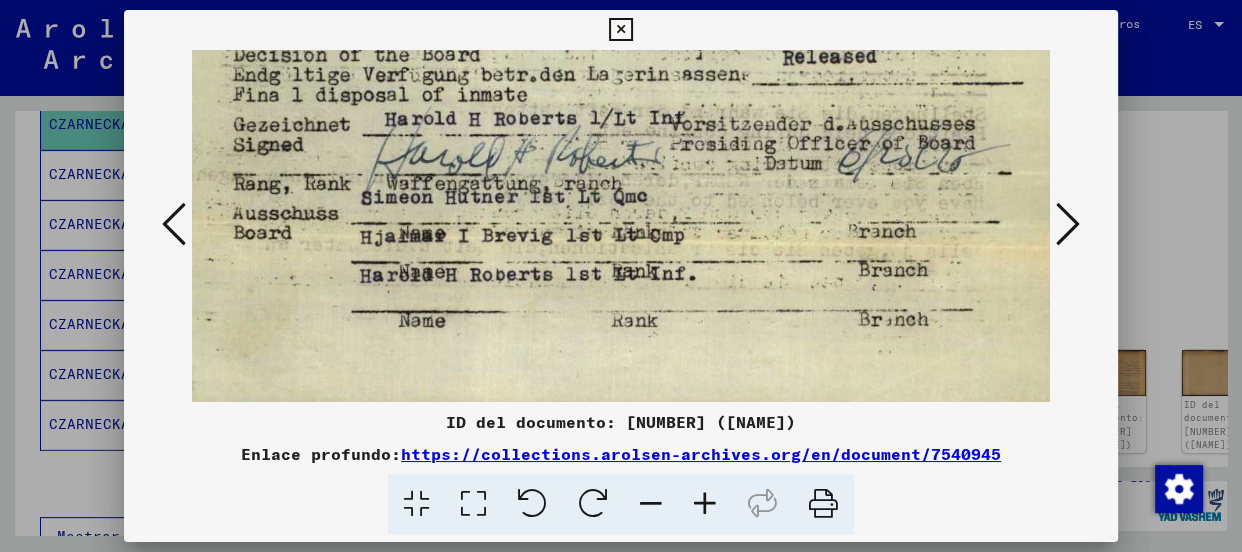 scroll, scrollTop: 1050, scrollLeft: 72, axis: both 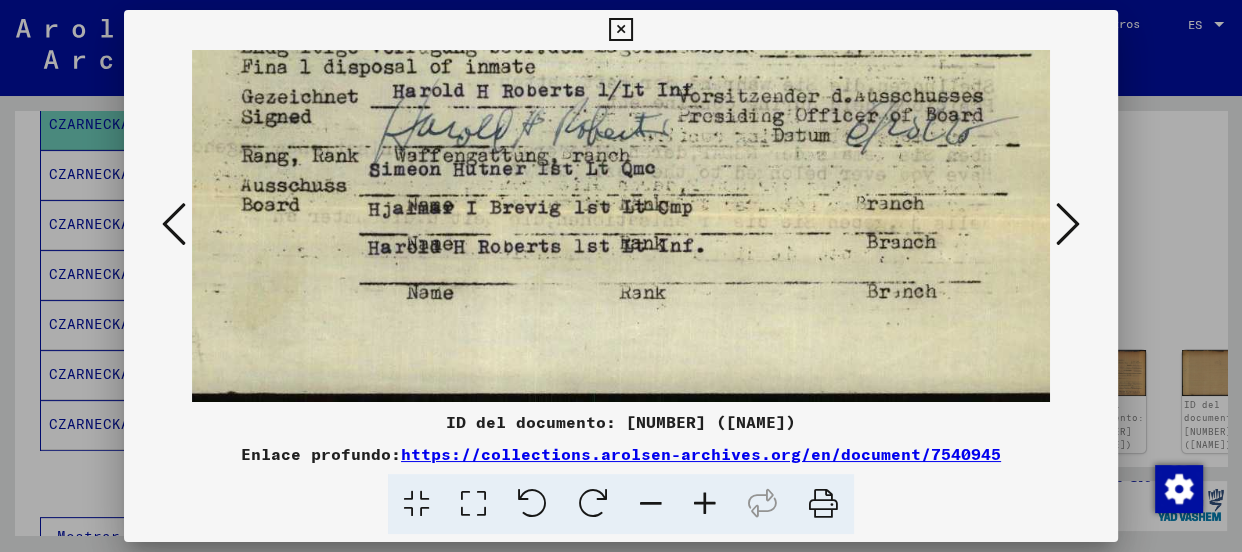 drag, startPoint x: 899, startPoint y: 295, endPoint x: 907, endPoint y: 198, distance: 97.32934 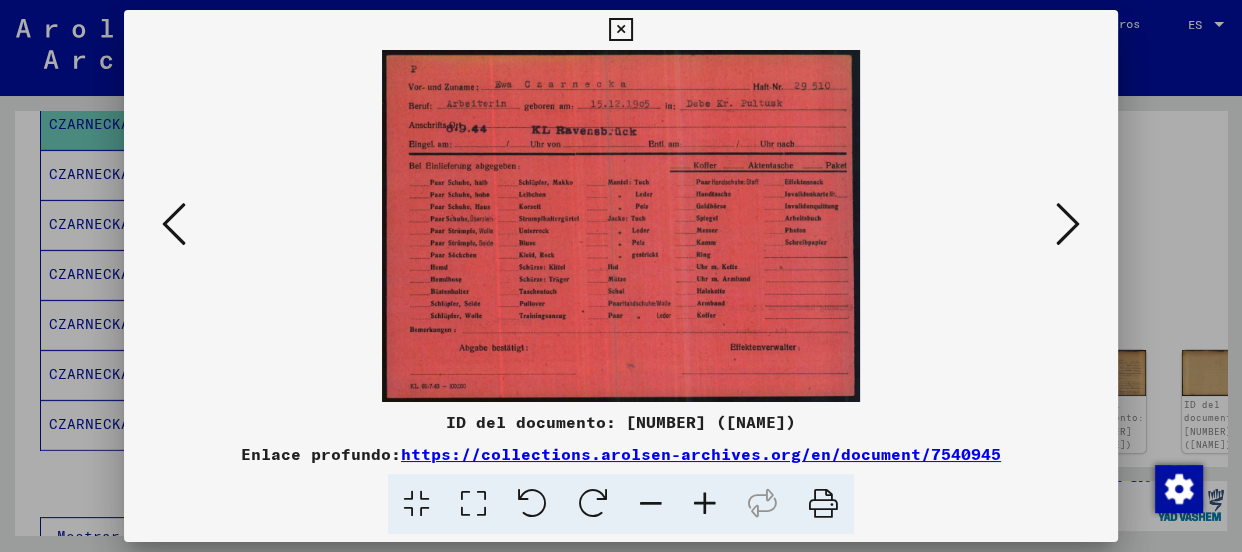 scroll, scrollTop: 0, scrollLeft: 0, axis: both 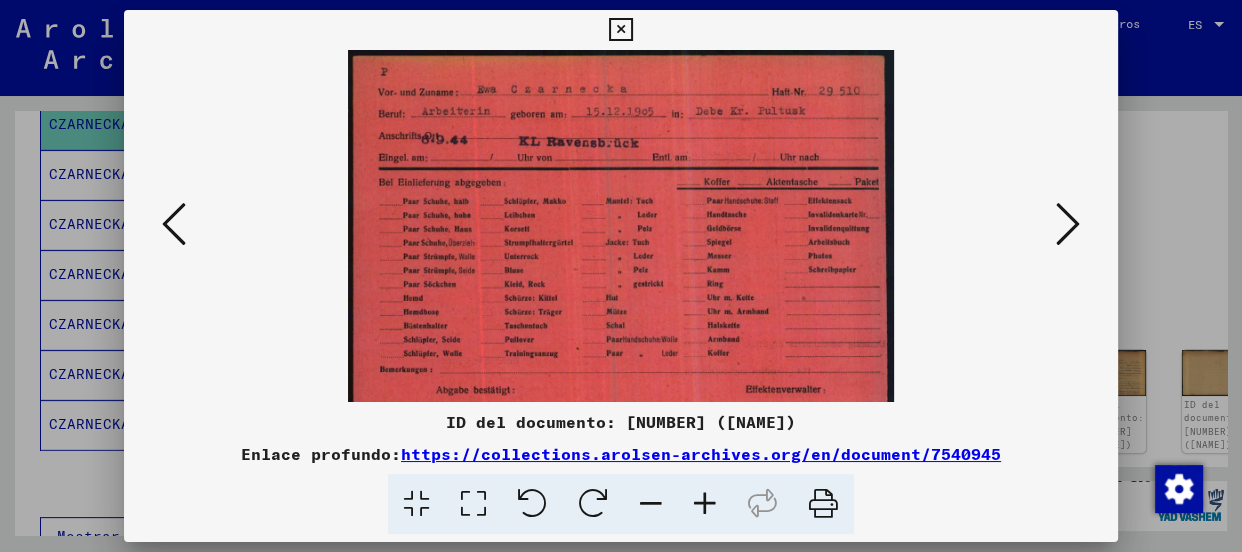 click at bounding box center [705, 504] 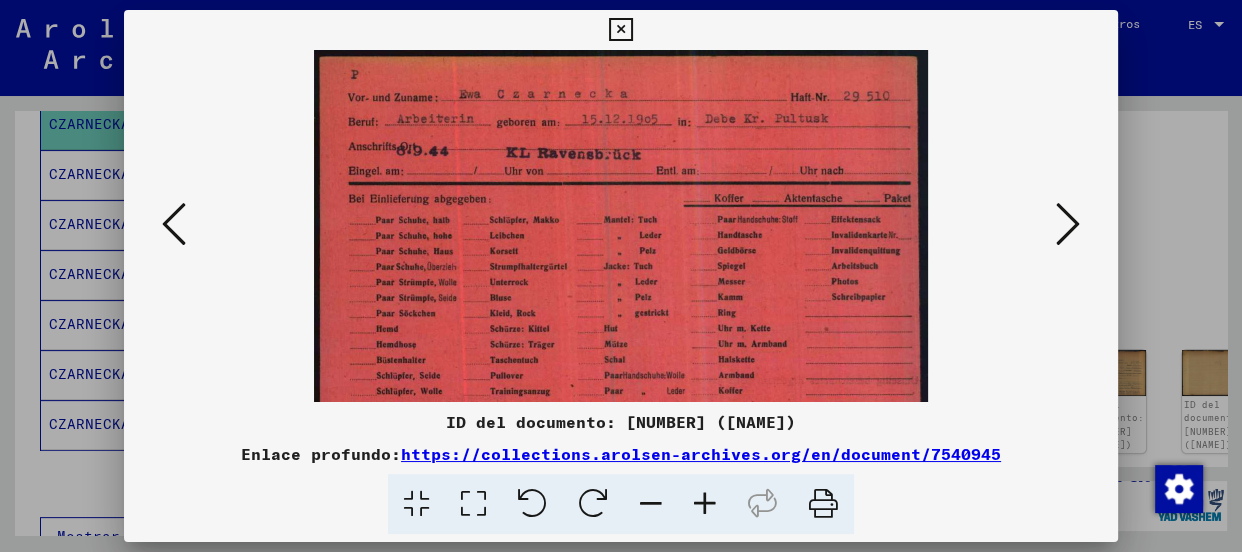 click at bounding box center [705, 504] 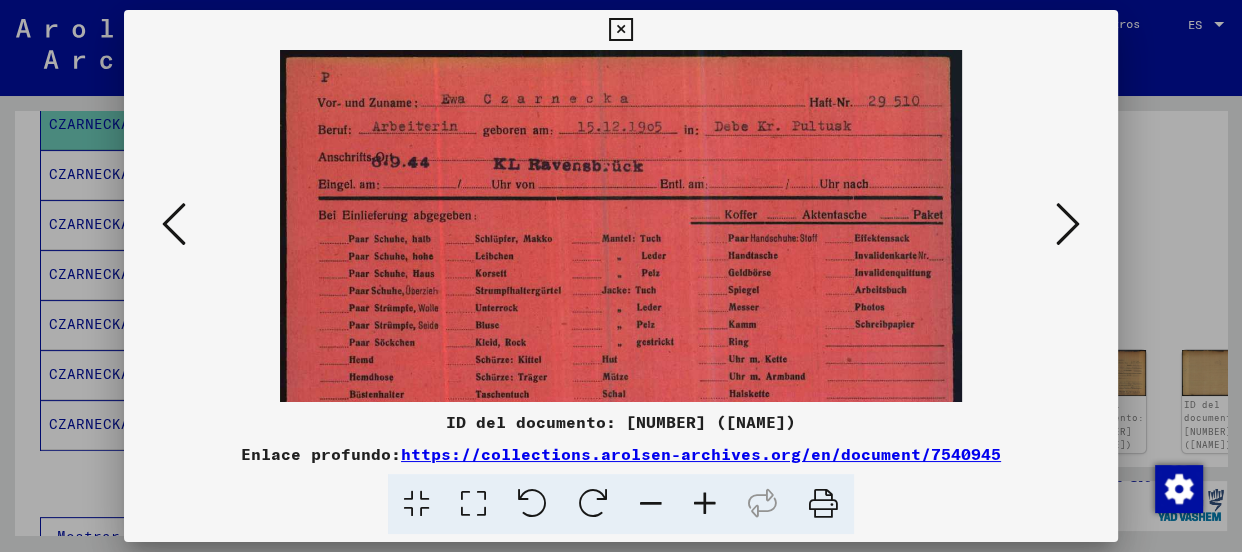 click at bounding box center (705, 504) 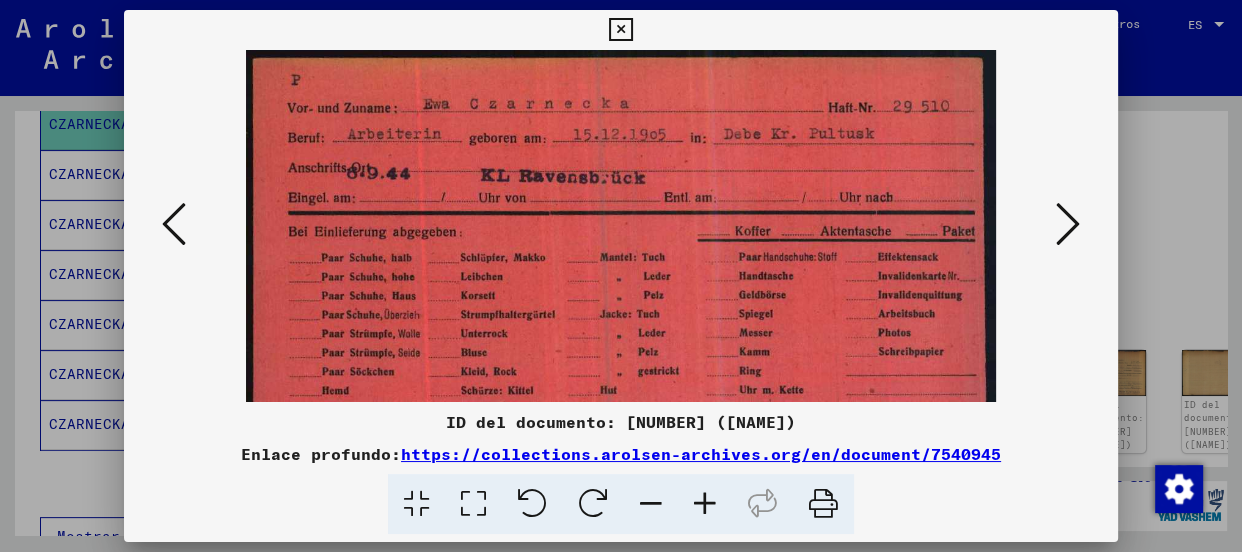 click at bounding box center (705, 504) 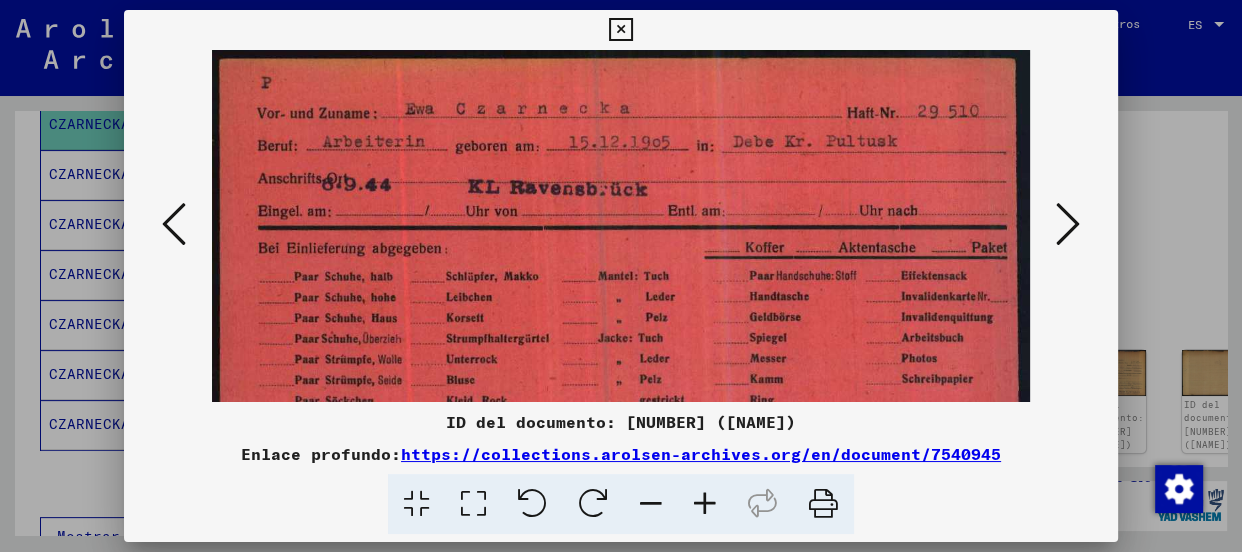 click at bounding box center (705, 504) 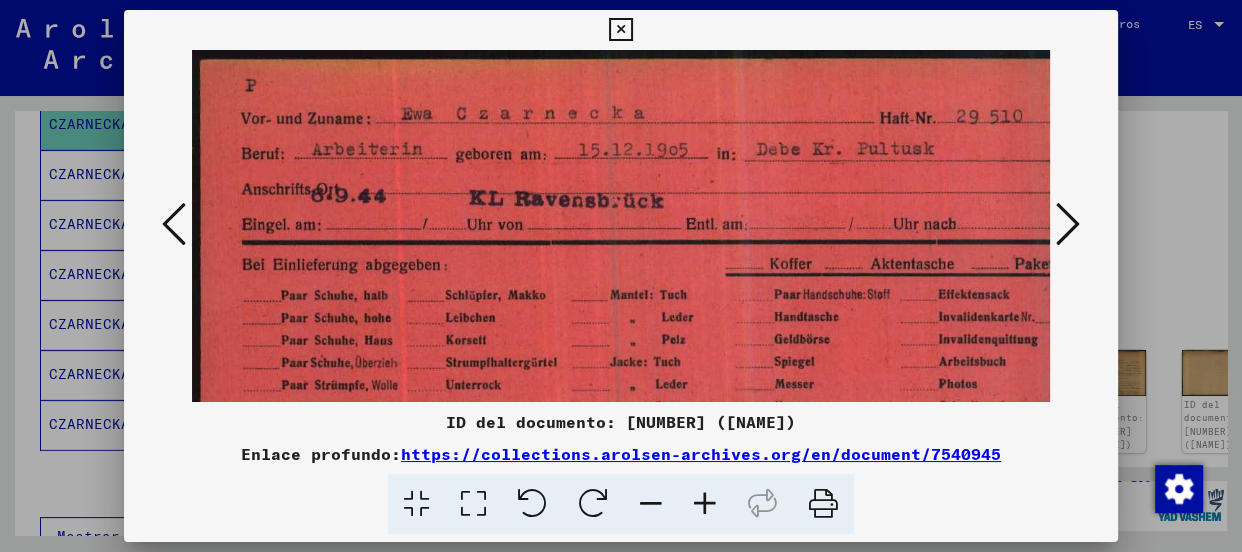 click at bounding box center [705, 504] 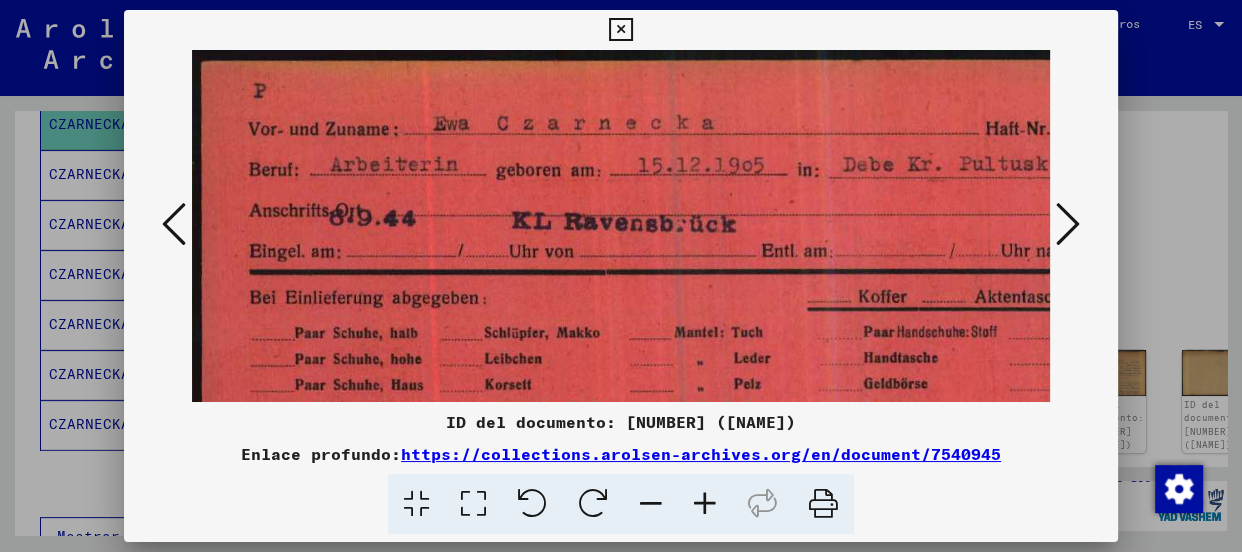 click at bounding box center [705, 504] 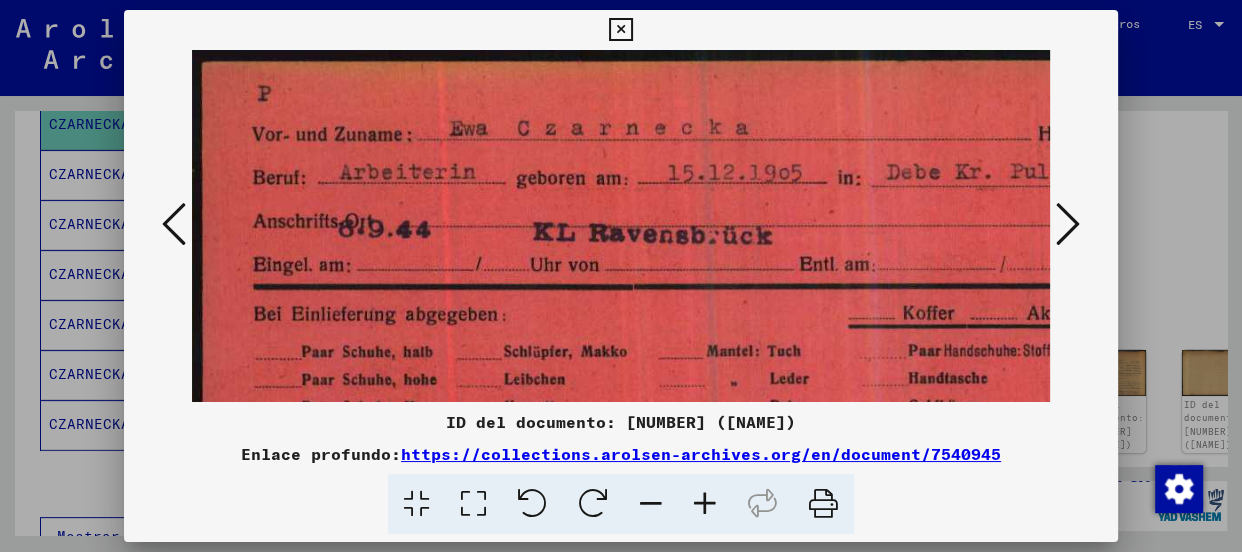 click at bounding box center (705, 504) 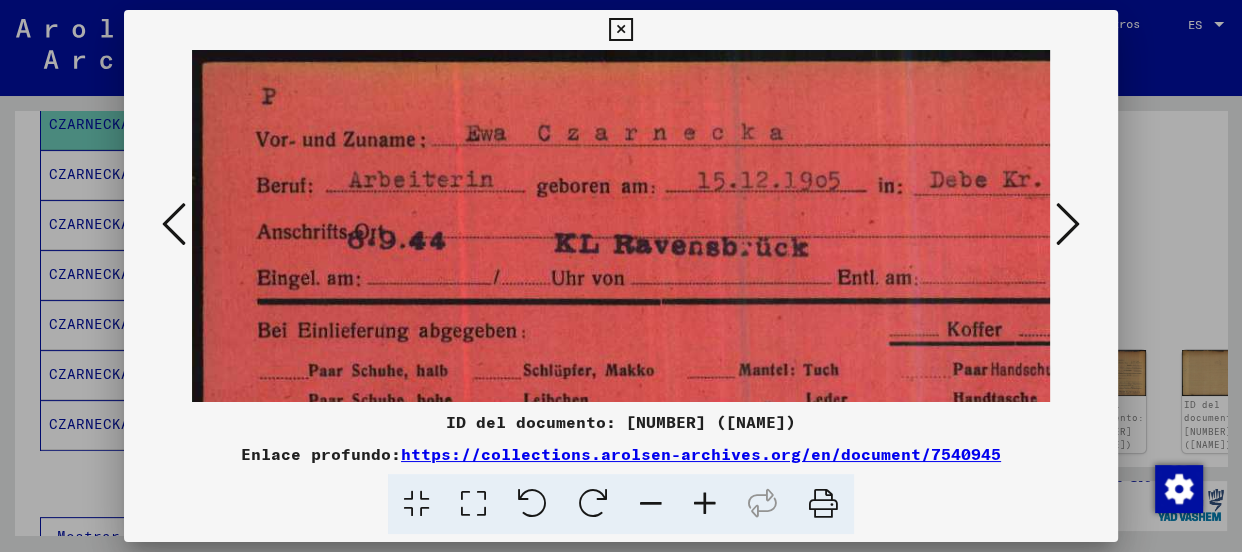 click at bounding box center (705, 504) 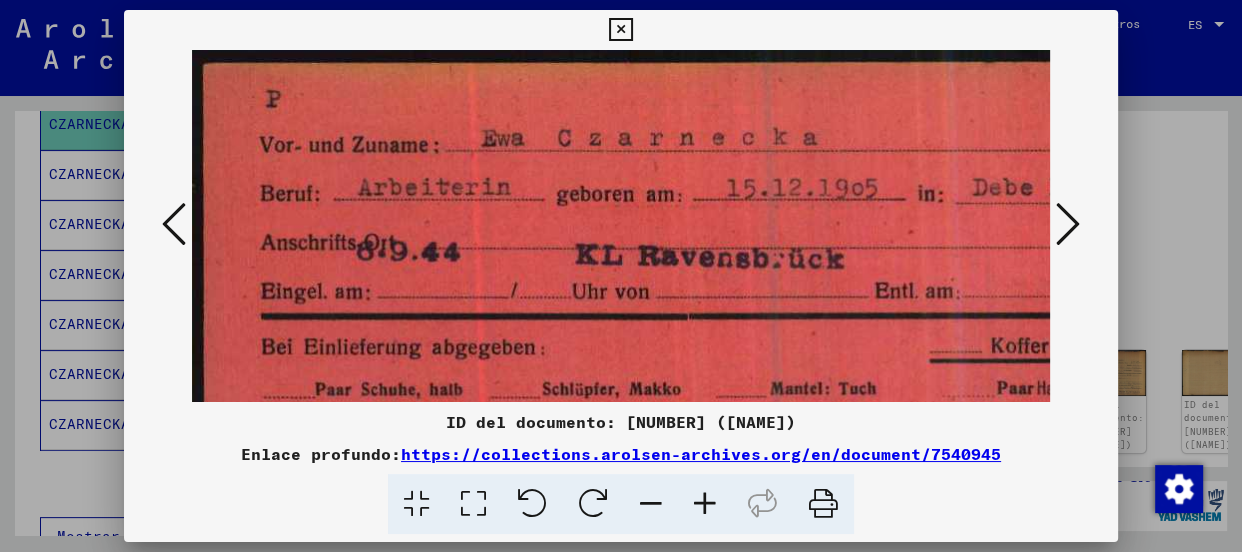 click at bounding box center (705, 504) 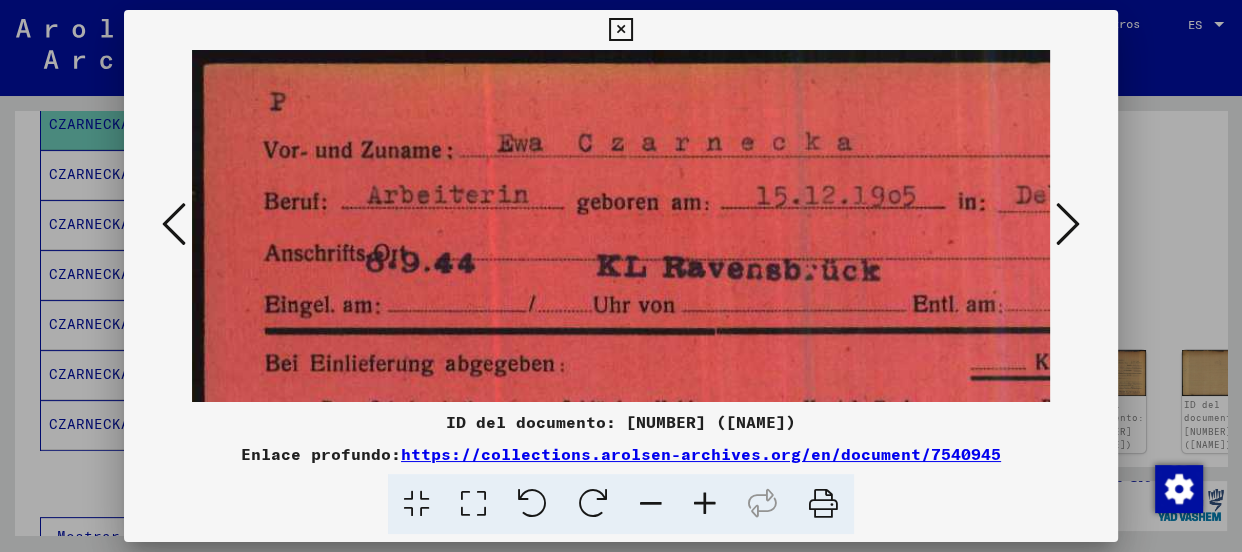 click at bounding box center (705, 504) 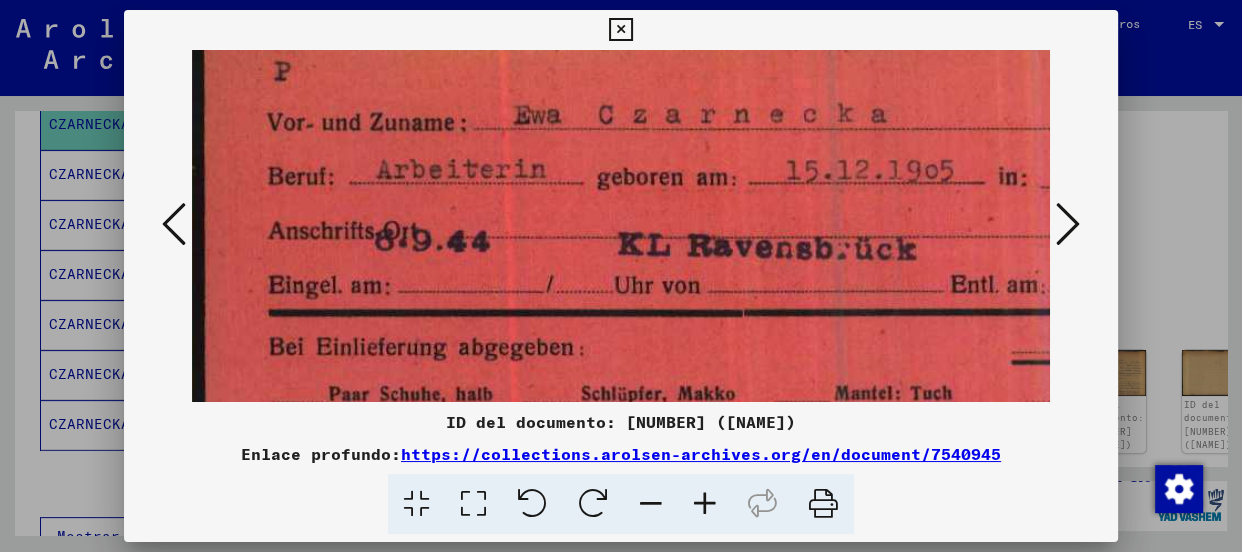 scroll, scrollTop: 36, scrollLeft: 0, axis: vertical 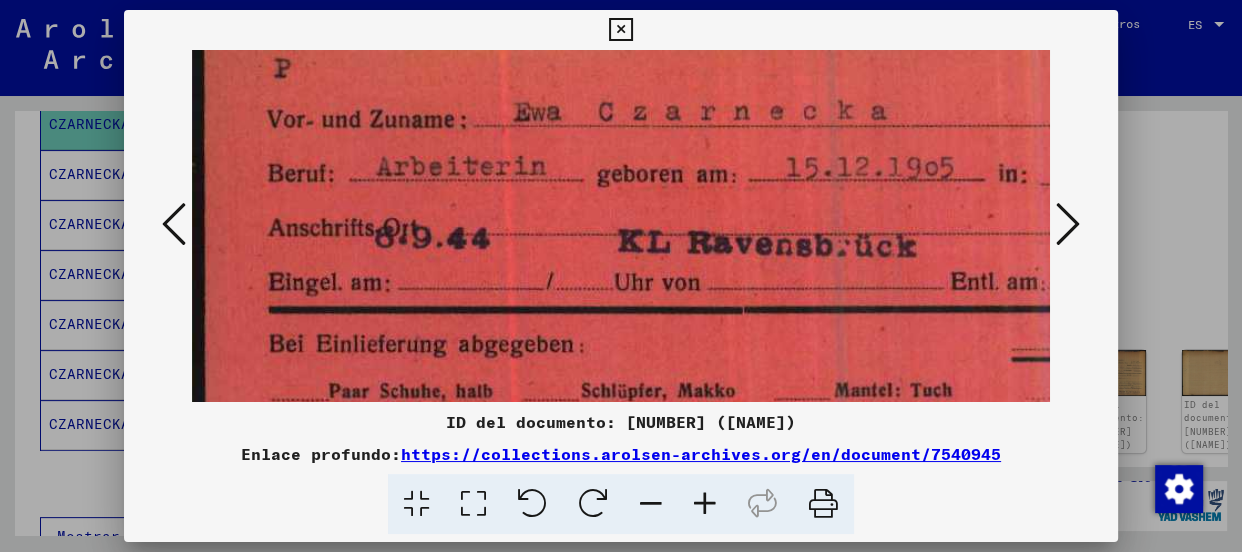 drag, startPoint x: 725, startPoint y: 330, endPoint x: 732, endPoint y: 290, distance: 40.60788 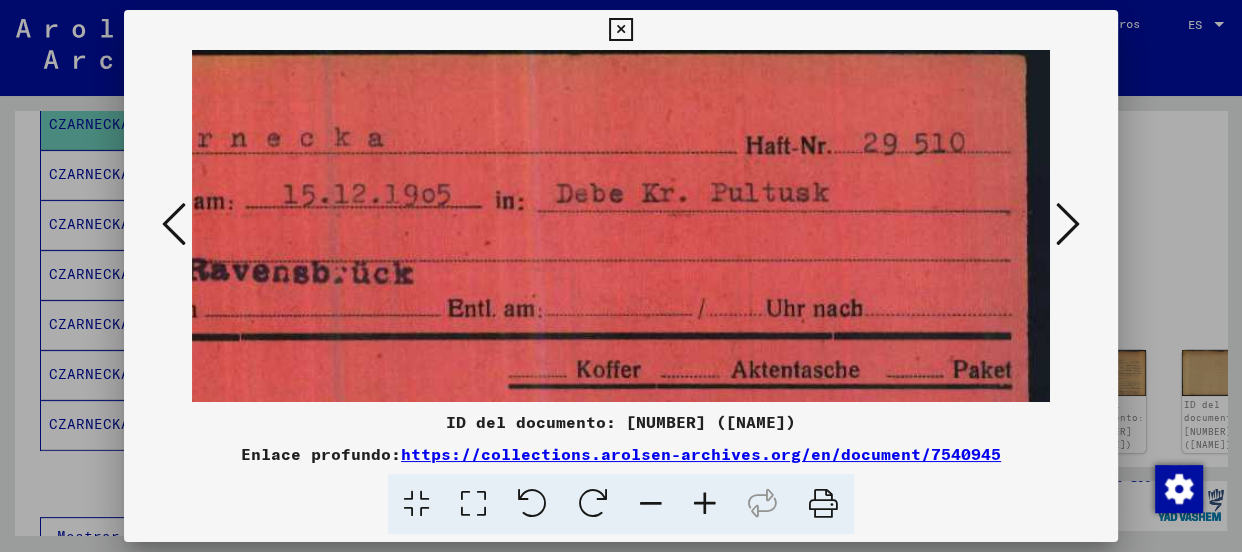 scroll, scrollTop: 7, scrollLeft: 503, axis: both 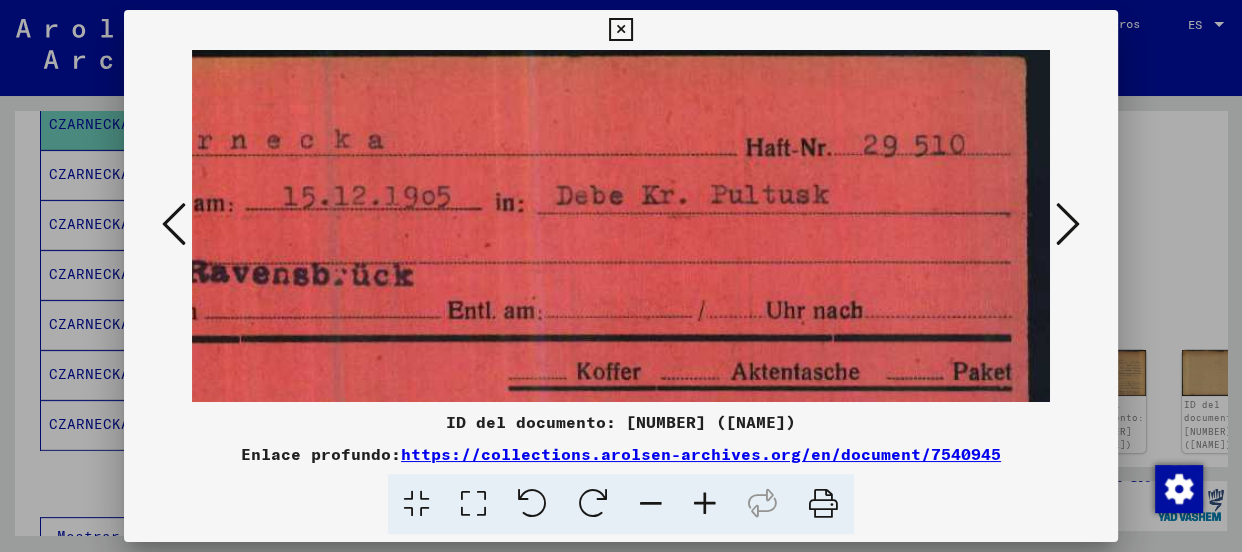 drag, startPoint x: 785, startPoint y: 251, endPoint x: 185, endPoint y: 283, distance: 600.8527 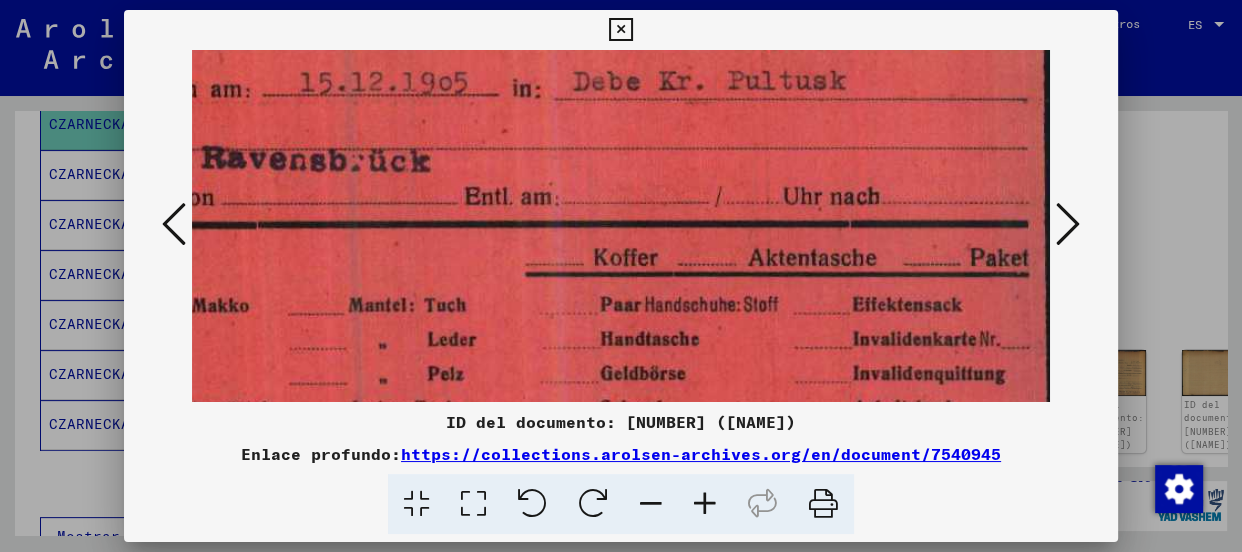 drag, startPoint x: 390, startPoint y: 315, endPoint x: 409, endPoint y: 199, distance: 117.54574 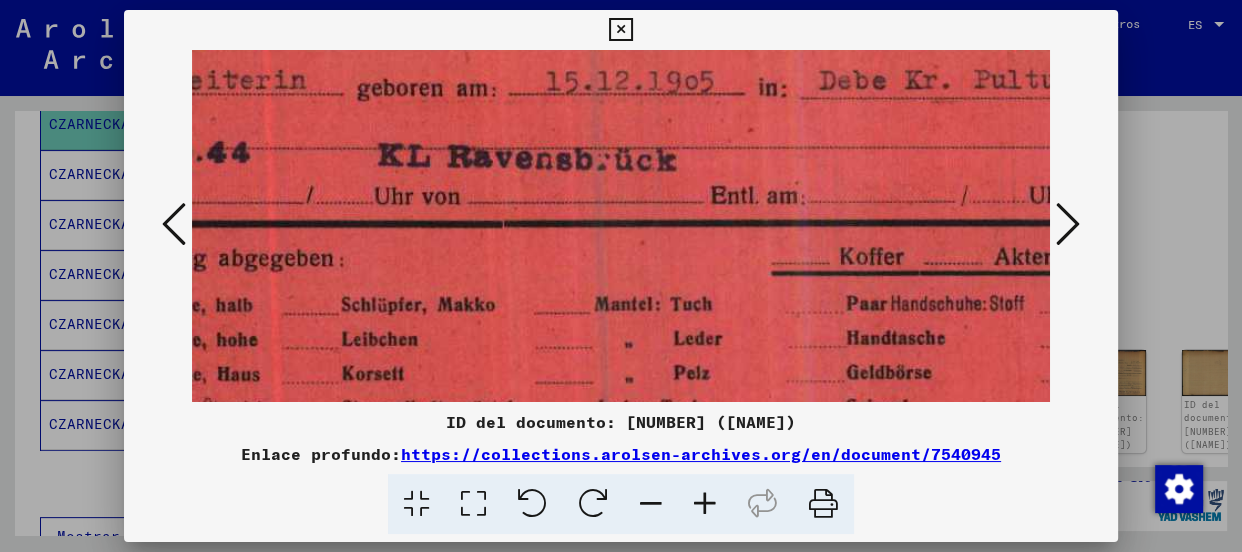 scroll, scrollTop: 120, scrollLeft: 231, axis: both 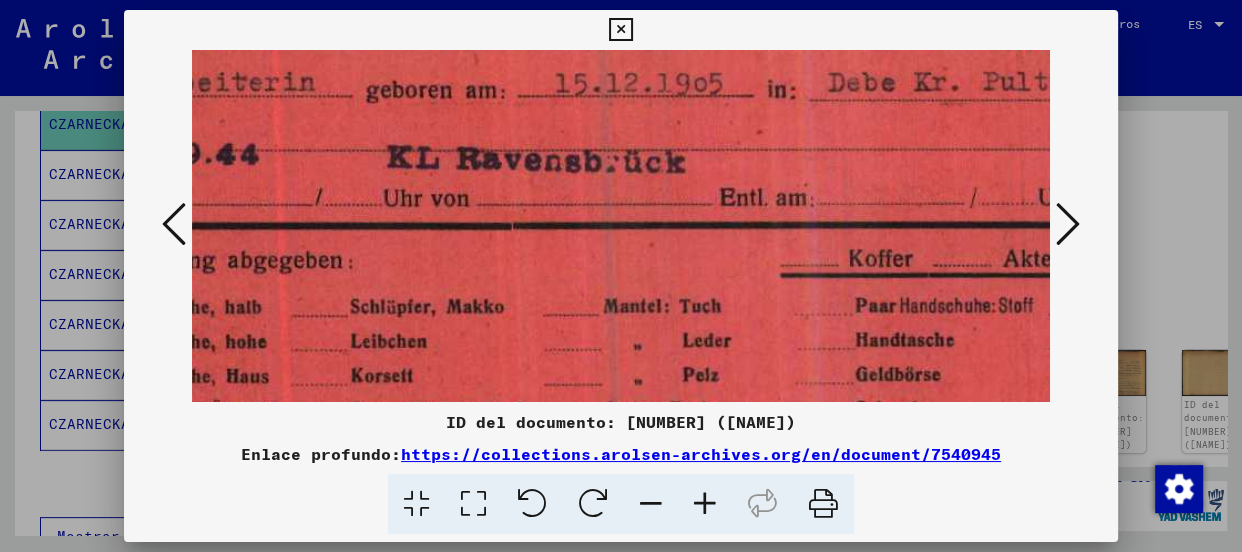 drag, startPoint x: 402, startPoint y: 291, endPoint x: 659, endPoint y: 293, distance: 257.00778 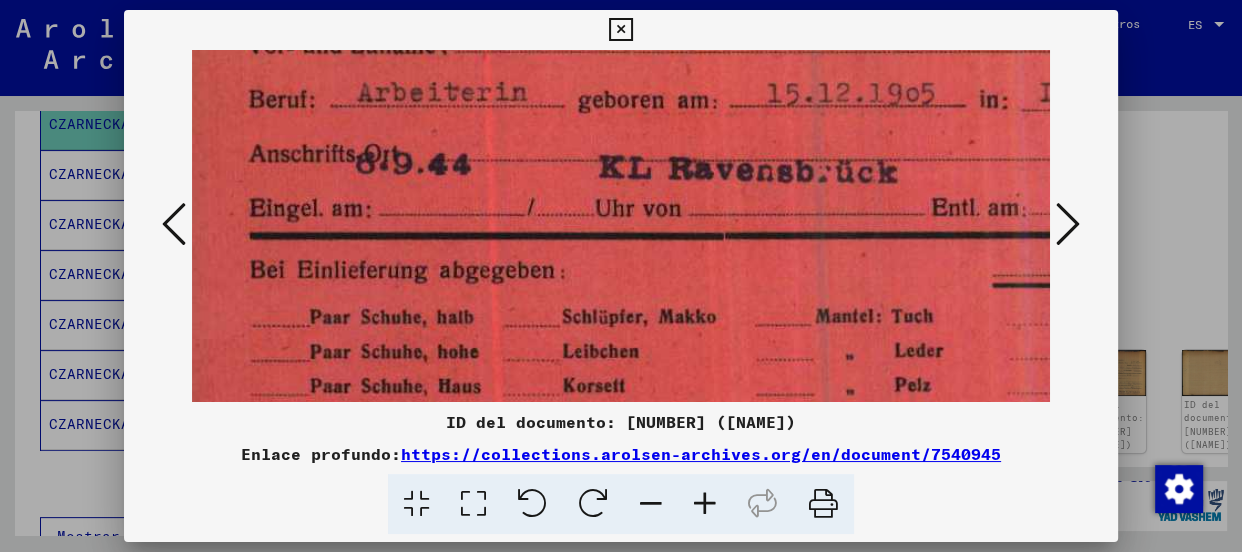 scroll, scrollTop: 113, scrollLeft: 6, axis: both 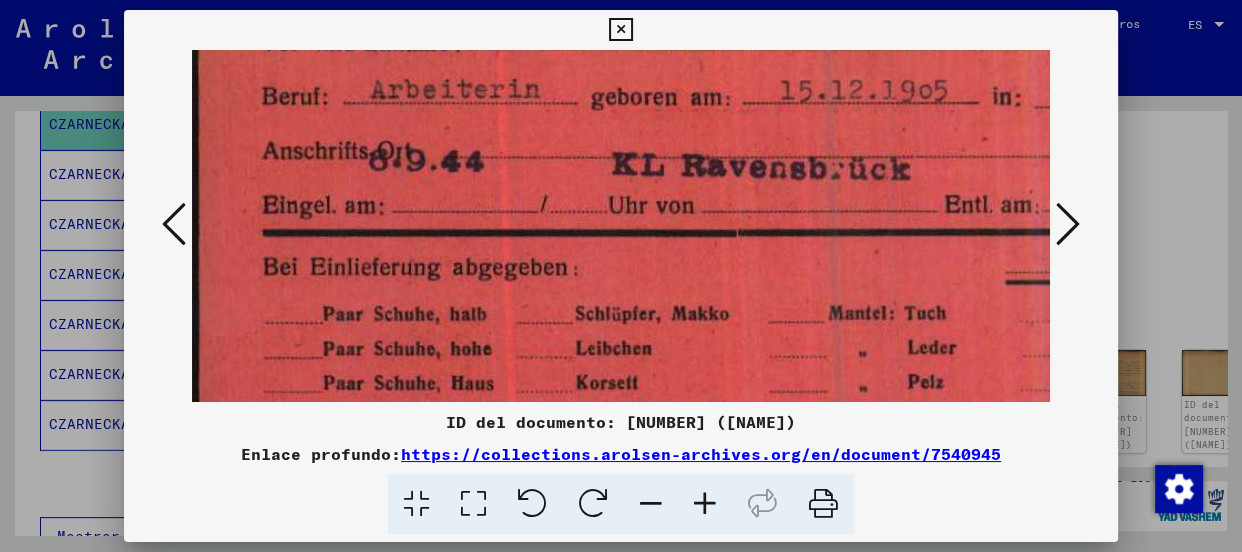 drag, startPoint x: 515, startPoint y: 289, endPoint x: 744, endPoint y: 296, distance: 229.10696 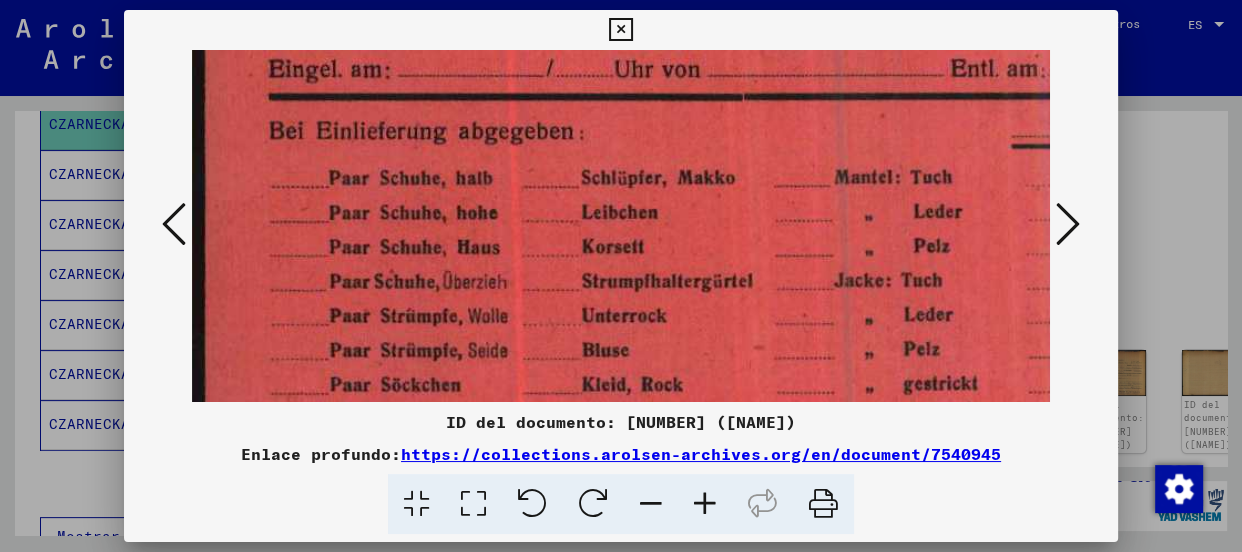drag, startPoint x: 719, startPoint y: 318, endPoint x: 737, endPoint y: 196, distance: 123.32072 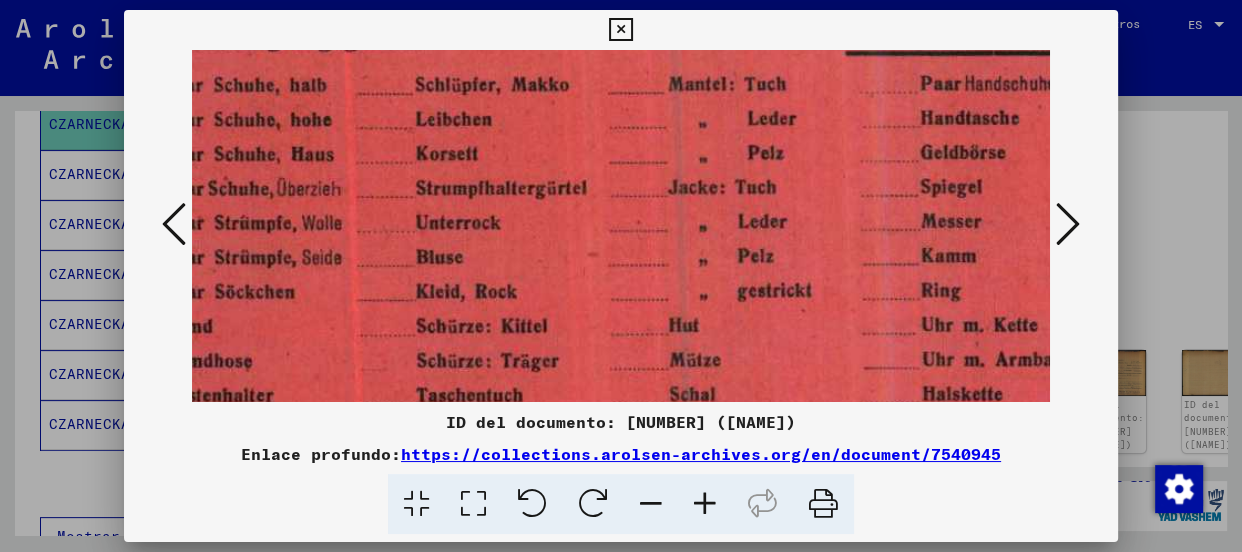 scroll, scrollTop: 346, scrollLeft: 127, axis: both 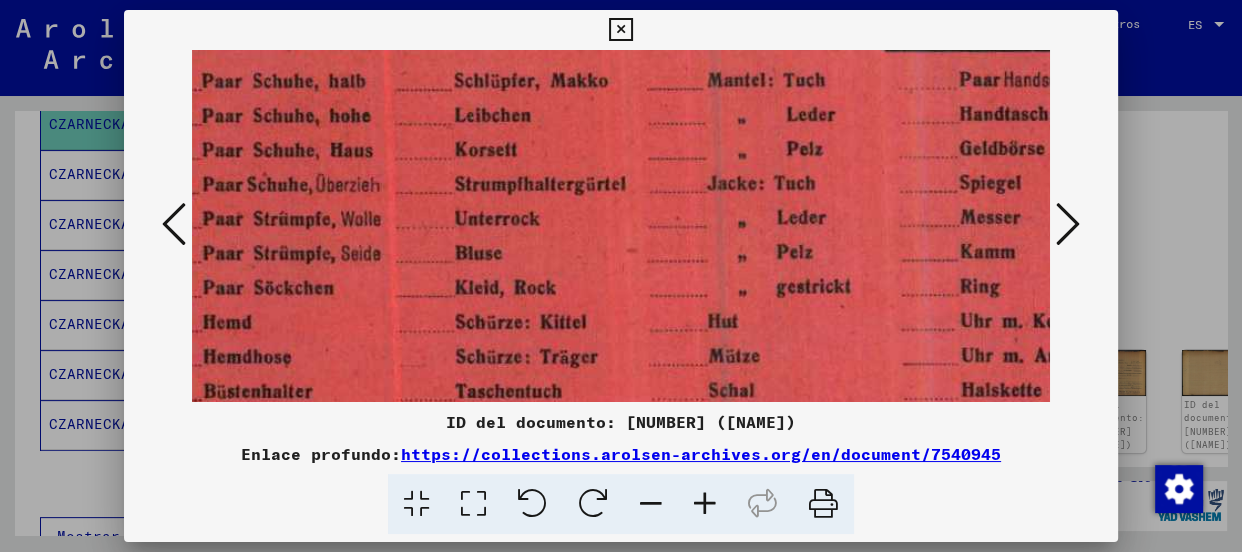 drag, startPoint x: 788, startPoint y: 300, endPoint x: 664, endPoint y: 200, distance: 159.29846 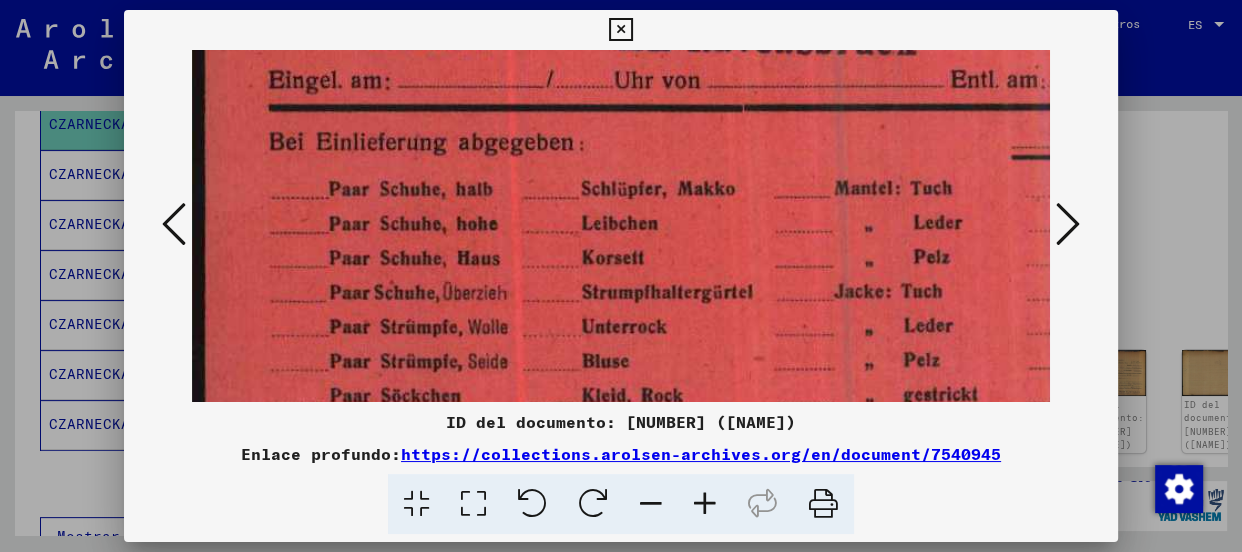 scroll, scrollTop: 232, scrollLeft: 0, axis: vertical 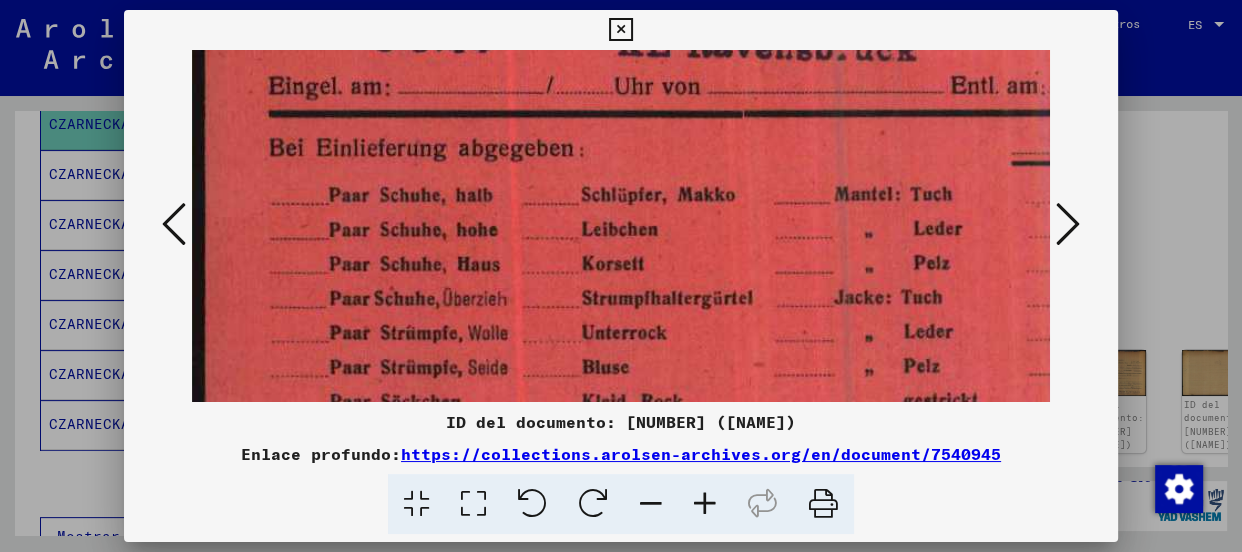 drag, startPoint x: 613, startPoint y: 239, endPoint x: 752, endPoint y: 350, distance: 177.88199 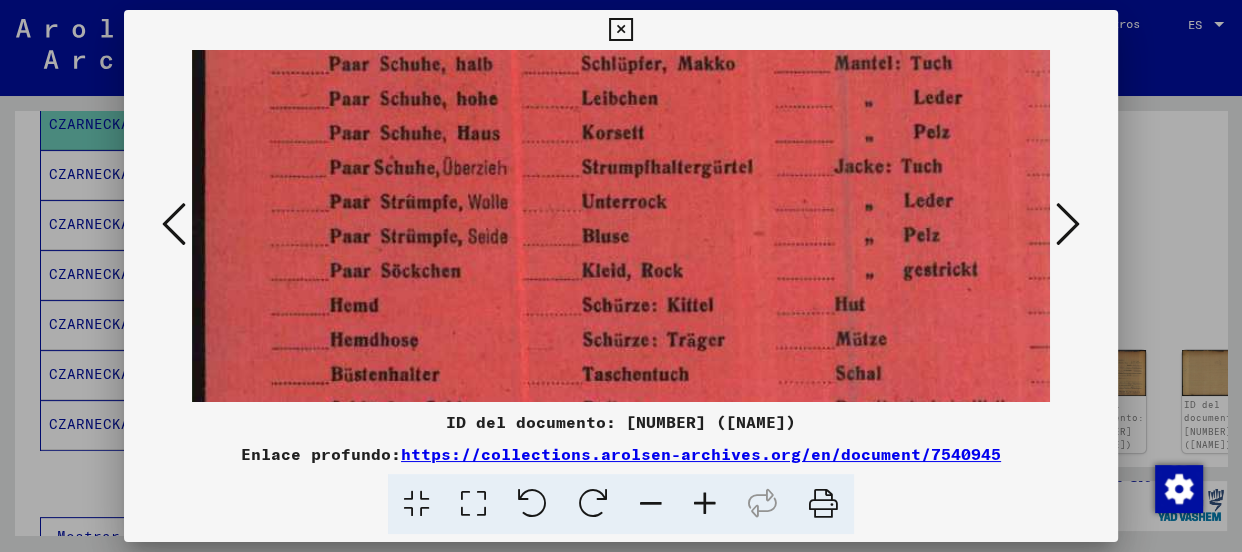 drag, startPoint x: 736, startPoint y: 341, endPoint x: 763, endPoint y: 210, distance: 133.75351 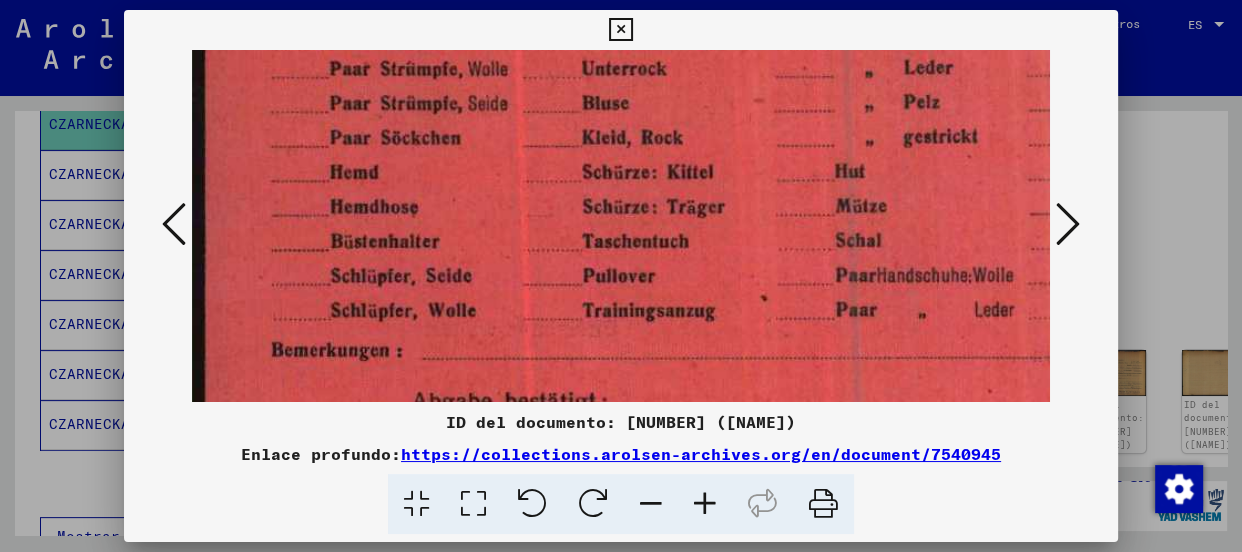 drag, startPoint x: 735, startPoint y: 249, endPoint x: 750, endPoint y: 160, distance: 90.255196 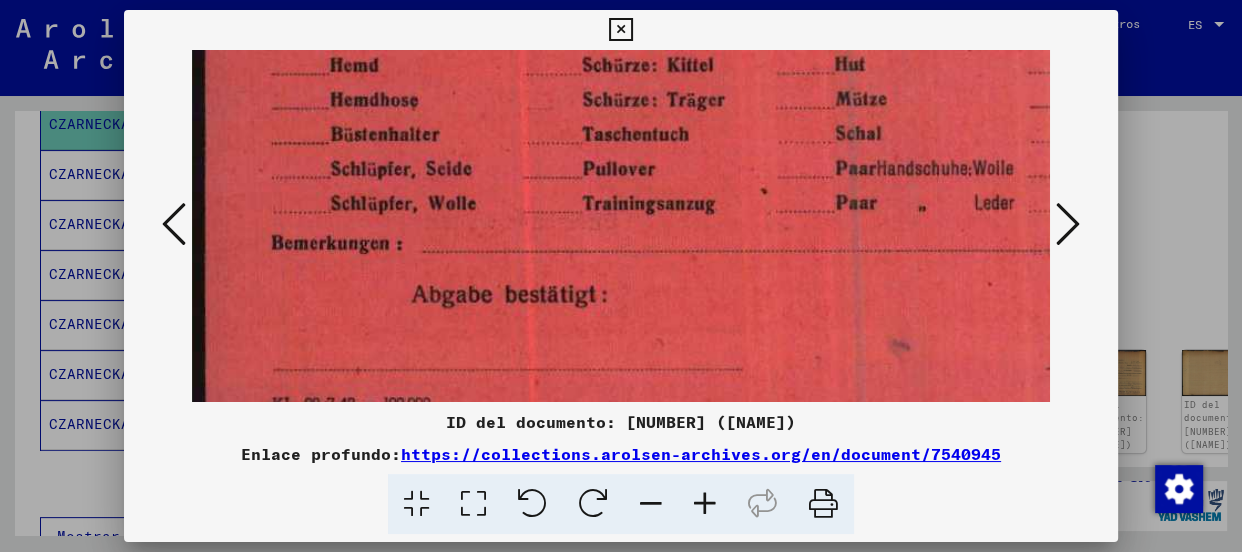 drag, startPoint x: 697, startPoint y: 301, endPoint x: 703, endPoint y: 219, distance: 82.219215 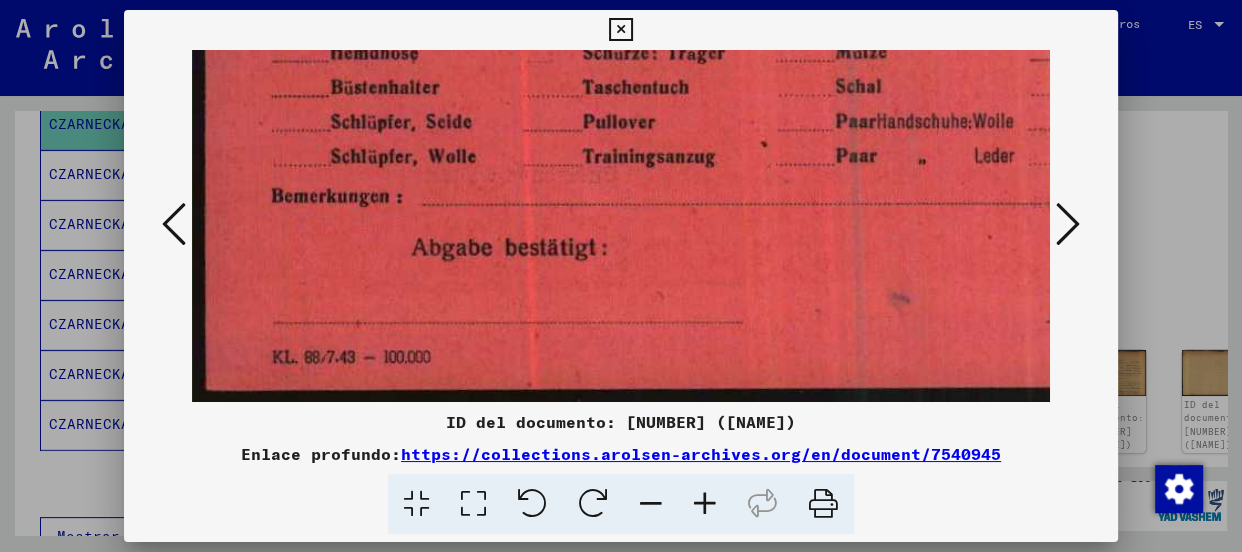 drag, startPoint x: 692, startPoint y: 310, endPoint x: 730, endPoint y: 180, distance: 135.44002 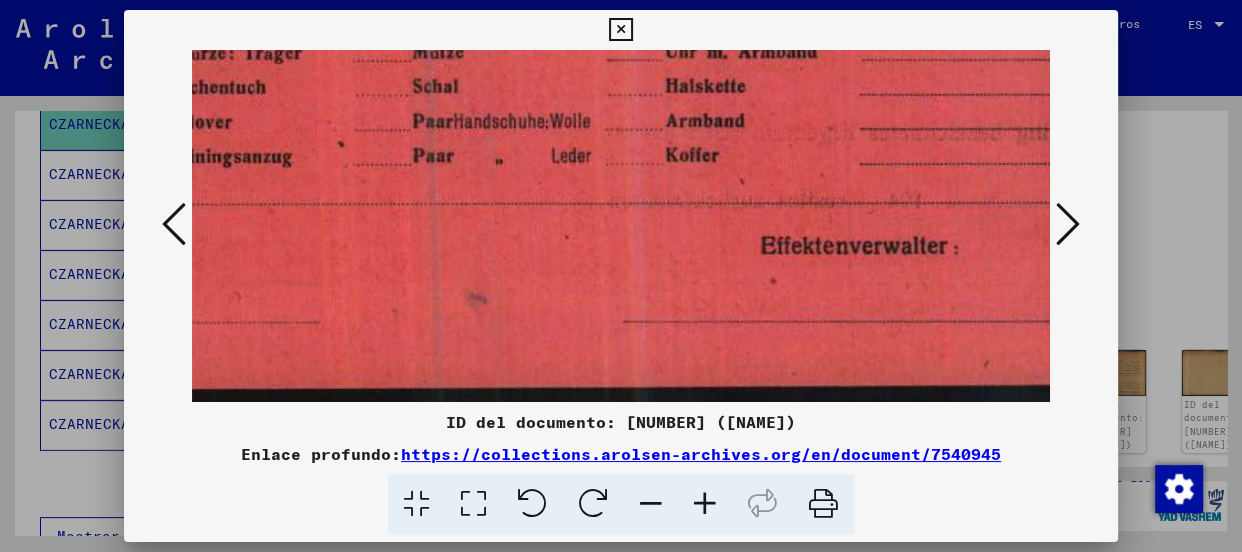drag, startPoint x: 891, startPoint y: 229, endPoint x: 656, endPoint y: 198, distance: 237.03586 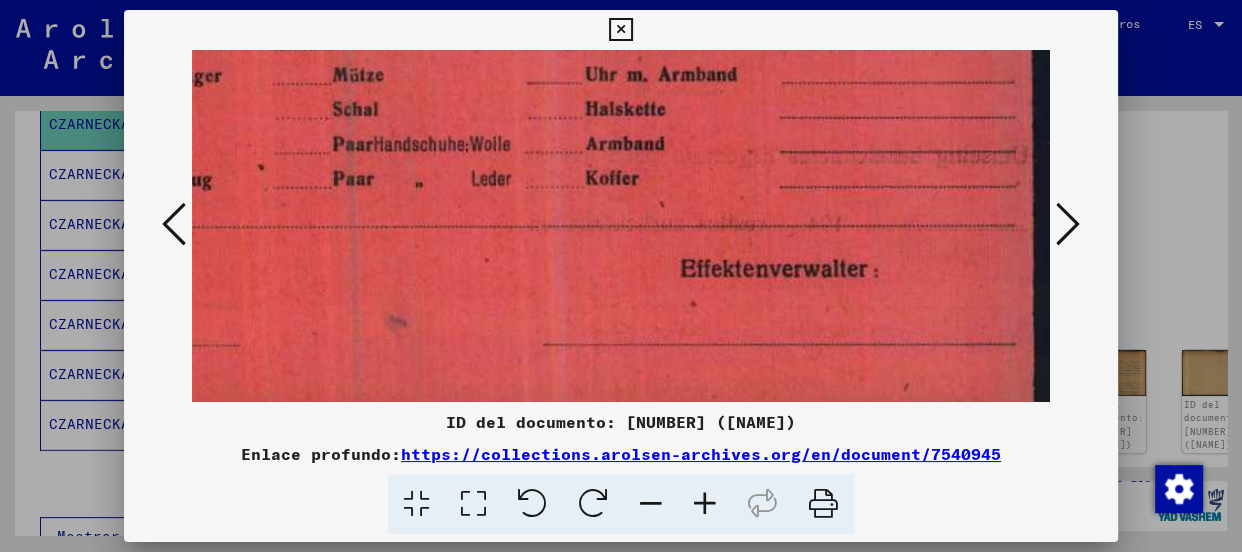 drag, startPoint x: 809, startPoint y: 193, endPoint x: 597, endPoint y: 217, distance: 213.35417 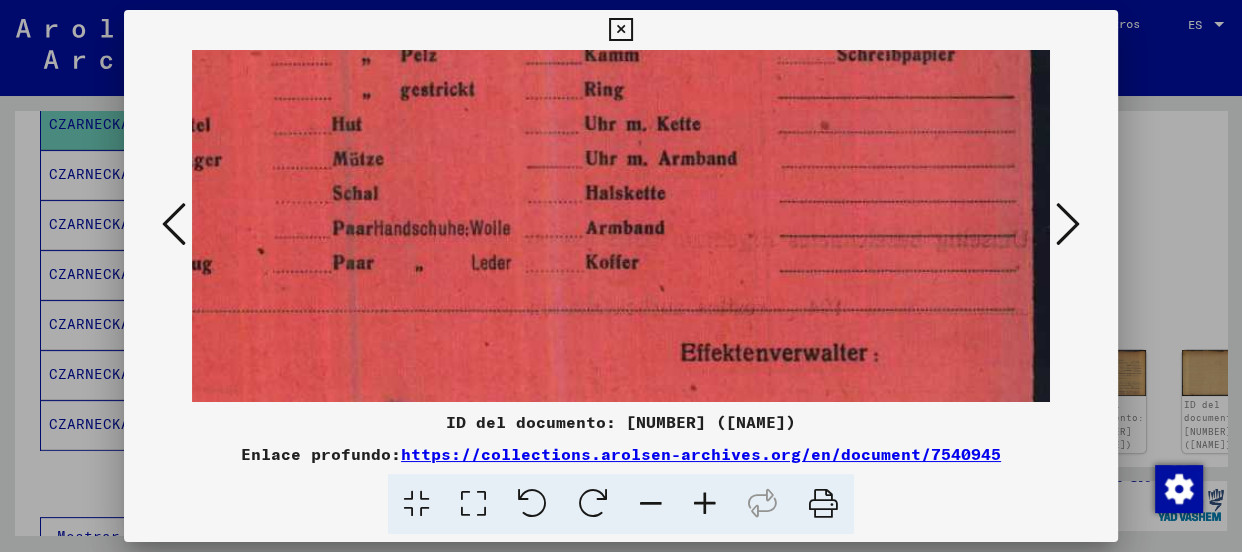 drag, startPoint x: 937, startPoint y: 207, endPoint x: 908, endPoint y: 161, distance: 54.378304 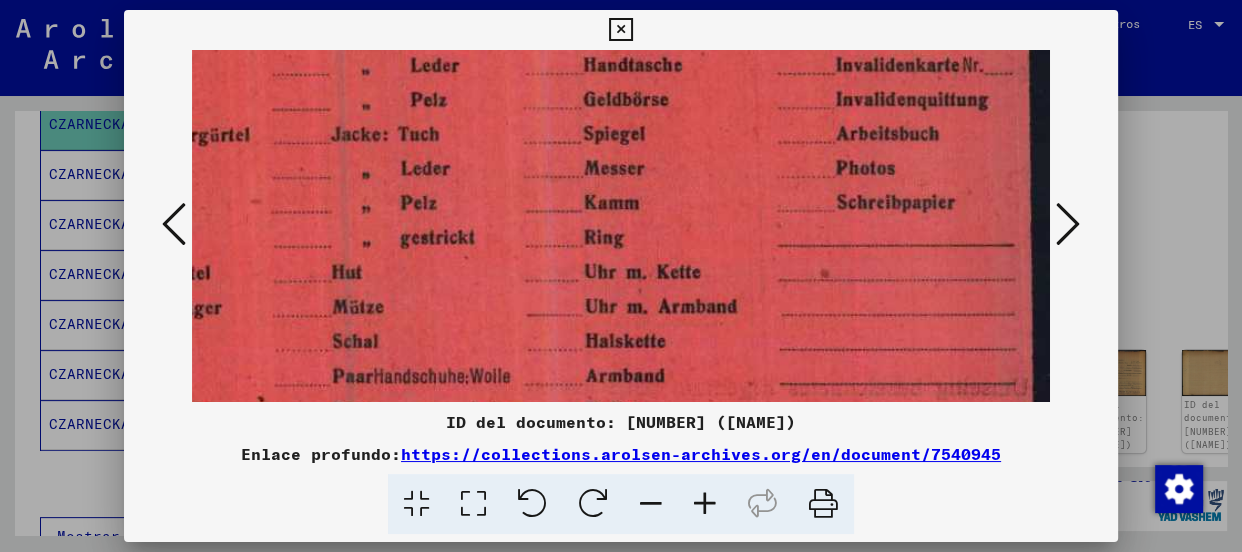 drag, startPoint x: 911, startPoint y: 153, endPoint x: 942, endPoint y: 187, distance: 46.010868 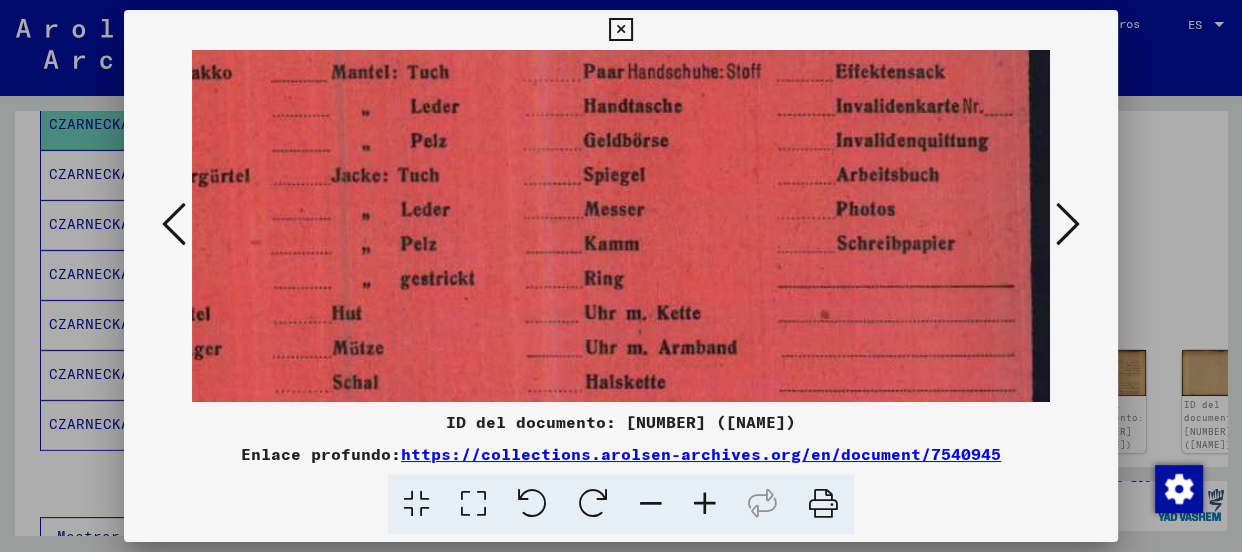 drag, startPoint x: 994, startPoint y: 139, endPoint x: 281, endPoint y: 226, distance: 718.28827 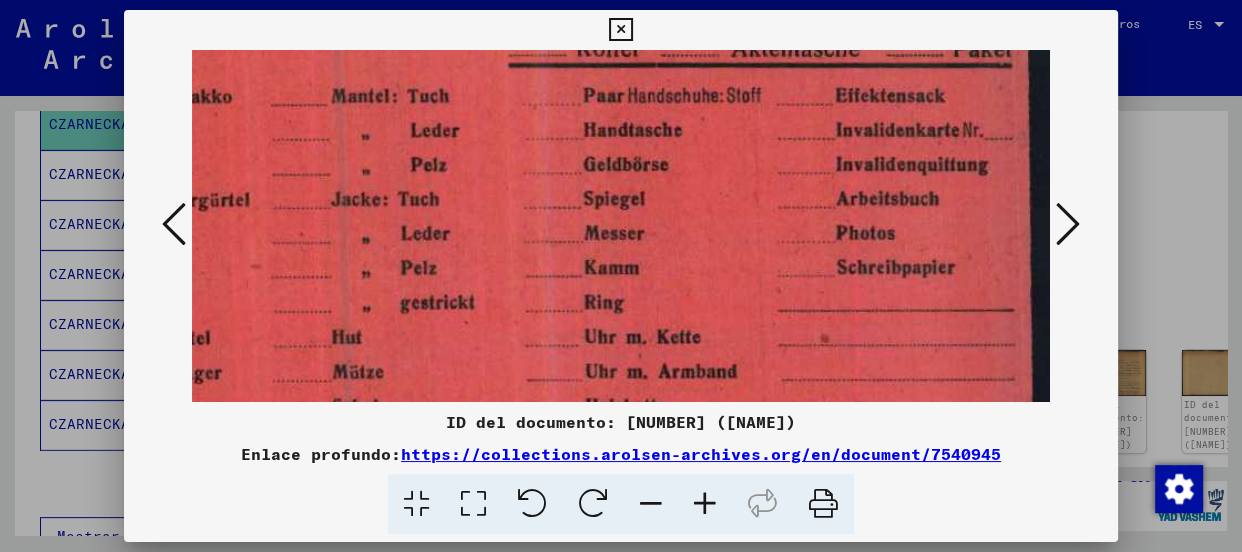 click at bounding box center [1068, 224] 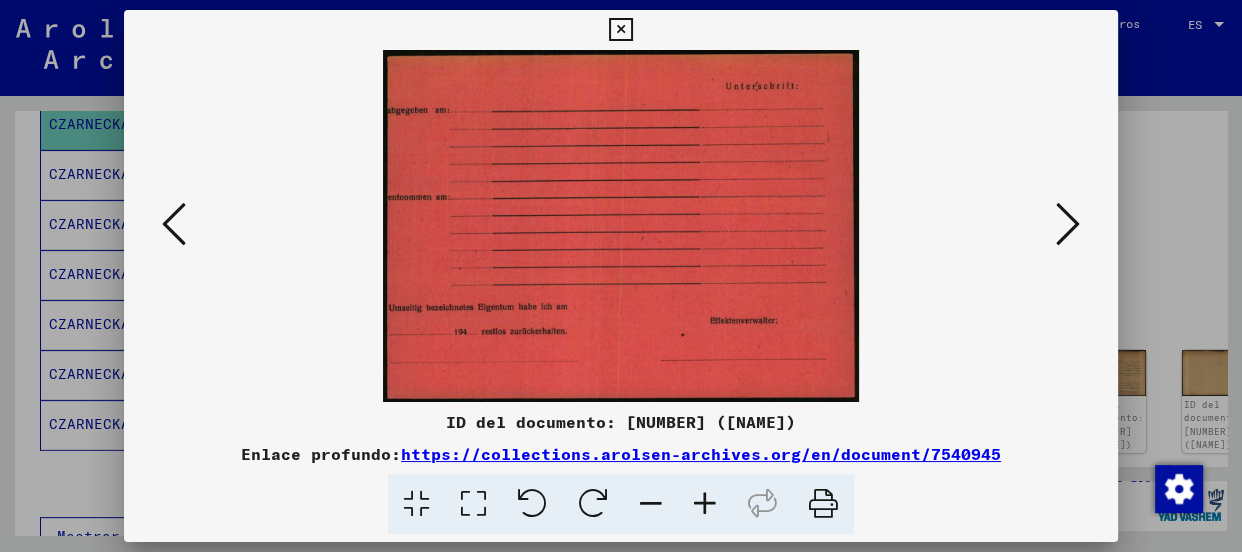 click at bounding box center [1068, 224] 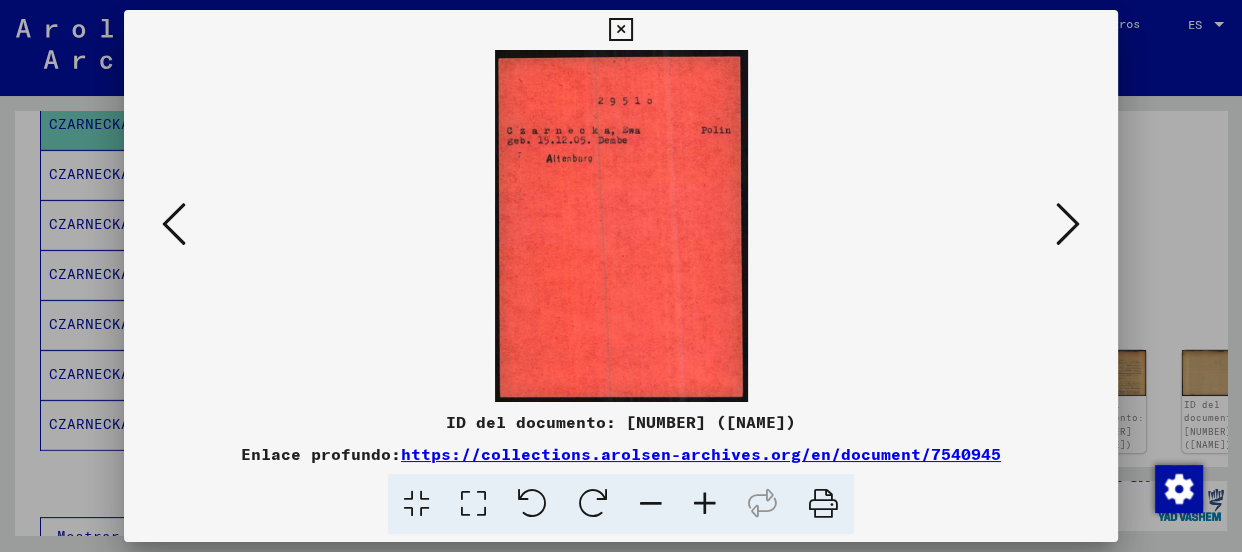 click at bounding box center [1068, 224] 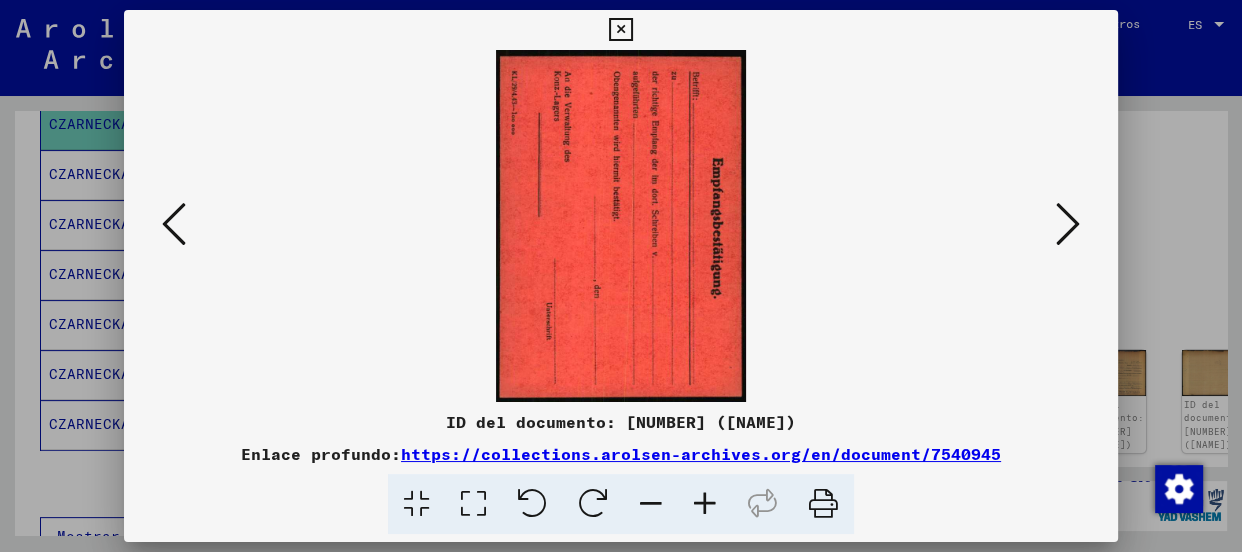 click at bounding box center [1068, 224] 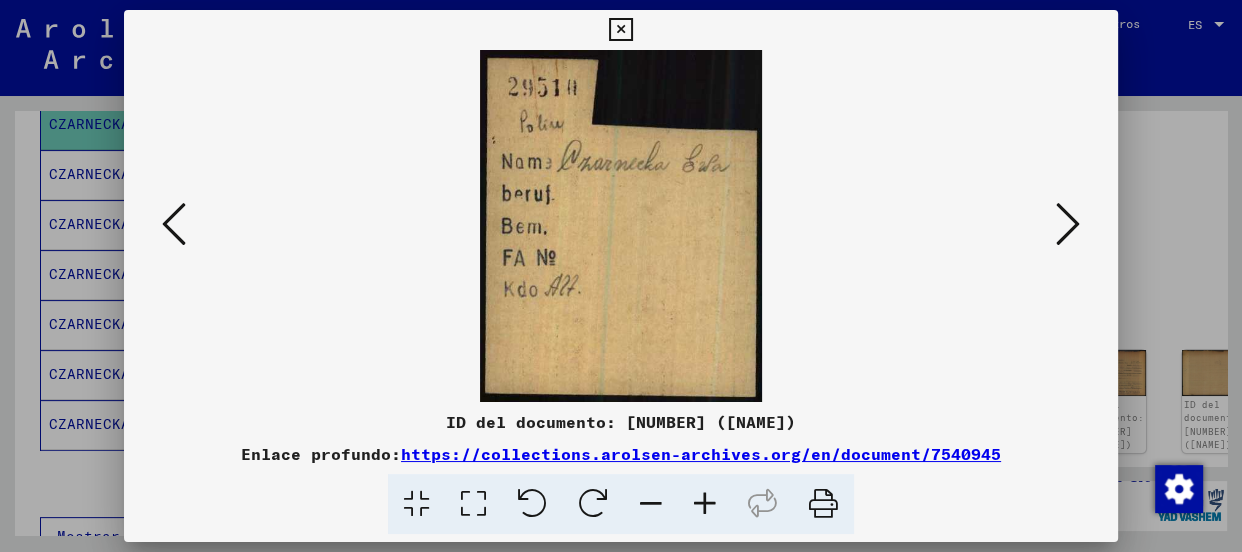 click at bounding box center [1068, 225] 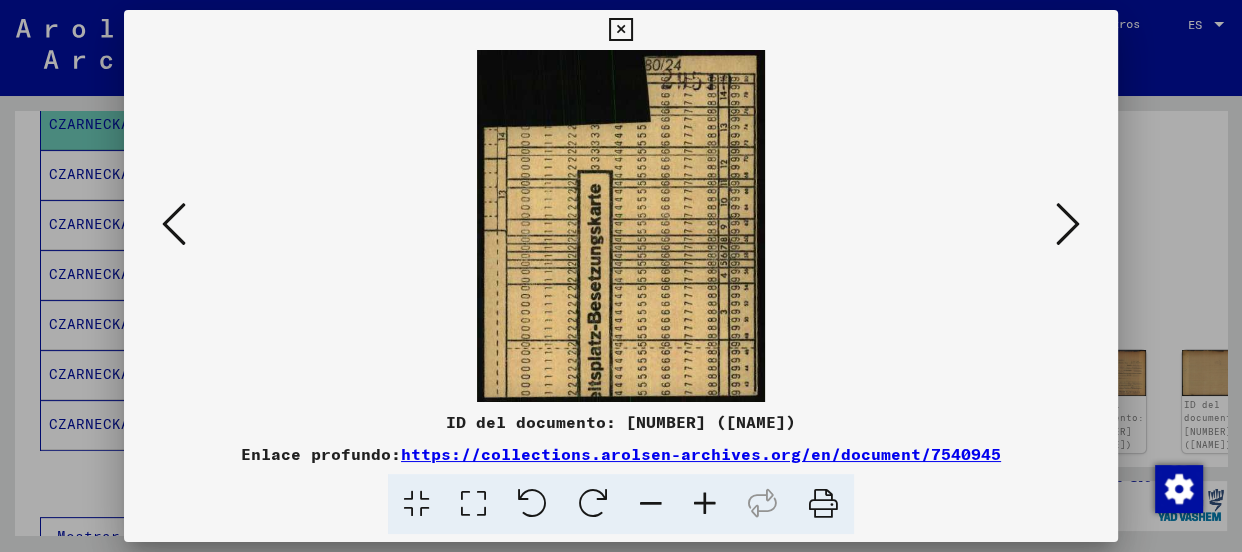 click at bounding box center [705, 504] 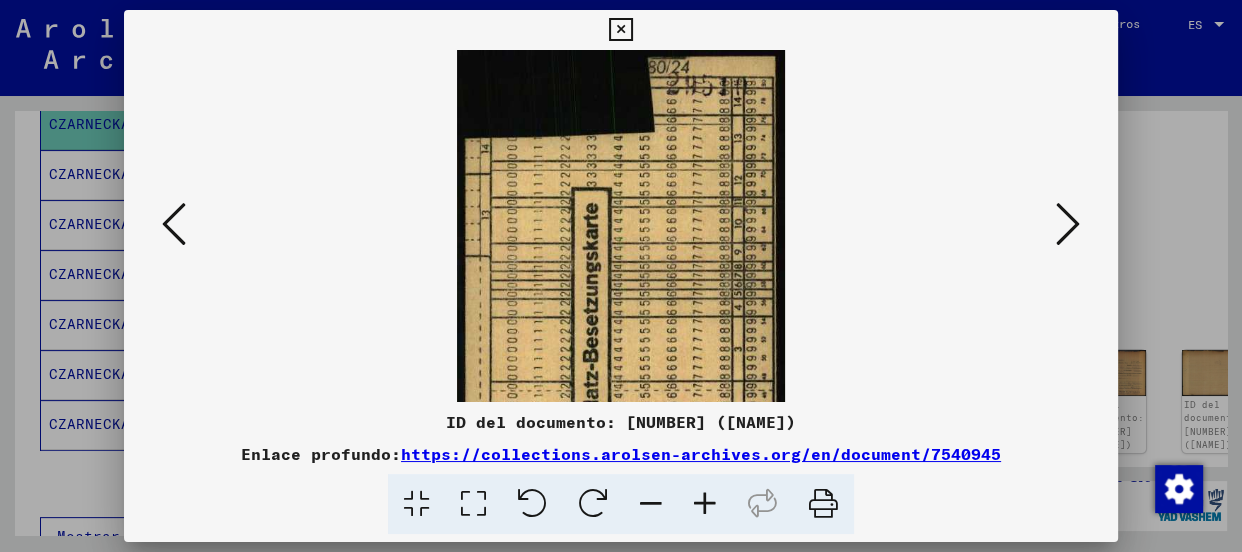 click at bounding box center [705, 504] 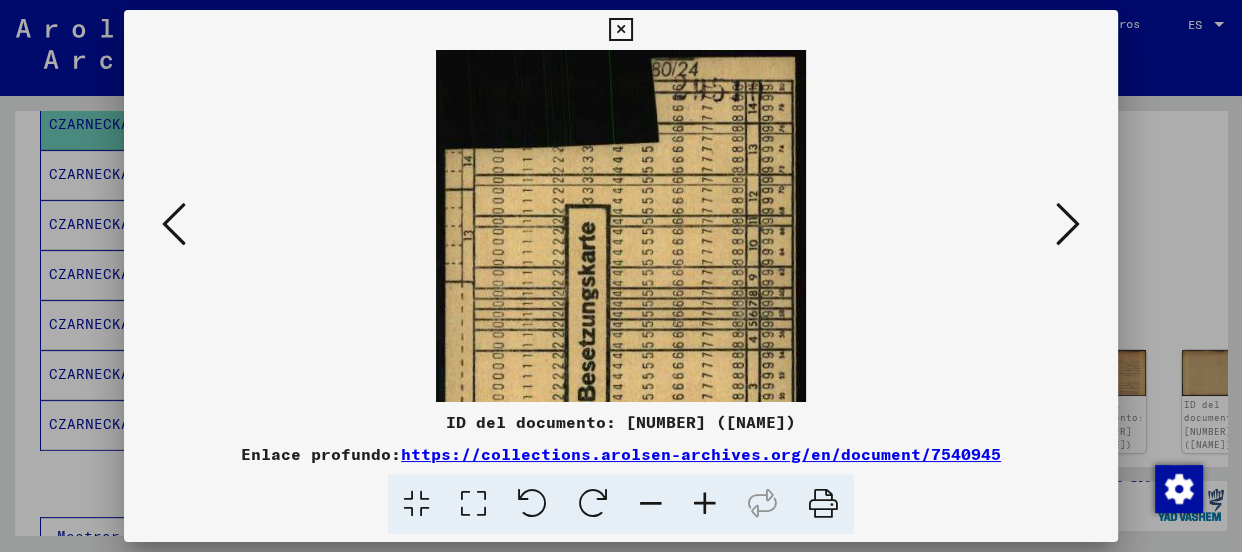 click at bounding box center (705, 504) 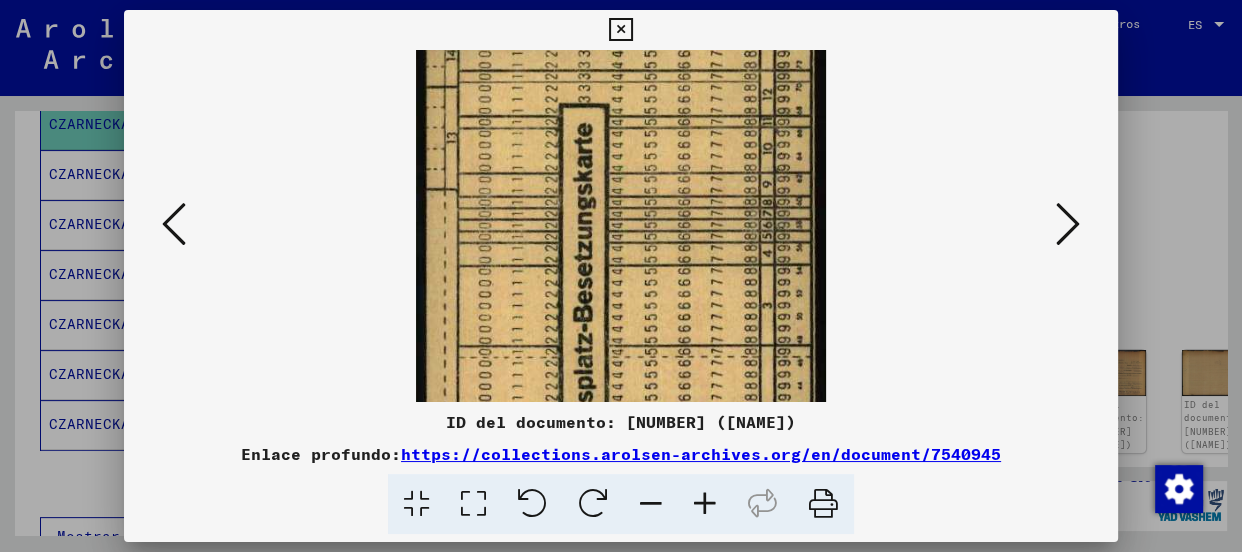 drag, startPoint x: 729, startPoint y: 268, endPoint x: 747, endPoint y: 150, distance: 119.36499 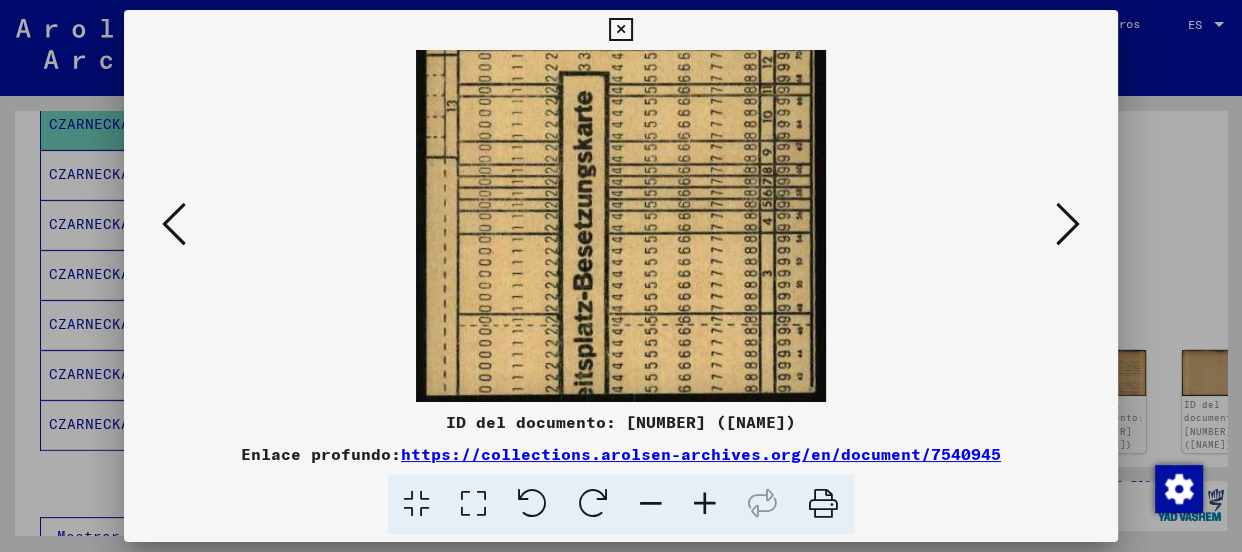 drag, startPoint x: 688, startPoint y: 302, endPoint x: 702, endPoint y: 220, distance: 83.18654 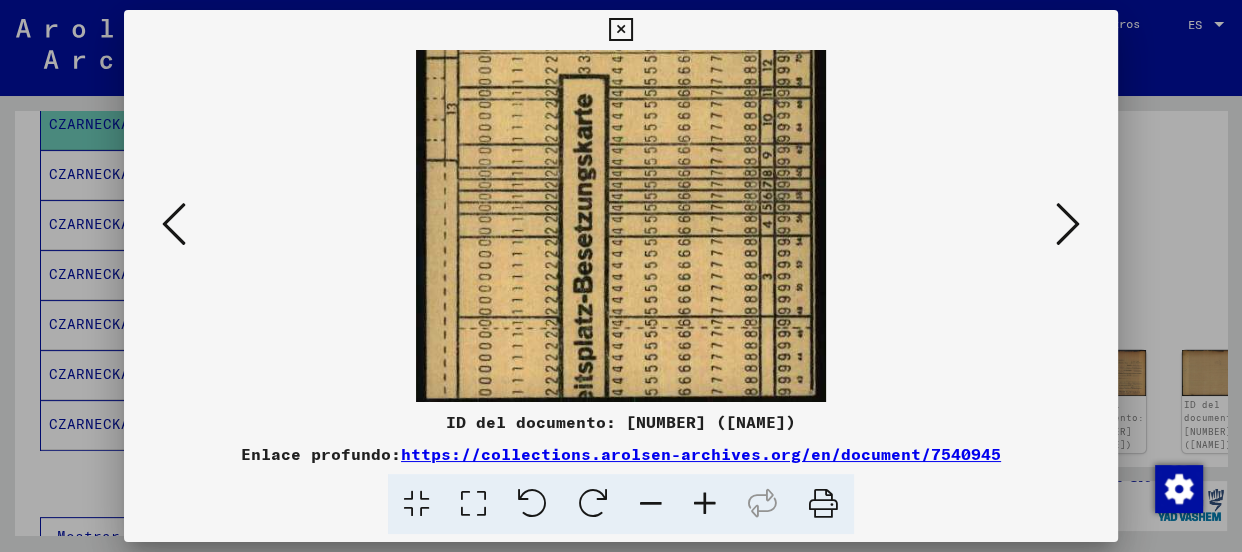 scroll, scrollTop: 150, scrollLeft: 0, axis: vertical 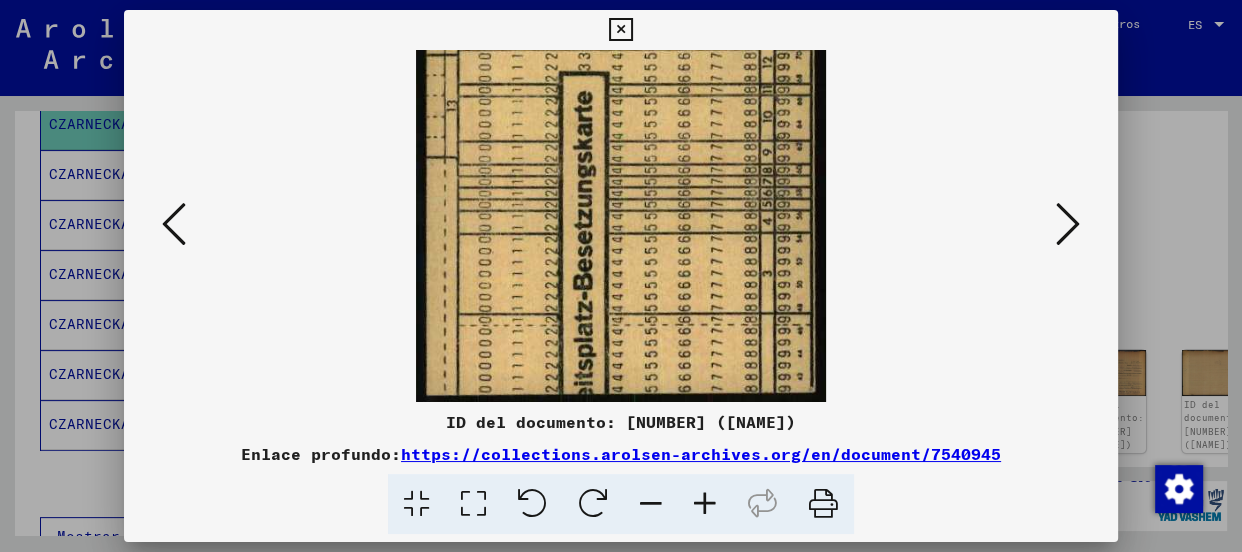 drag, startPoint x: 677, startPoint y: 282, endPoint x: 700, endPoint y: 207, distance: 78.44743 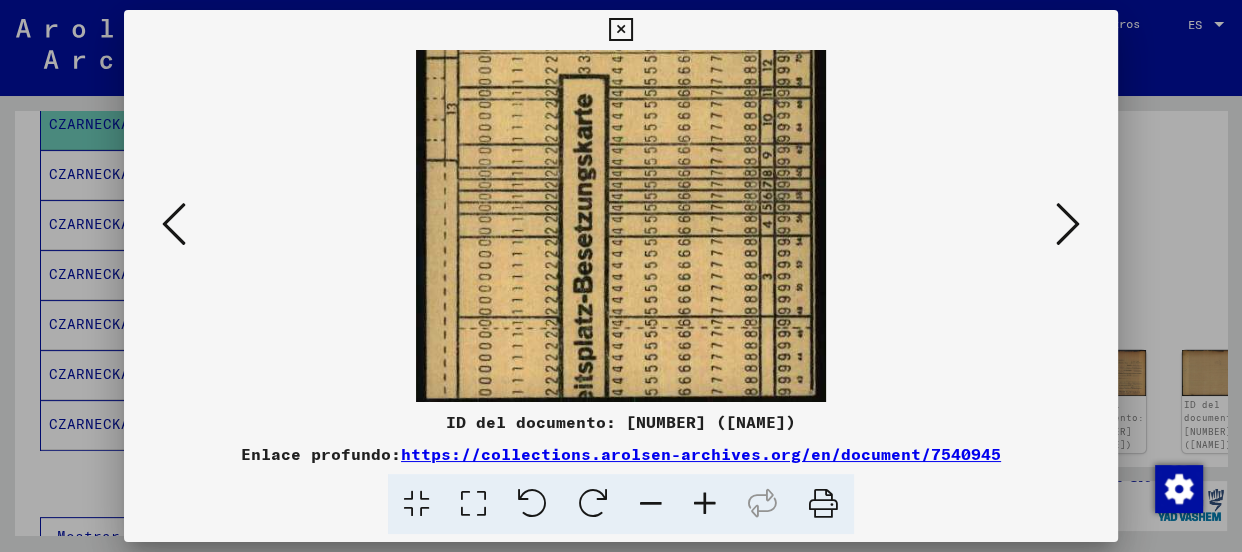click at bounding box center (651, 504) 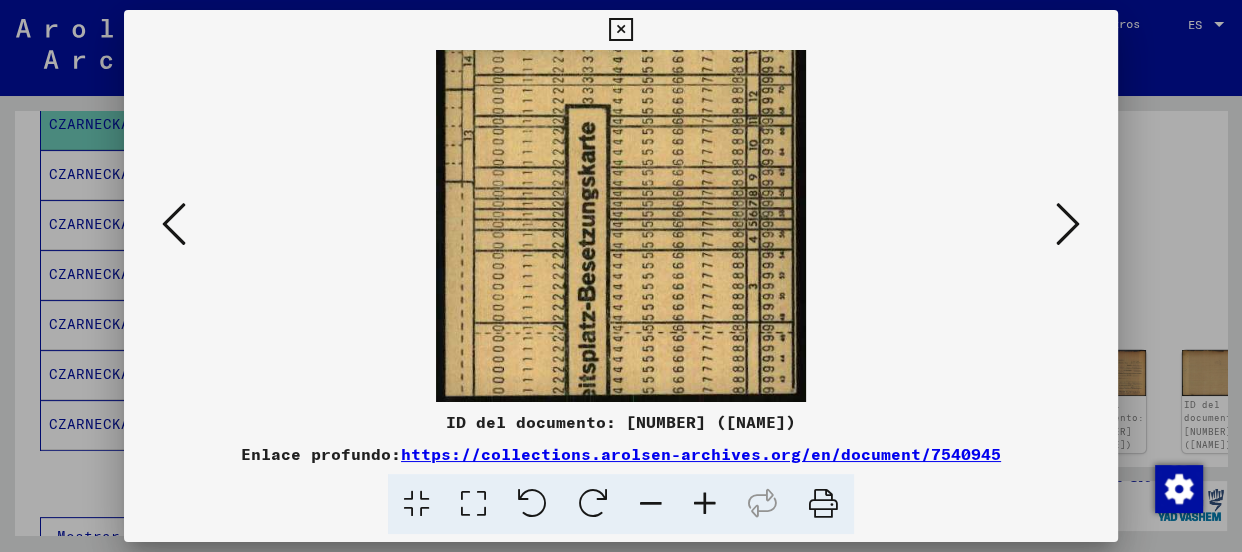 click at bounding box center (651, 504) 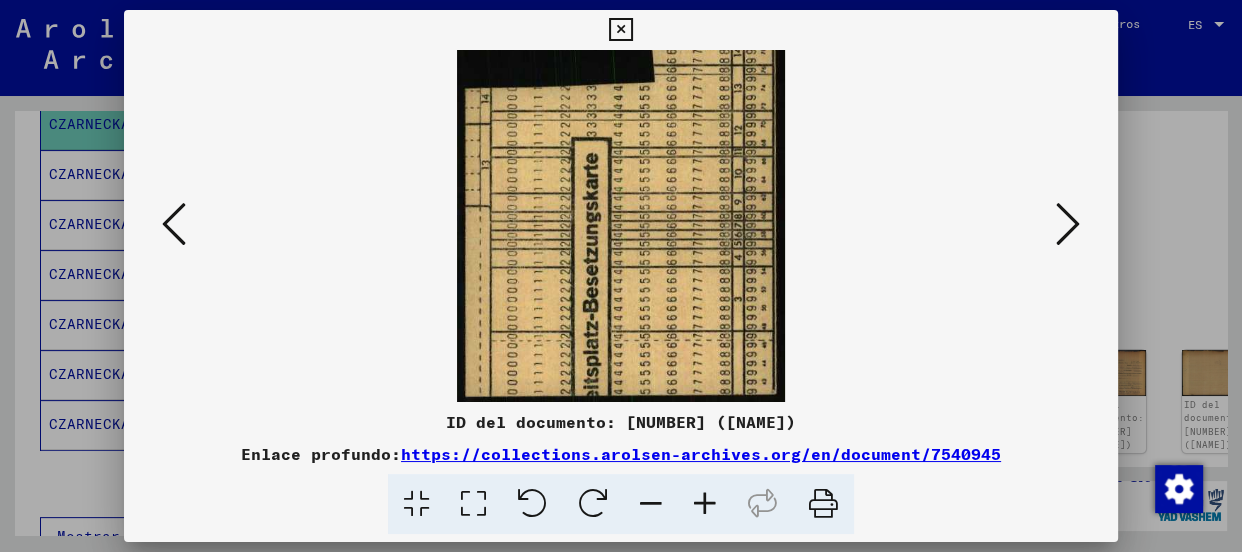 click at bounding box center (651, 504) 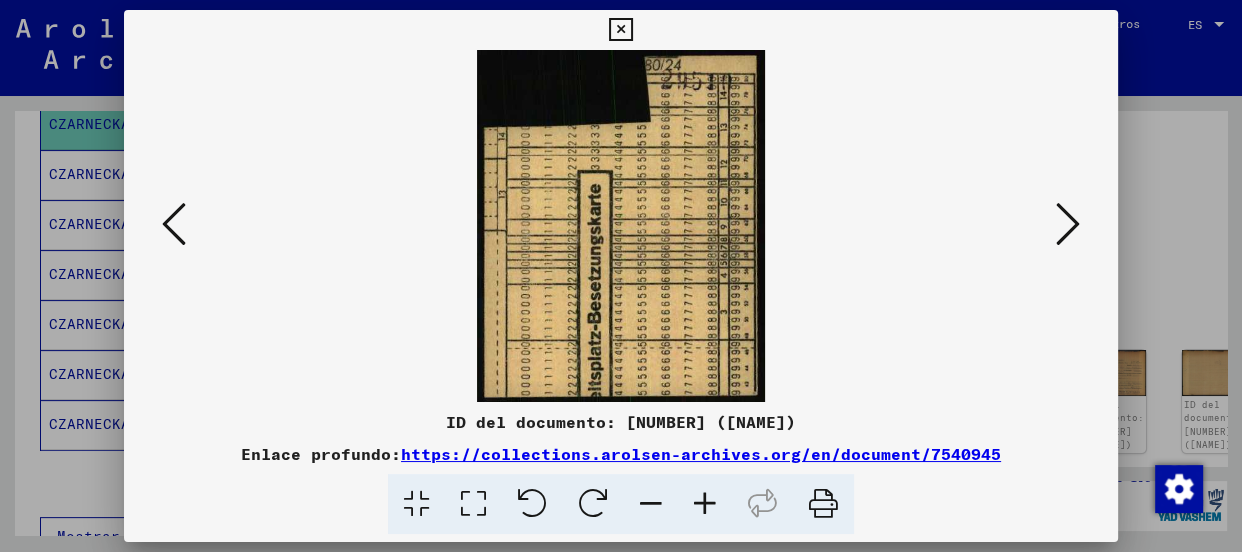 scroll, scrollTop: 0, scrollLeft: 0, axis: both 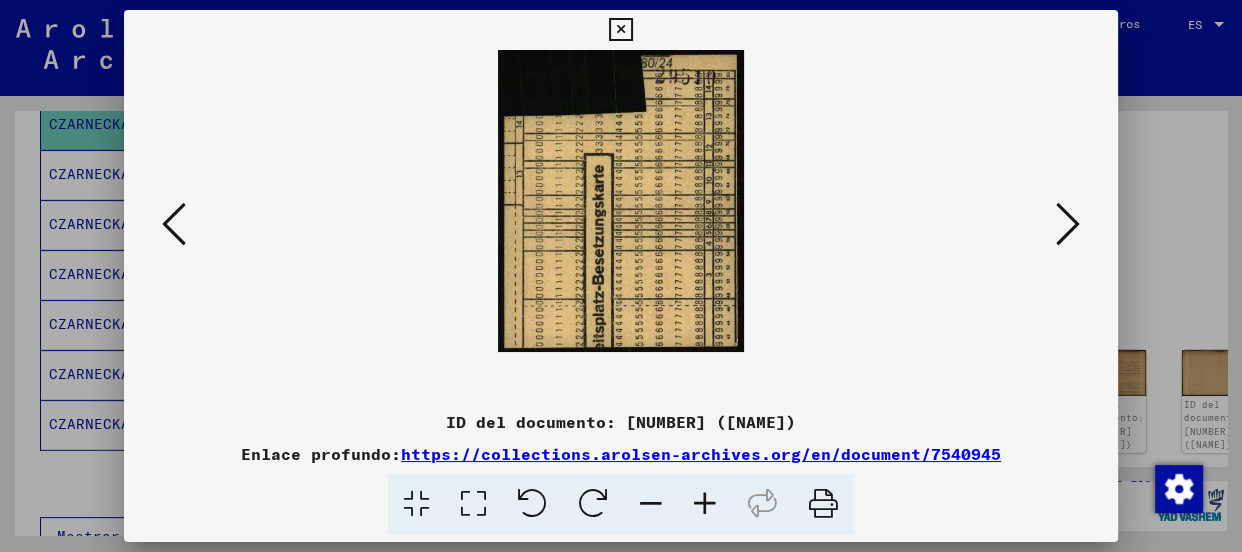 click at bounding box center [651, 504] 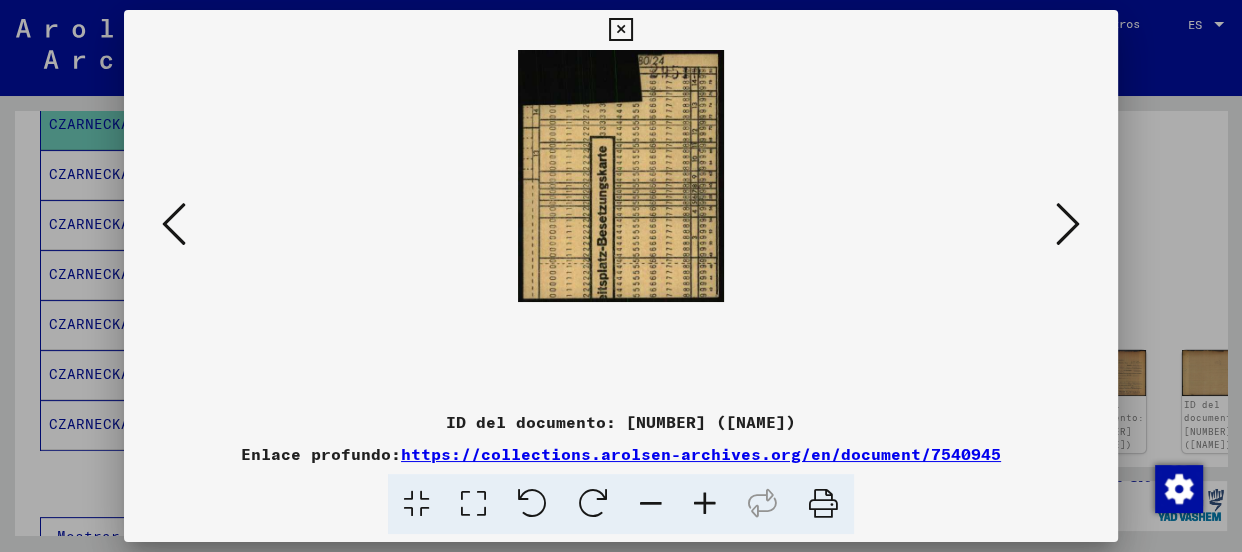 click at bounding box center (705, 504) 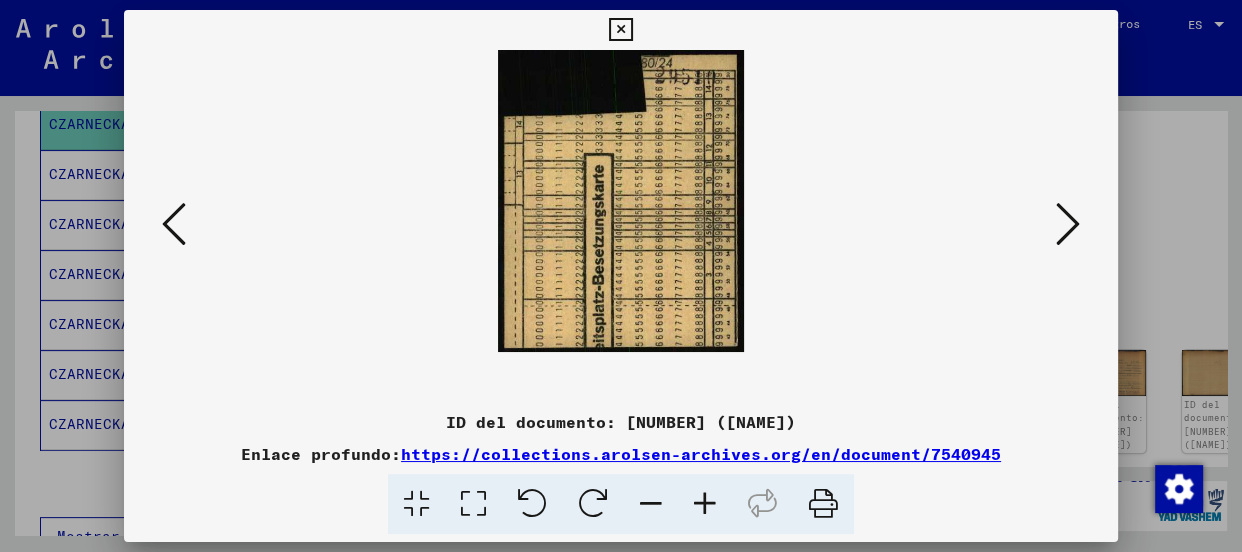 click at bounding box center (705, 504) 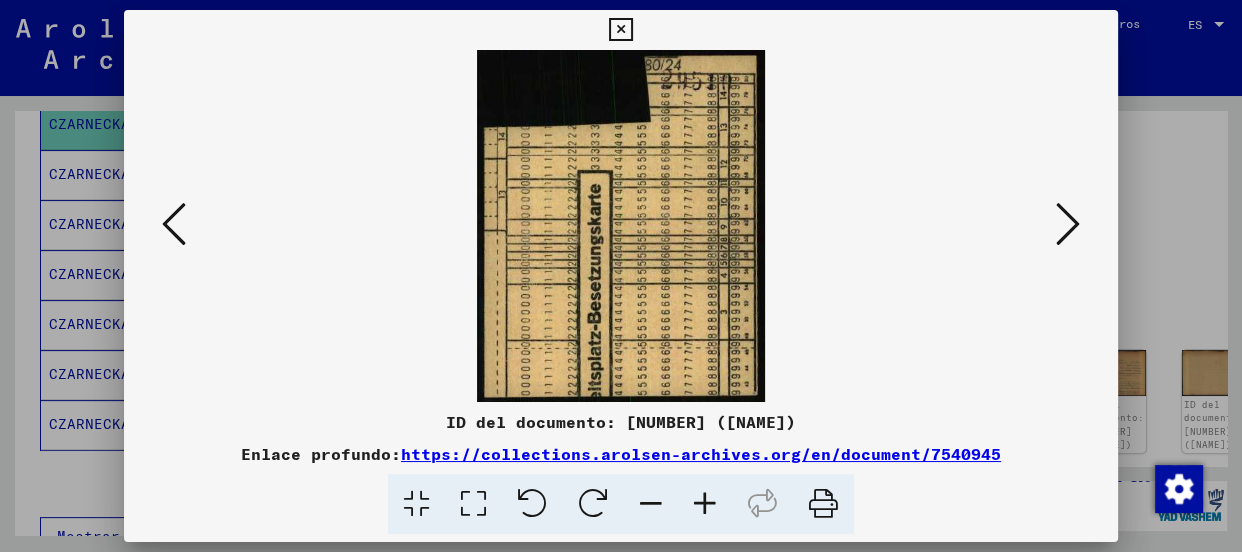 click at bounding box center [705, 504] 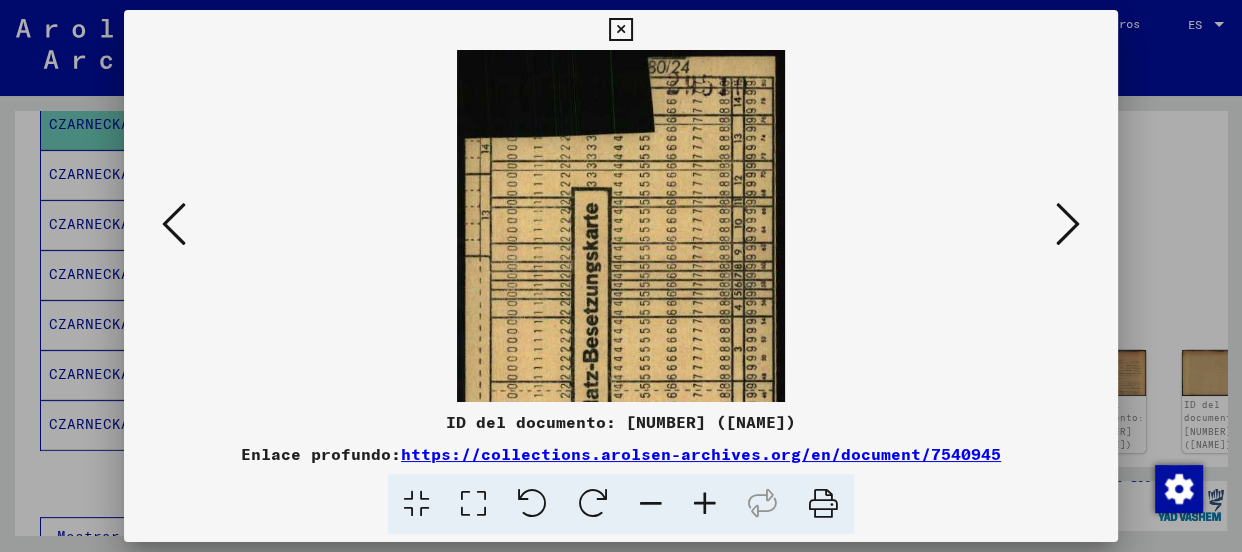 click at bounding box center (705, 504) 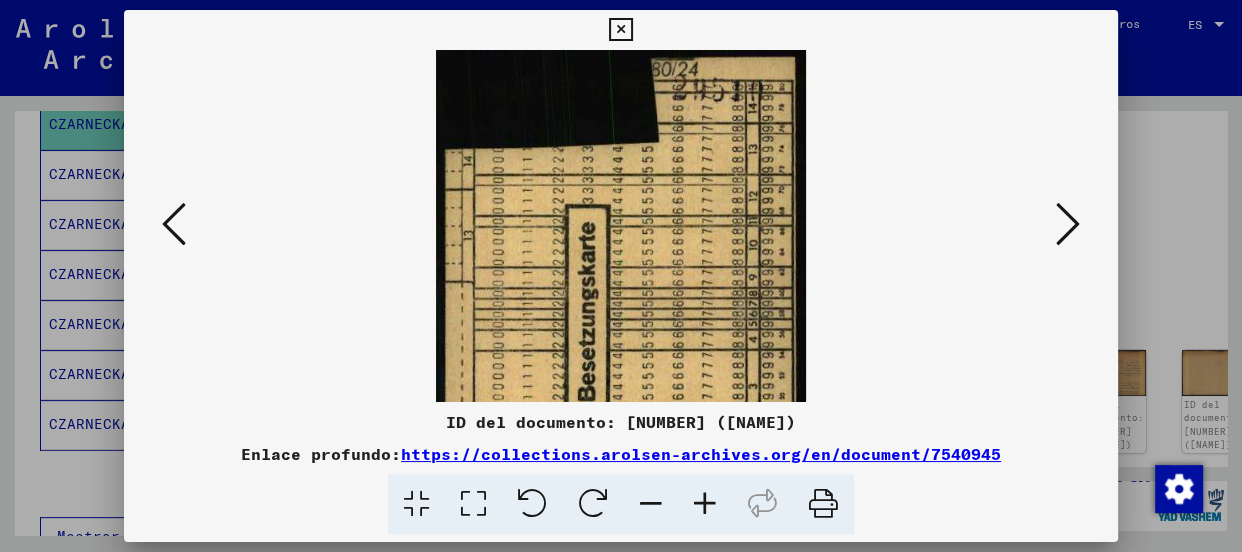 click at bounding box center (705, 504) 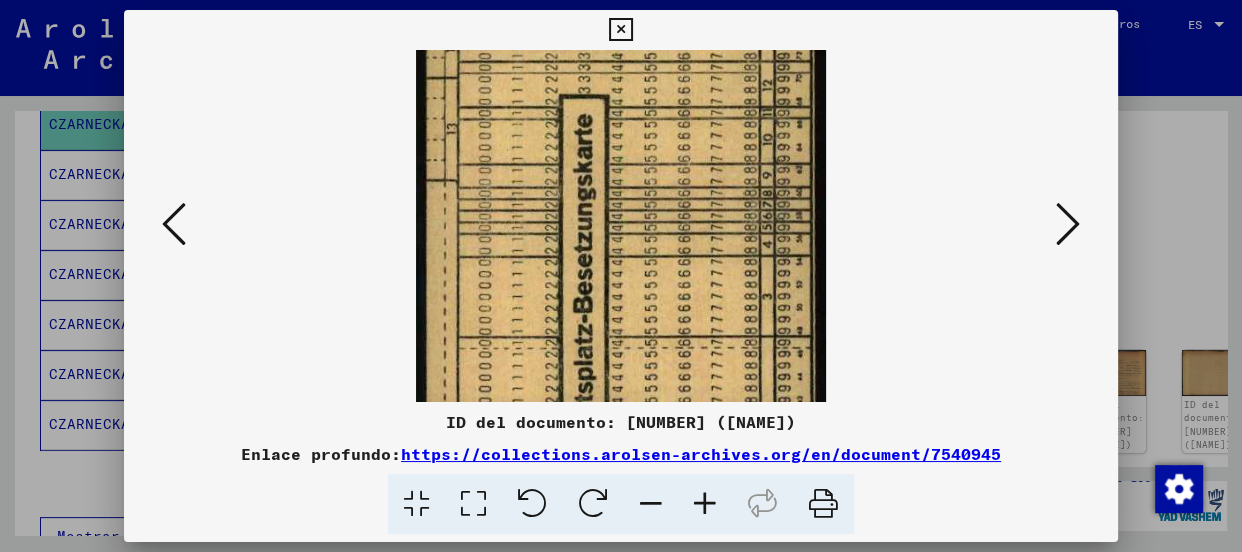 drag, startPoint x: 686, startPoint y: 285, endPoint x: 760, endPoint y: 158, distance: 146.98639 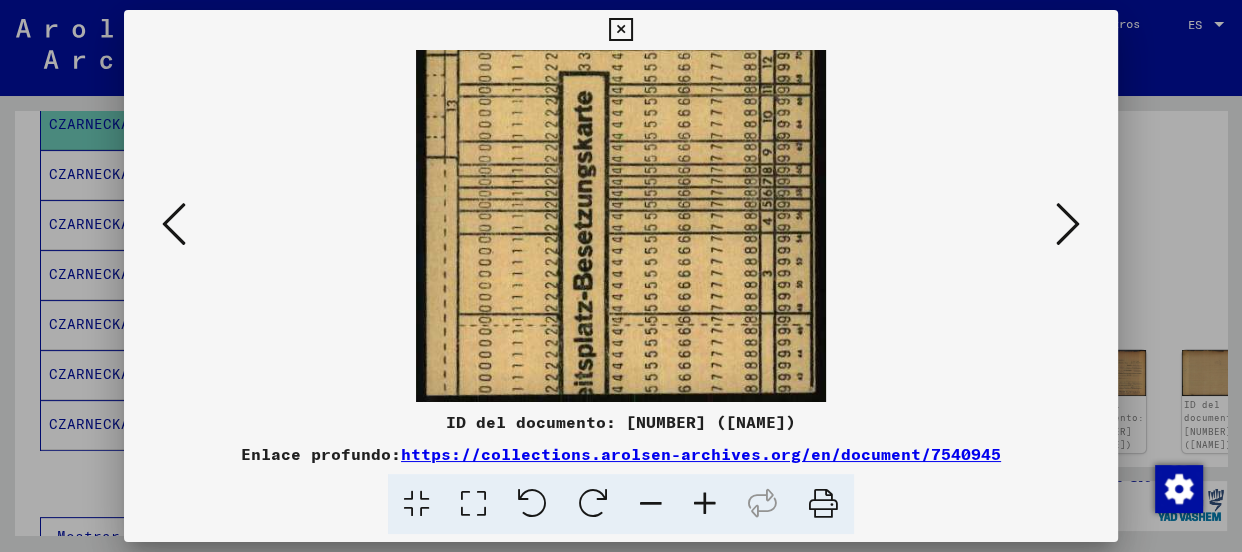 drag, startPoint x: 670, startPoint y: 320, endPoint x: 706, endPoint y: 198, distance: 127.20063 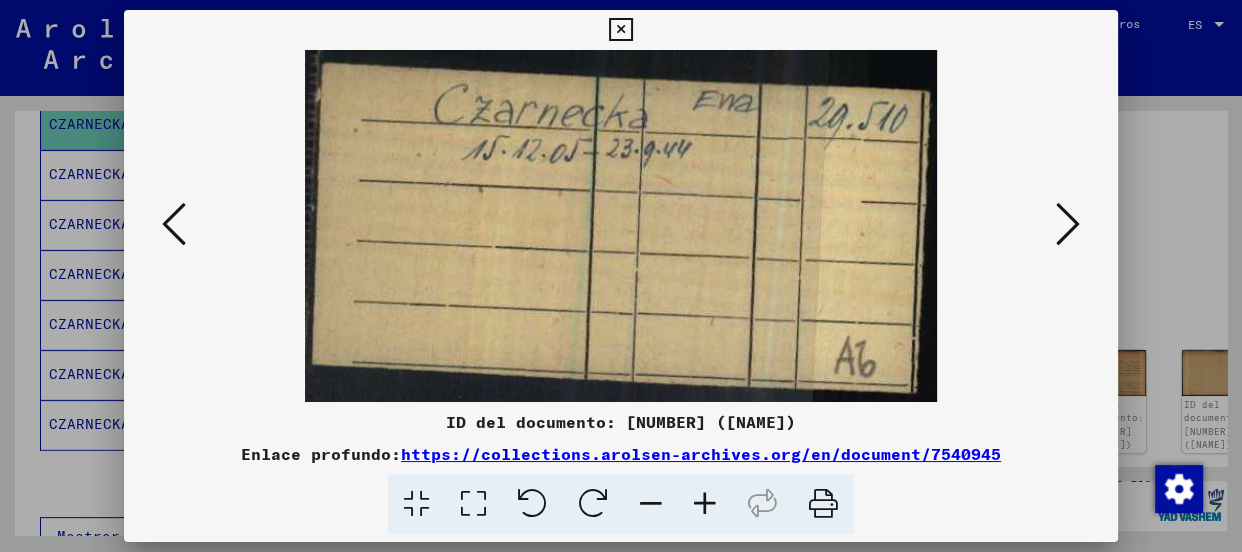 scroll, scrollTop: 0, scrollLeft: 0, axis: both 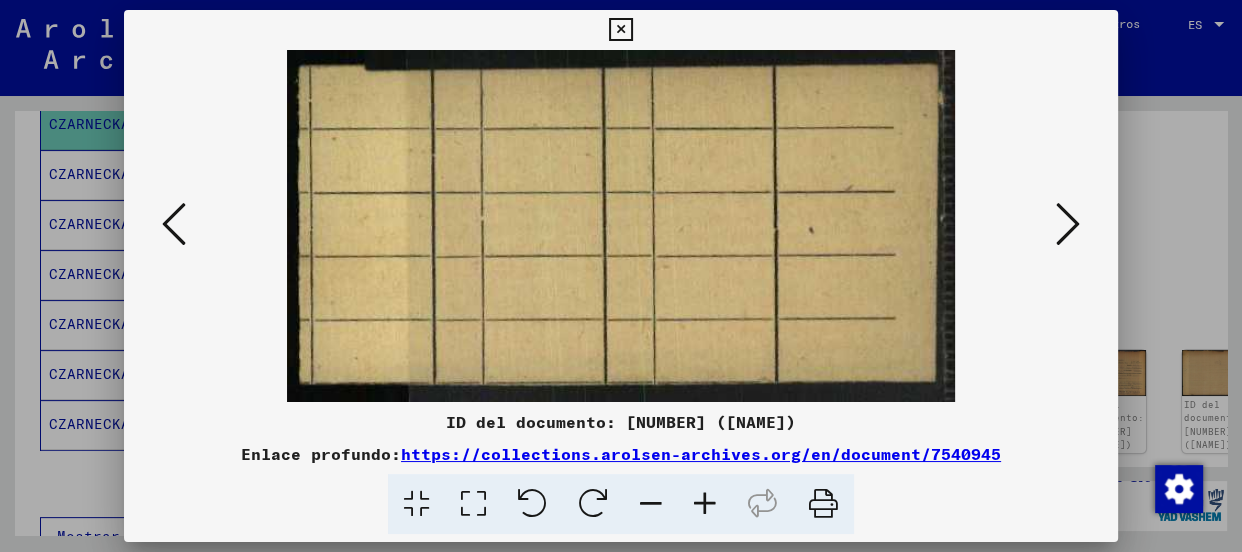 click at bounding box center [1068, 224] 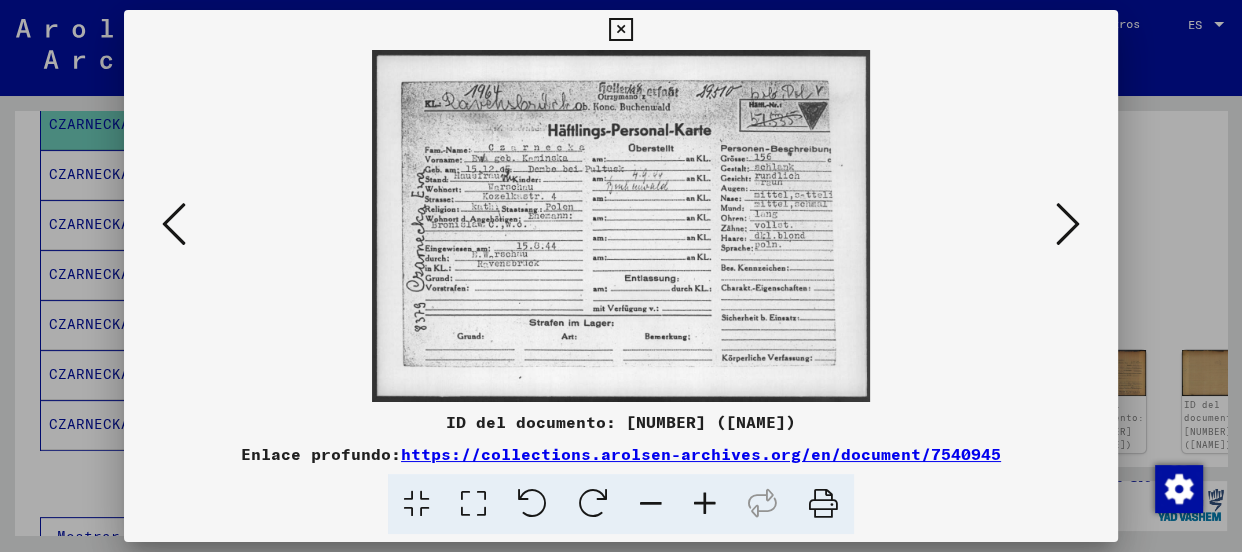 click at bounding box center [705, 504] 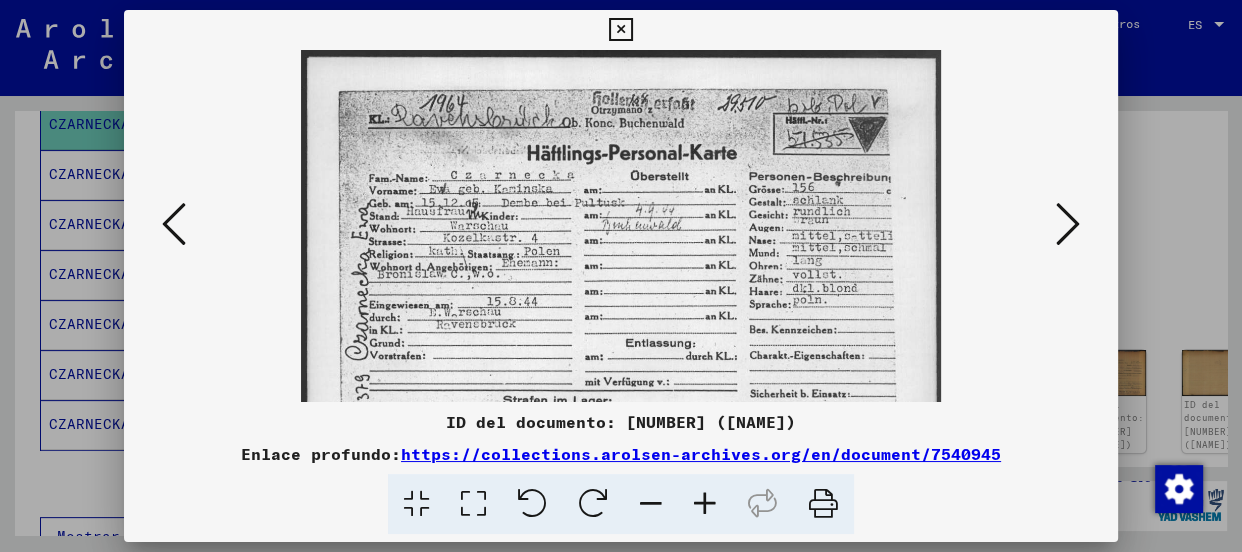click at bounding box center [705, 504] 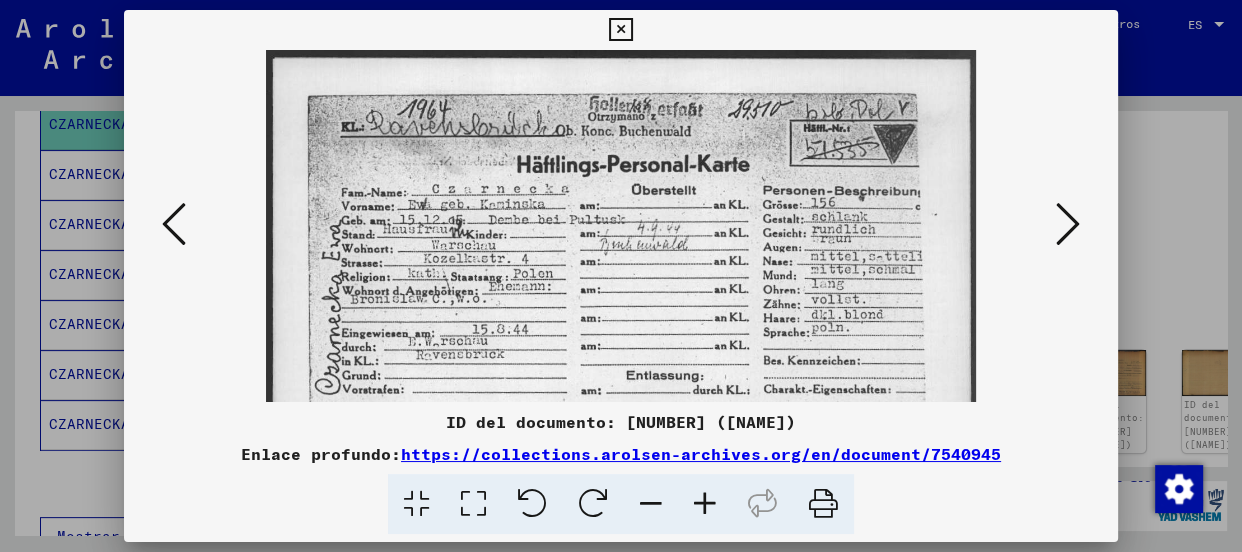 click at bounding box center [705, 504] 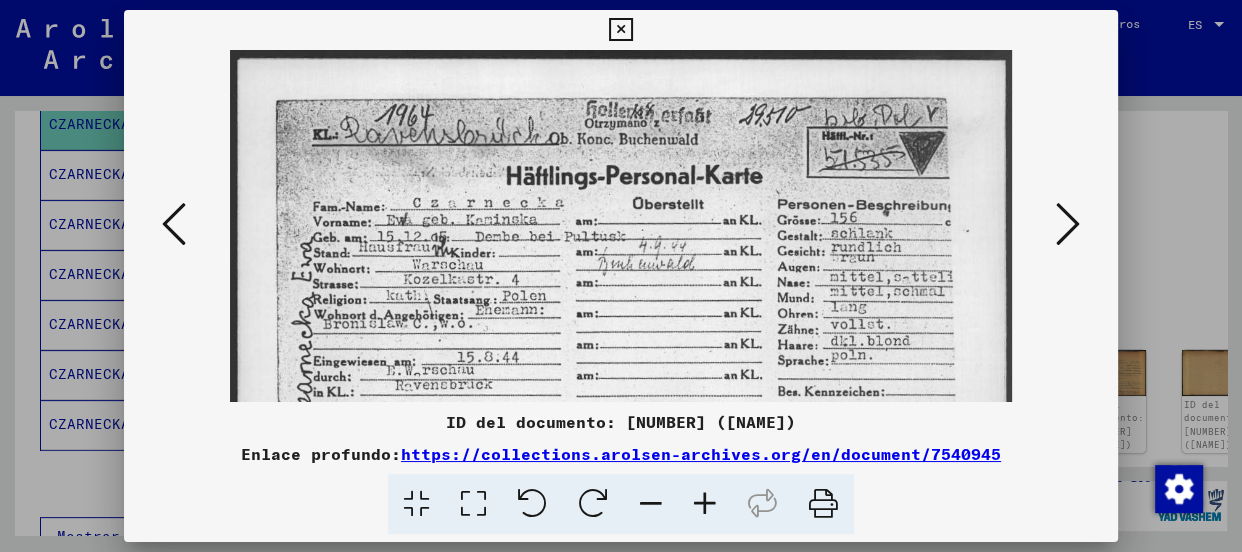 click at bounding box center (705, 504) 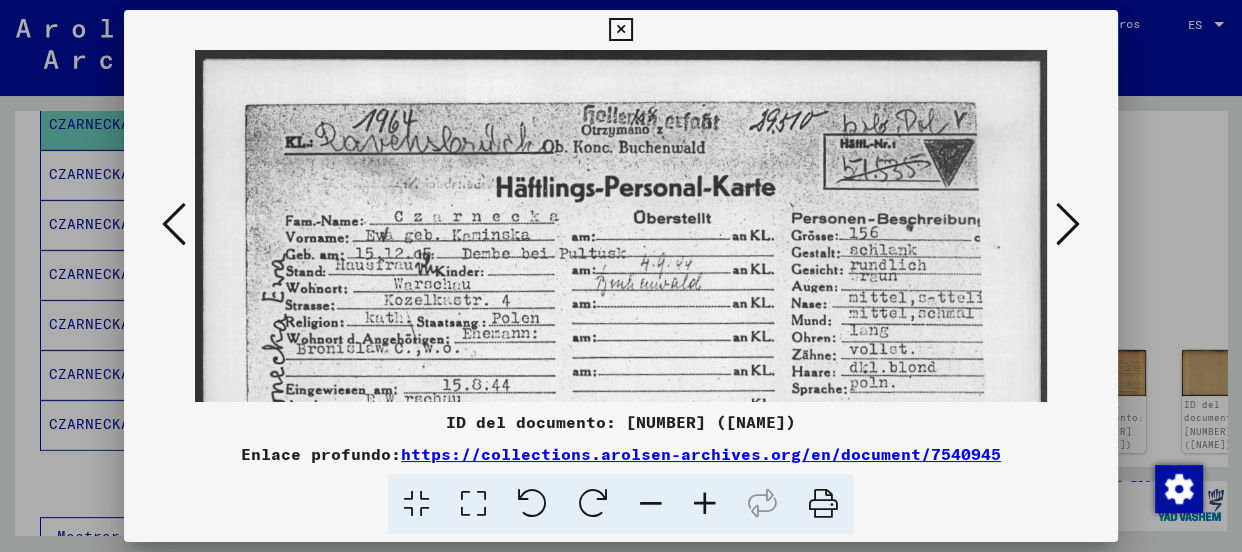 click at bounding box center (705, 504) 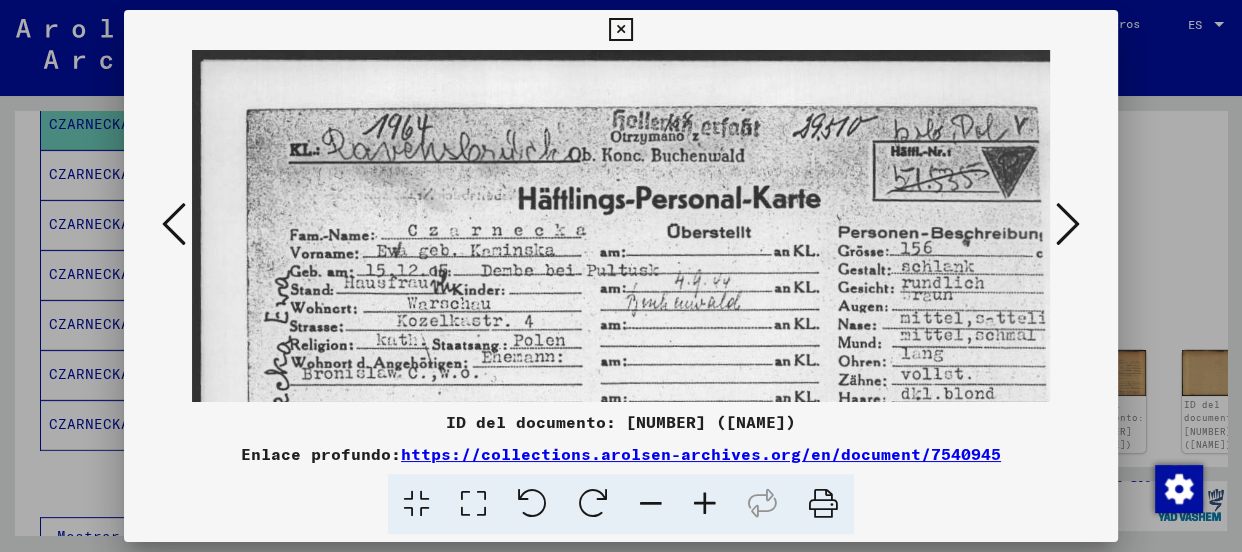 click at bounding box center [705, 504] 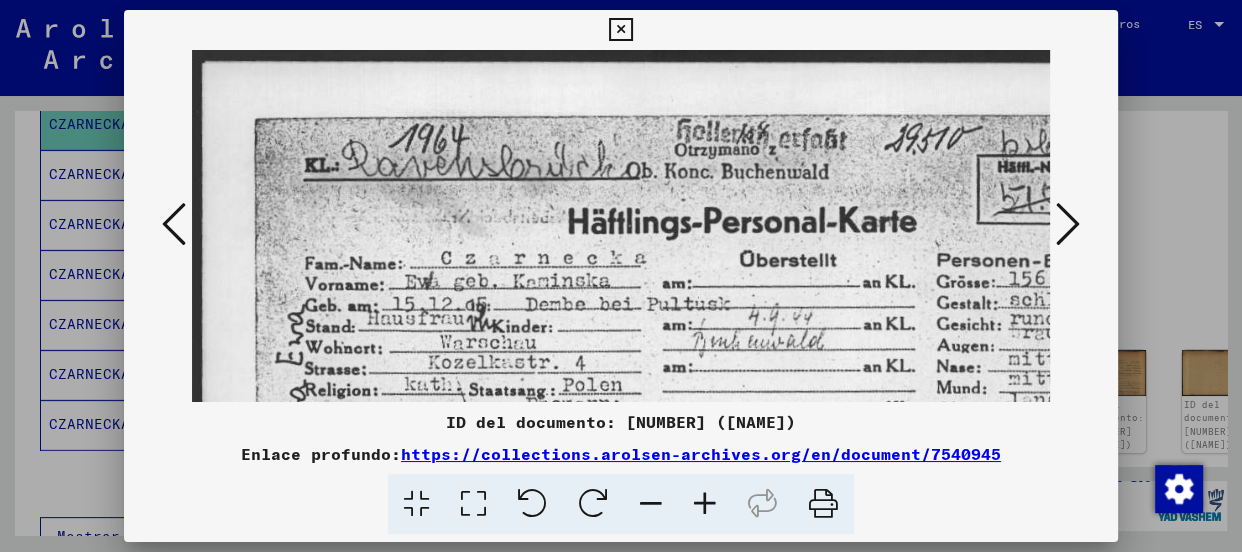 click at bounding box center [705, 504] 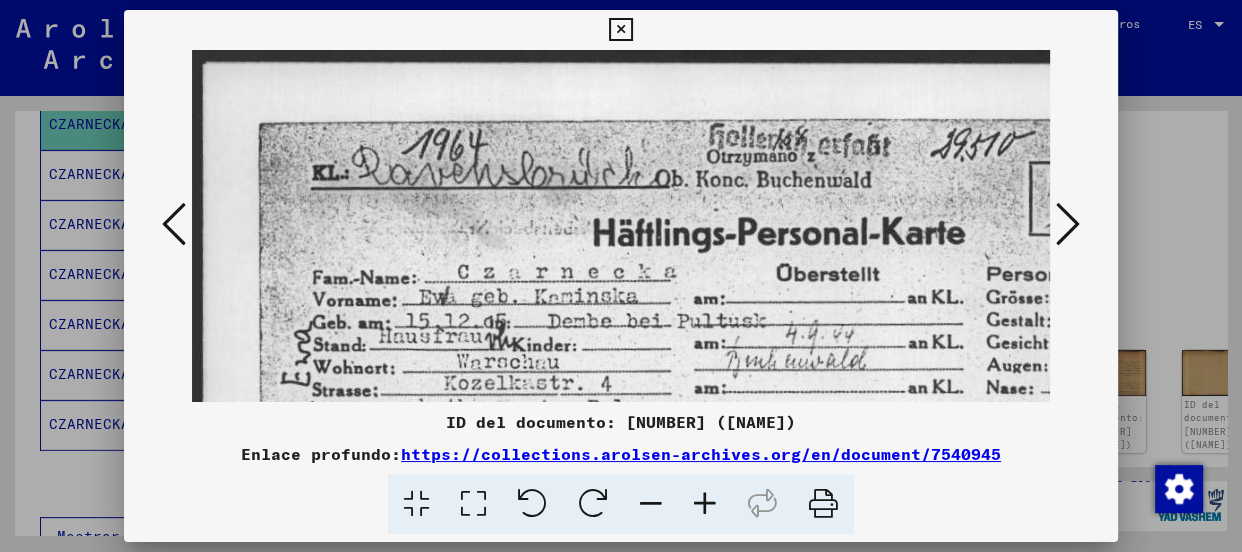 click on "ID del documento: [NUMBER] ([NAME])" at bounding box center [621, 422] 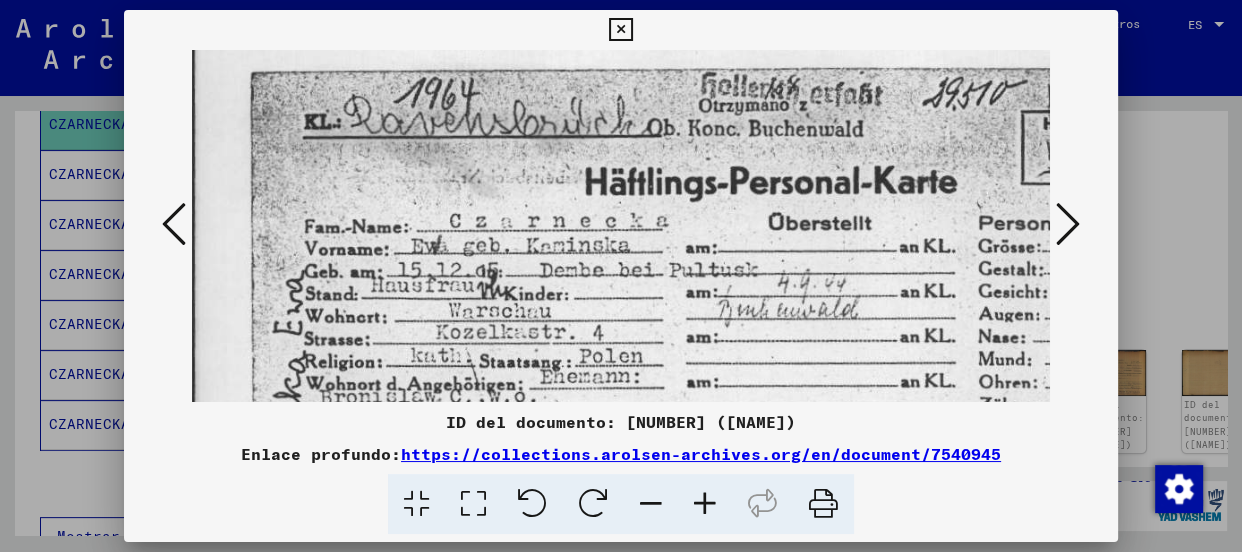 drag, startPoint x: 672, startPoint y: 286, endPoint x: 661, endPoint y: 232, distance: 55.108982 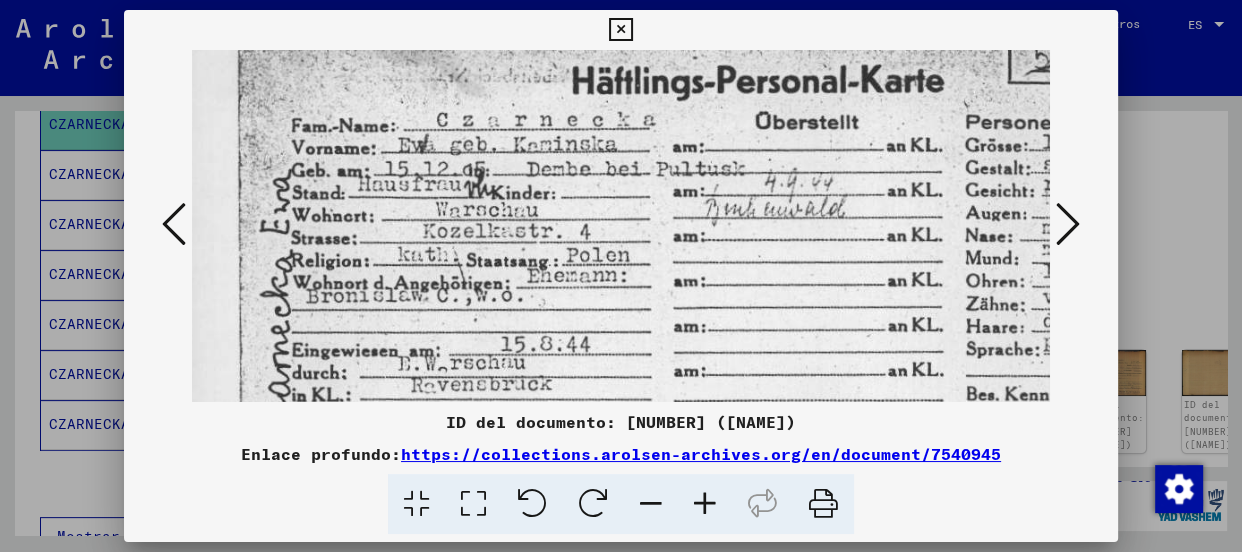 scroll, scrollTop: 161, scrollLeft: 21, axis: both 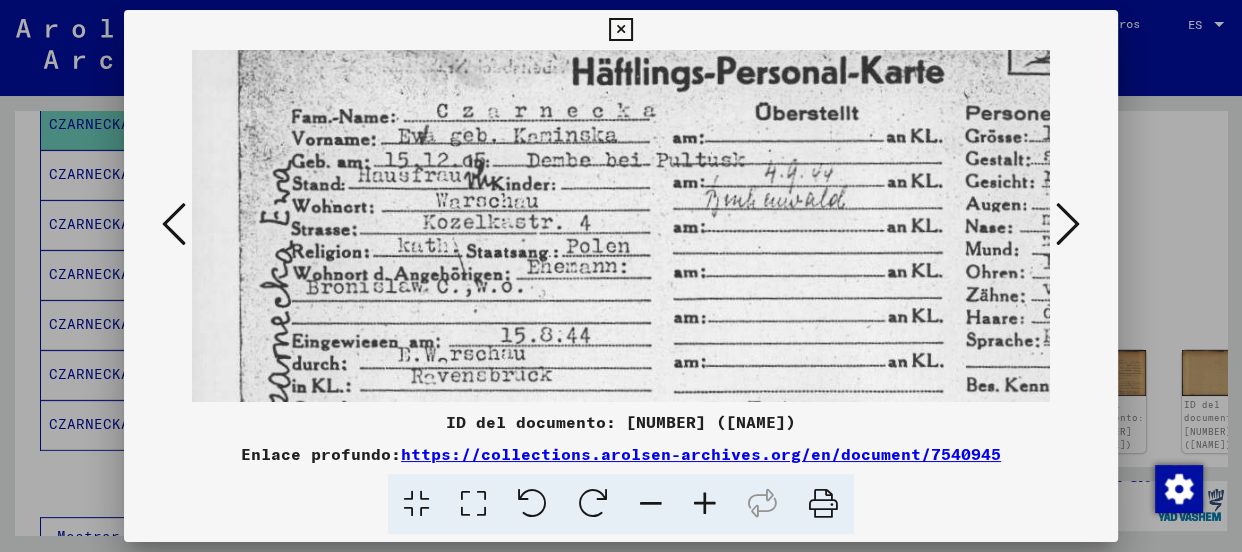 drag, startPoint x: 600, startPoint y: 360, endPoint x: 585, endPoint y: 252, distance: 109.03669 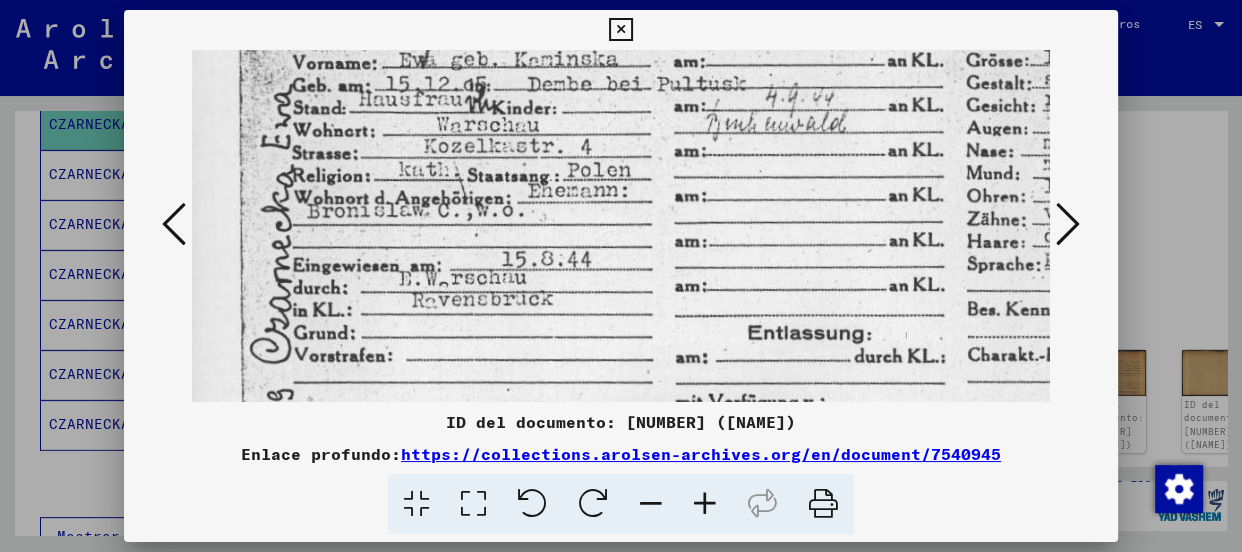 scroll, scrollTop: 242, scrollLeft: 20, axis: both 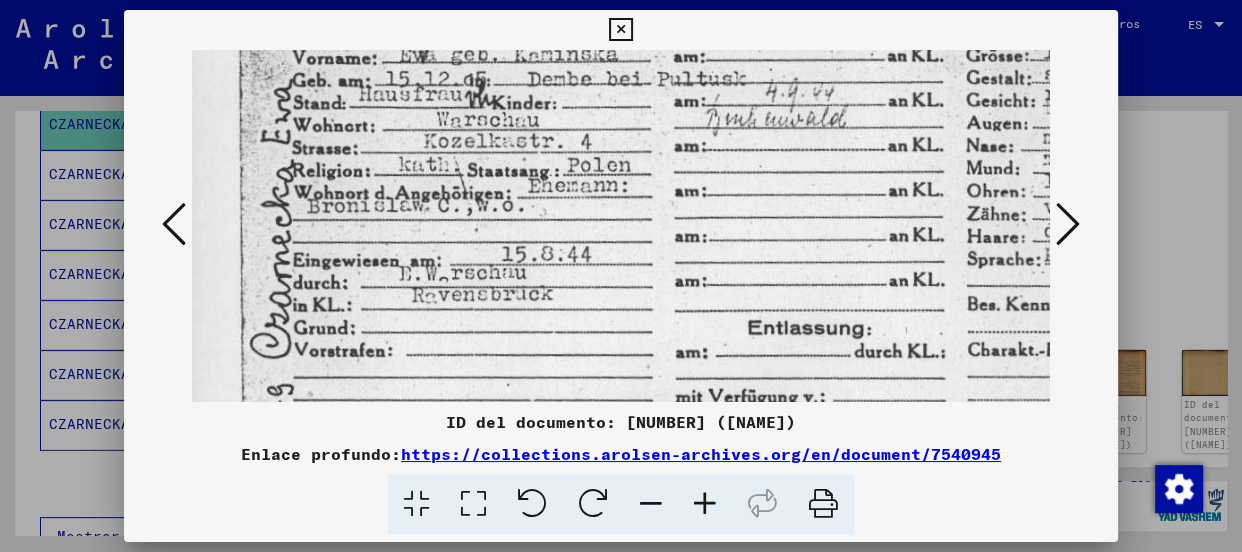drag, startPoint x: 728, startPoint y: 299, endPoint x: 730, endPoint y: 216, distance: 83.02409 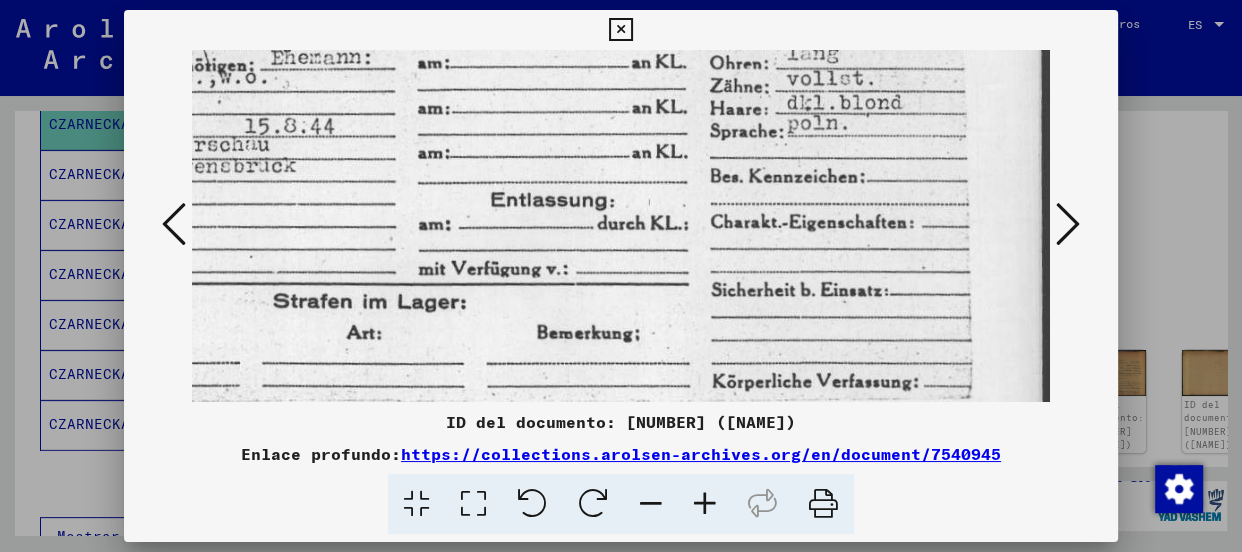 drag, startPoint x: 650, startPoint y: 310, endPoint x: 307, endPoint y: 179, distance: 367.16483 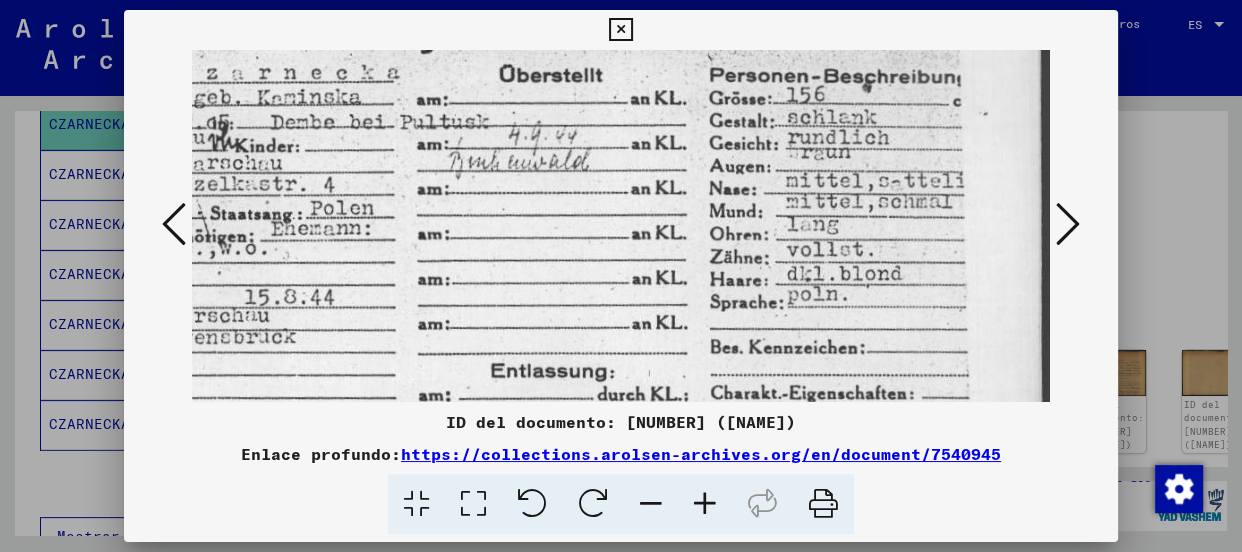 scroll, scrollTop: 187, scrollLeft: 277, axis: both 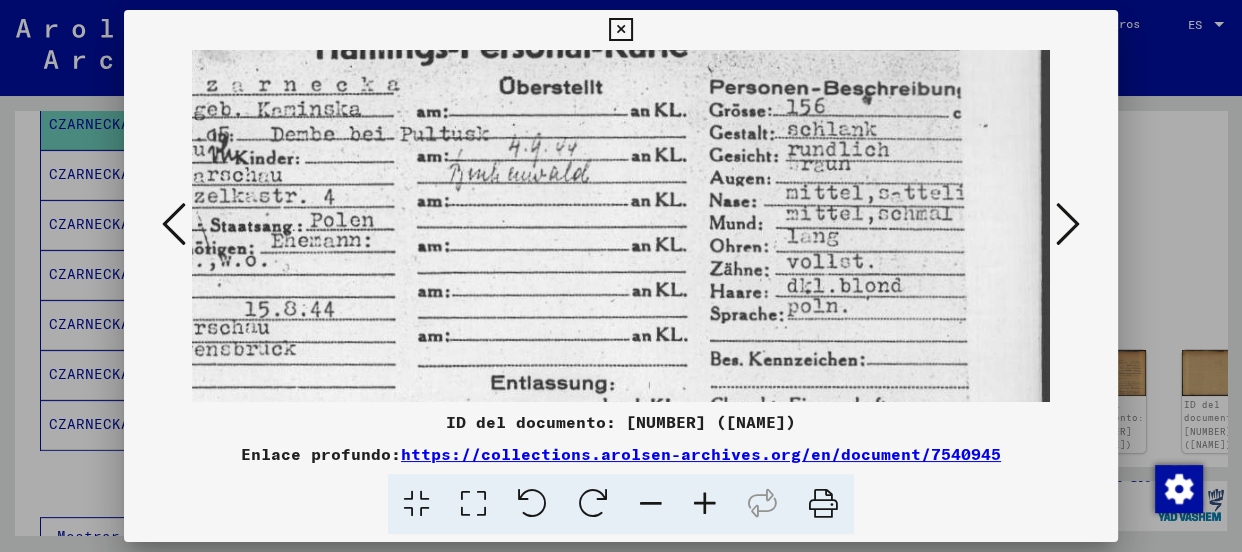 drag, startPoint x: 593, startPoint y: 181, endPoint x: 535, endPoint y: 369, distance: 196.74348 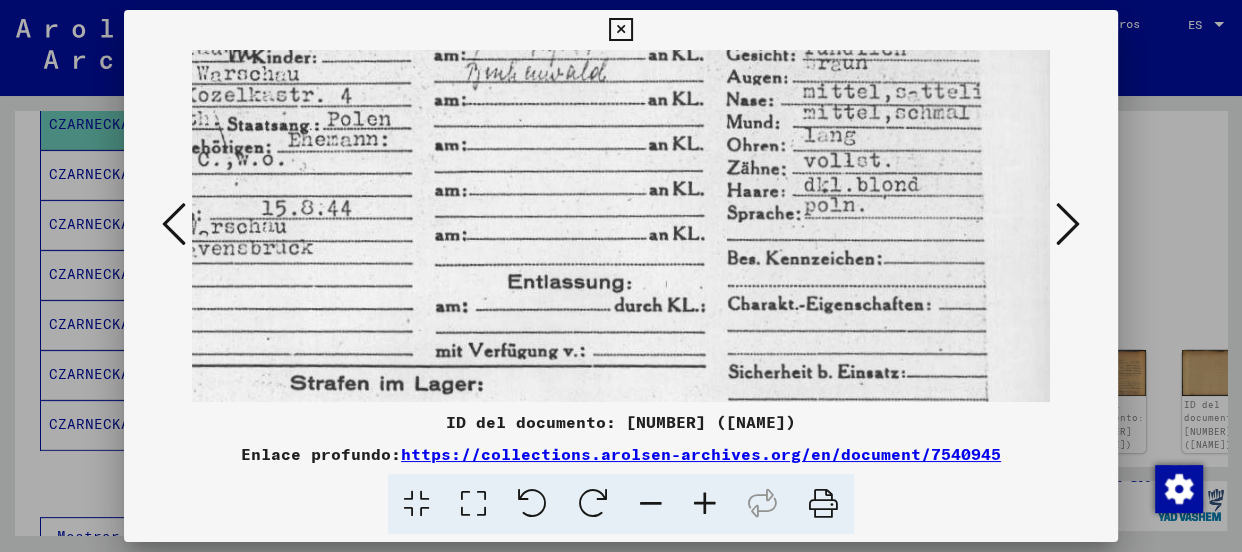 drag, startPoint x: 401, startPoint y: 260, endPoint x: 420, endPoint y: 162, distance: 99.824844 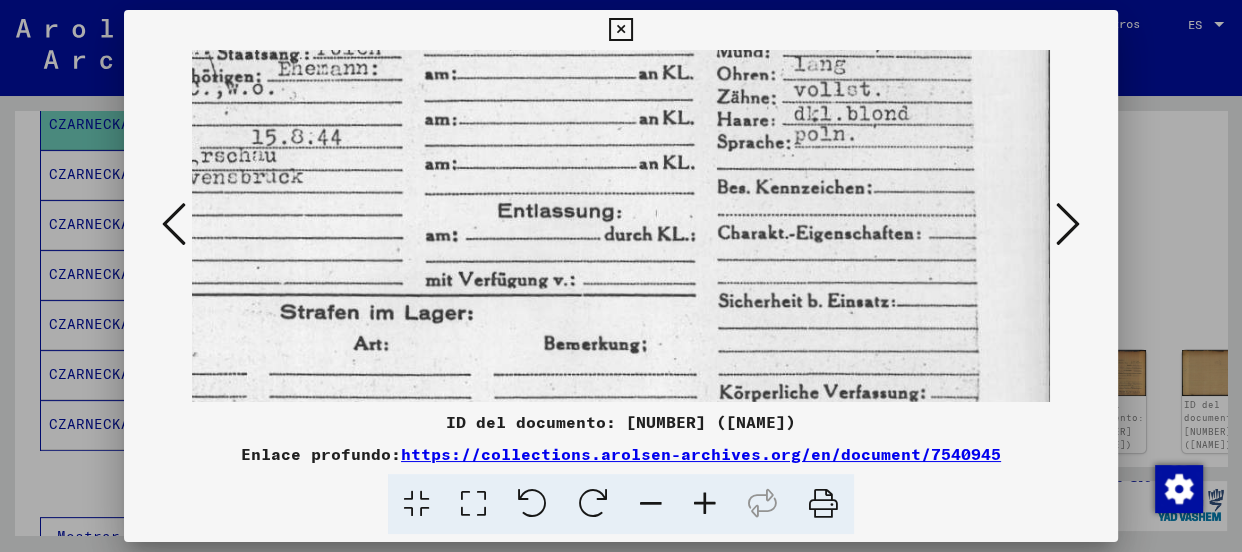 scroll, scrollTop: 393, scrollLeft: 270, axis: both 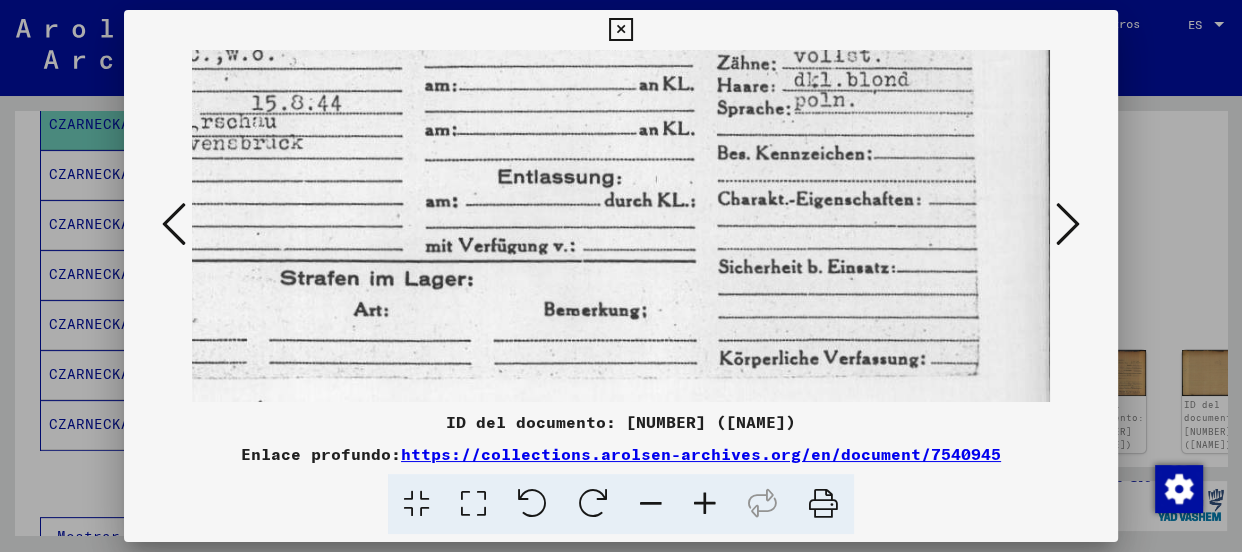 drag, startPoint x: 402, startPoint y: 270, endPoint x: 390, endPoint y: 163, distance: 107.67079 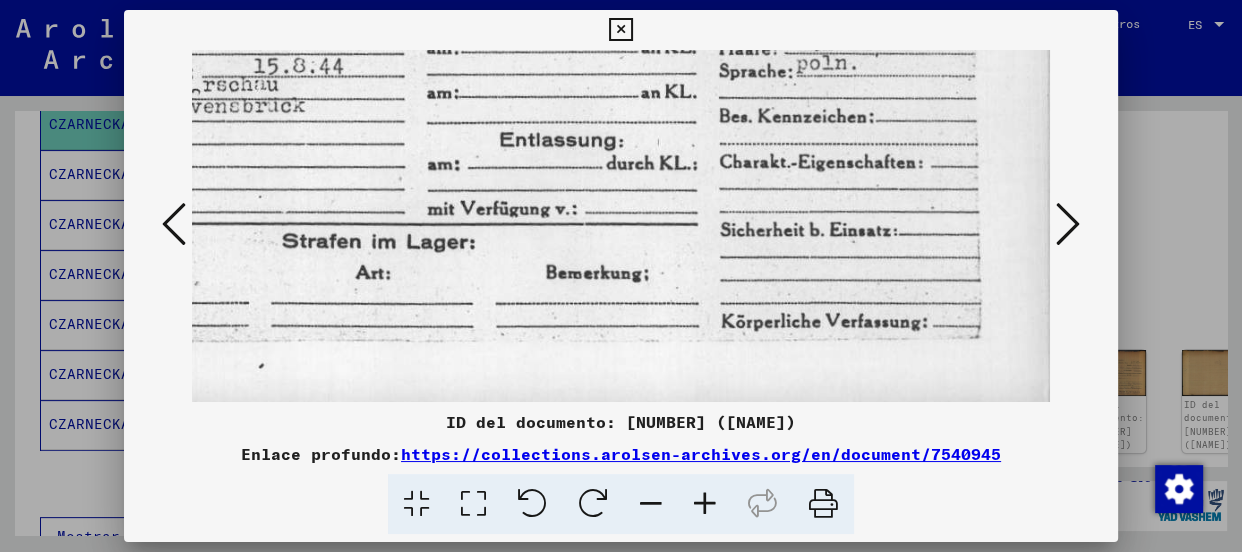 scroll, scrollTop: 438, scrollLeft: 267, axis: both 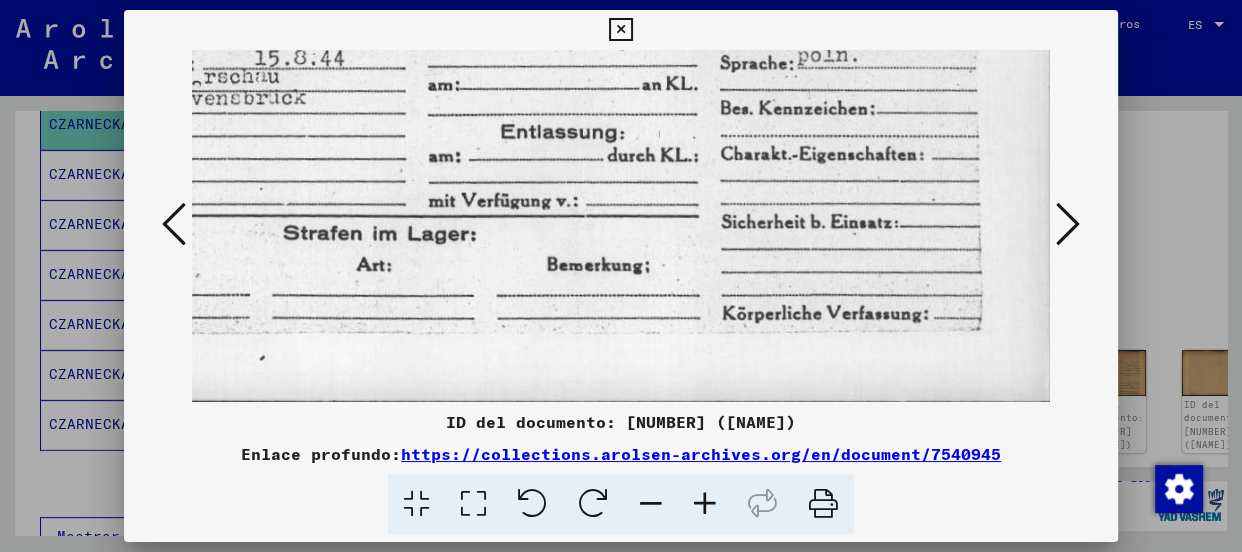 drag, startPoint x: 316, startPoint y: 210, endPoint x: 320, endPoint y: 172, distance: 38.209946 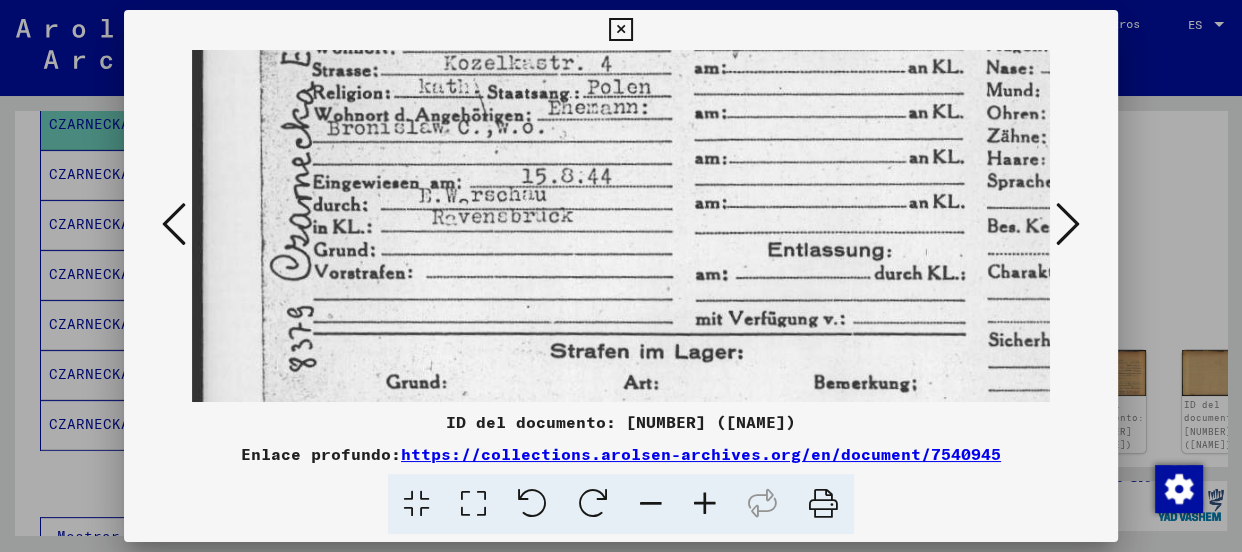 scroll, scrollTop: 311, scrollLeft: 0, axis: vertical 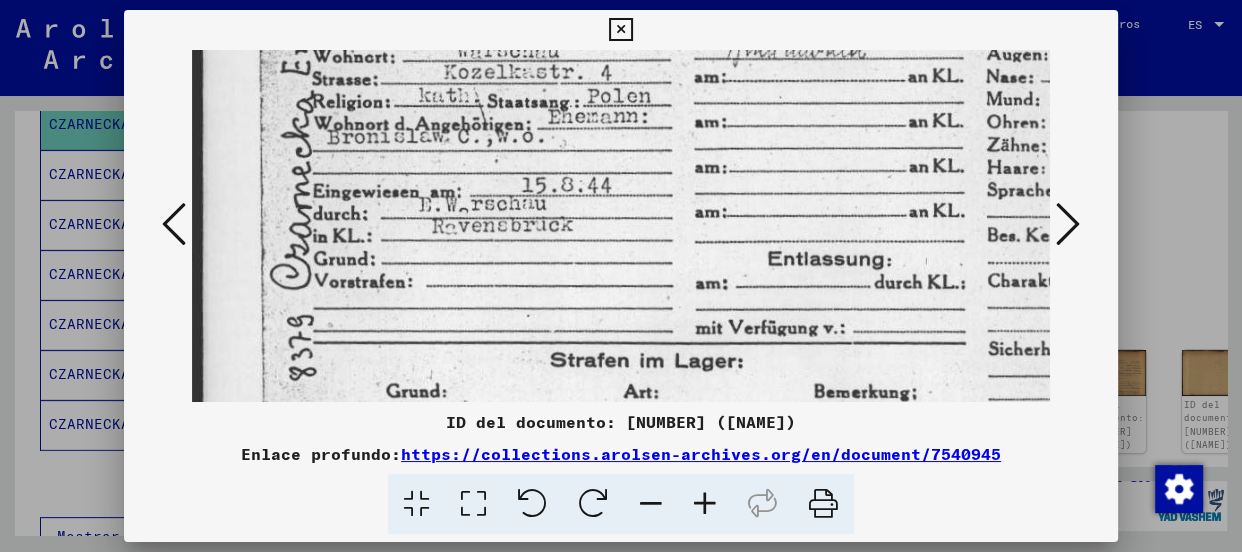 drag, startPoint x: 370, startPoint y: 191, endPoint x: 690, endPoint y: 322, distance: 345.77594 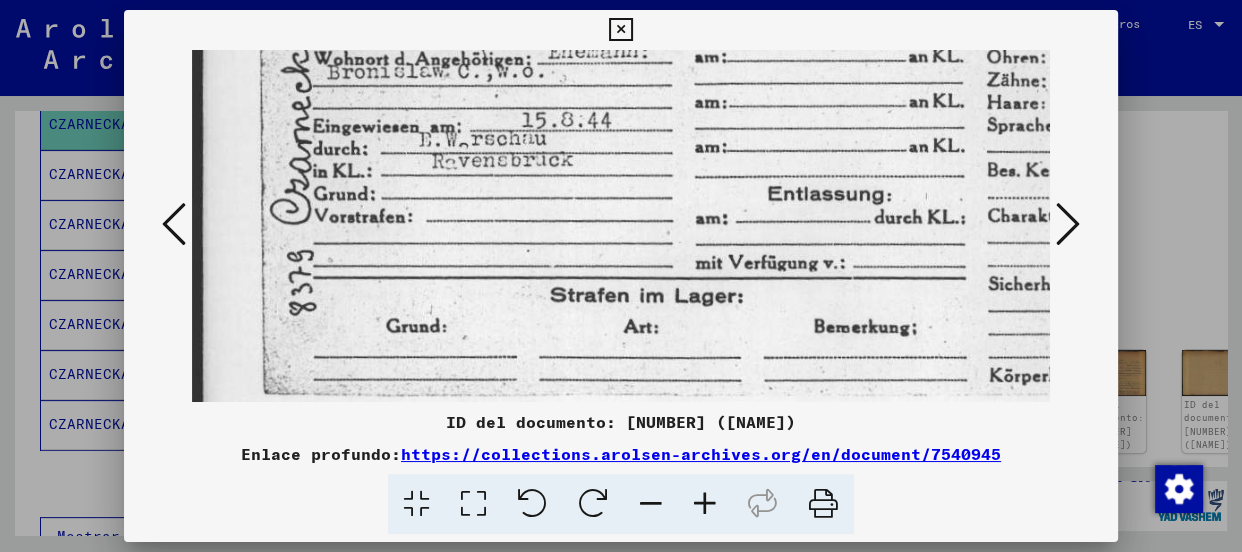 drag, startPoint x: 798, startPoint y: 250, endPoint x: 803, endPoint y: 185, distance: 65.192024 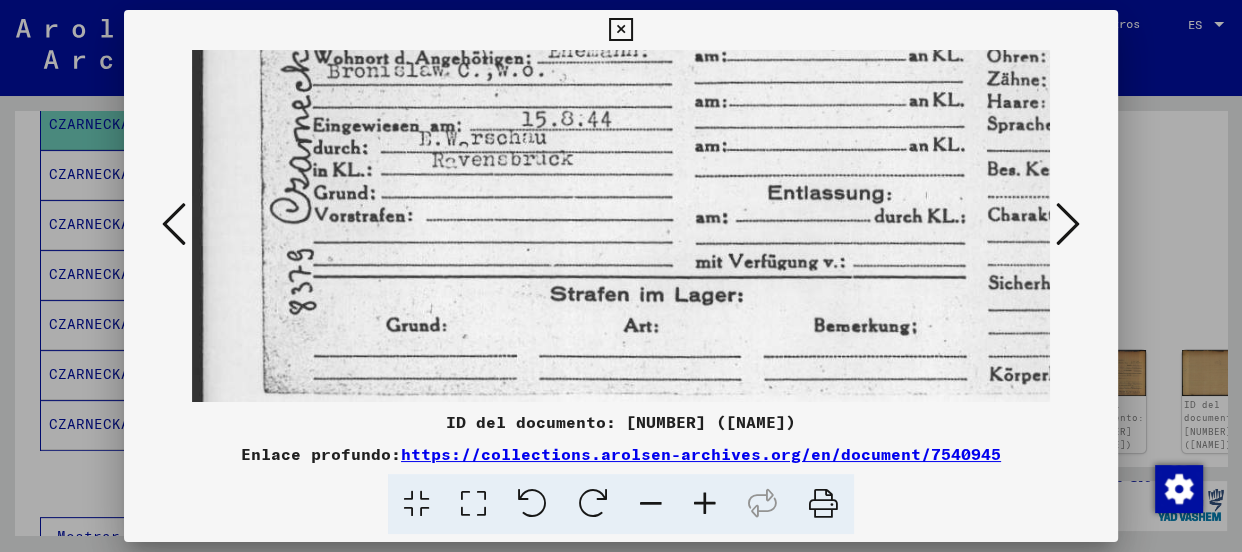 scroll, scrollTop: 450, scrollLeft: 1, axis: both 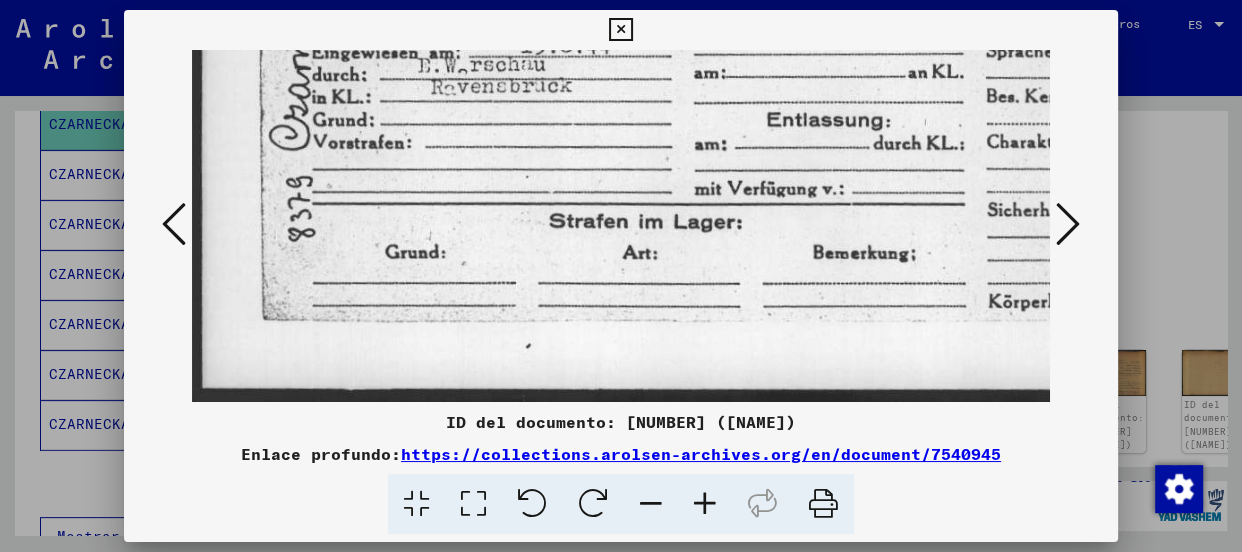 drag, startPoint x: 778, startPoint y: 178, endPoint x: 760, endPoint y: 238, distance: 62.641838 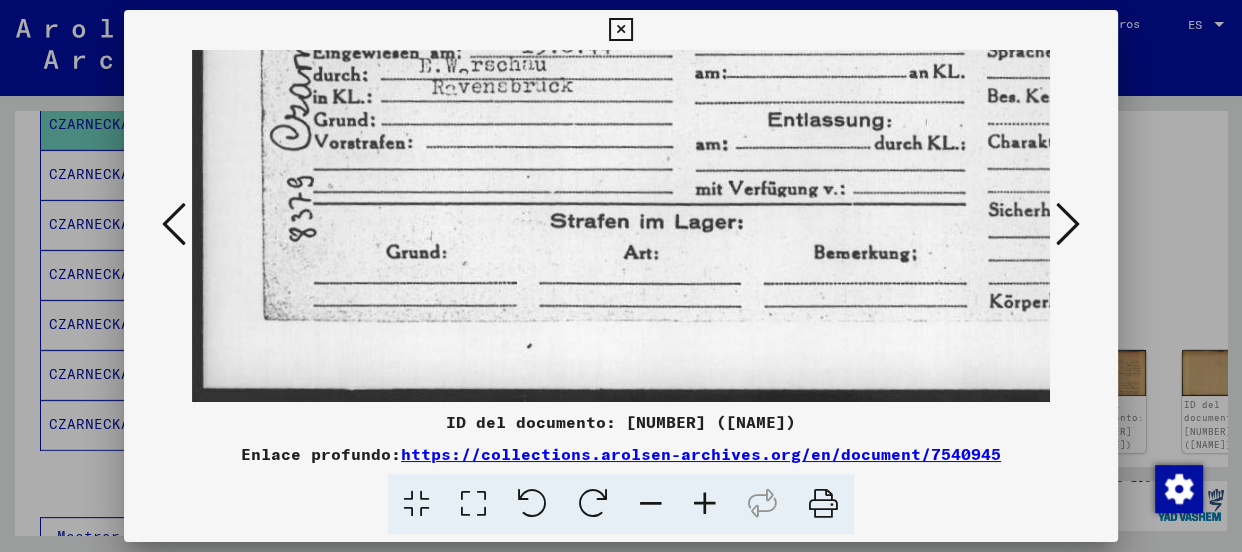 drag, startPoint x: 767, startPoint y: 177, endPoint x: 784, endPoint y: 155, distance: 27.802877 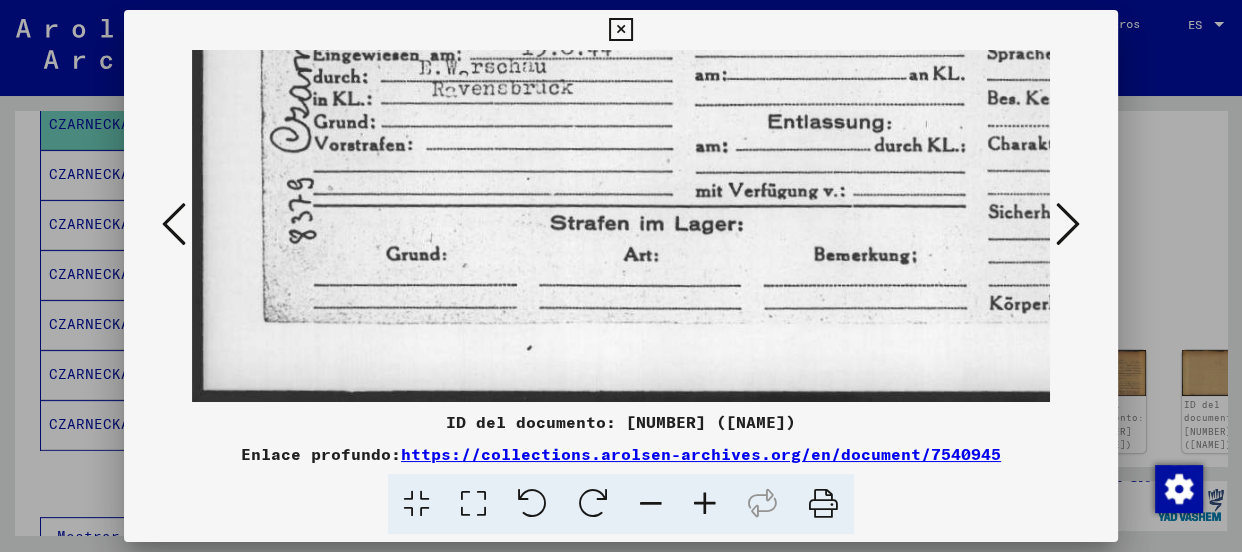 click at bounding box center [1068, 225] 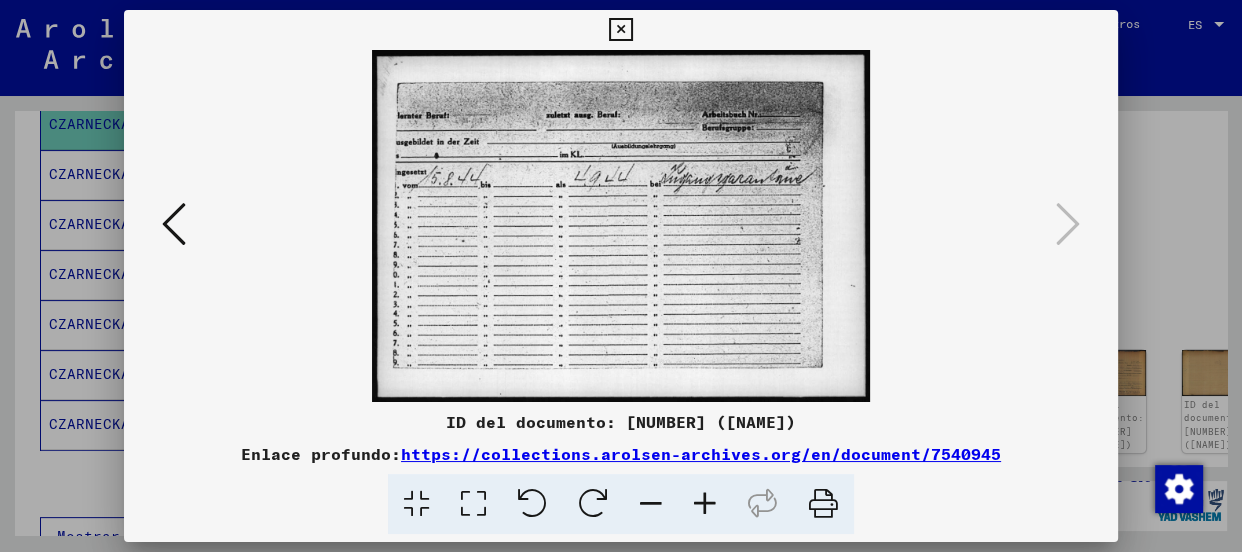 click at bounding box center [174, 225] 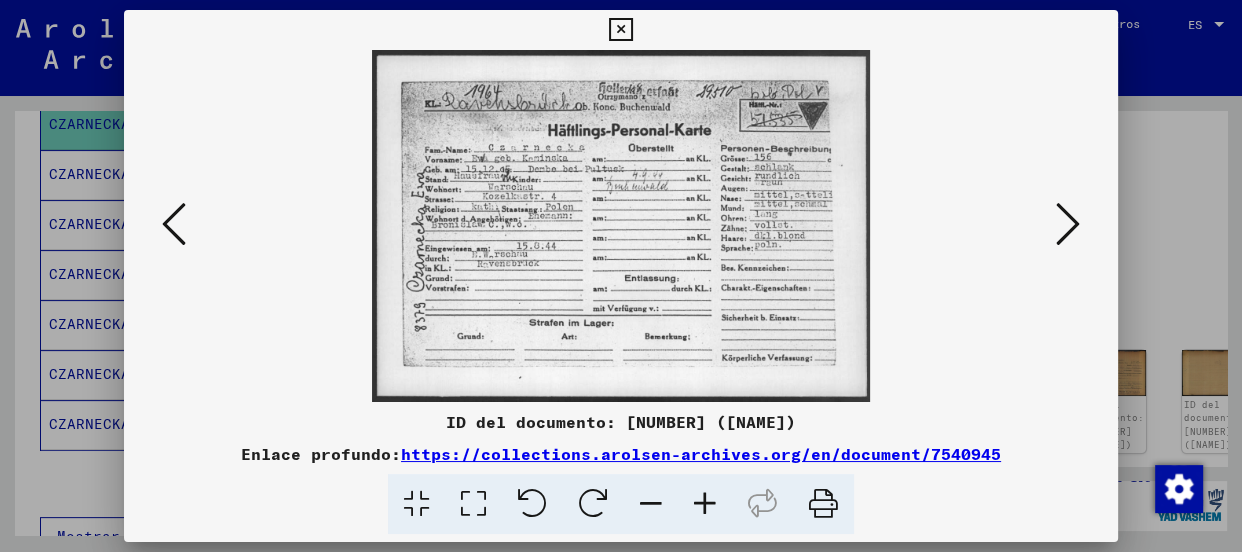 click at bounding box center [174, 225] 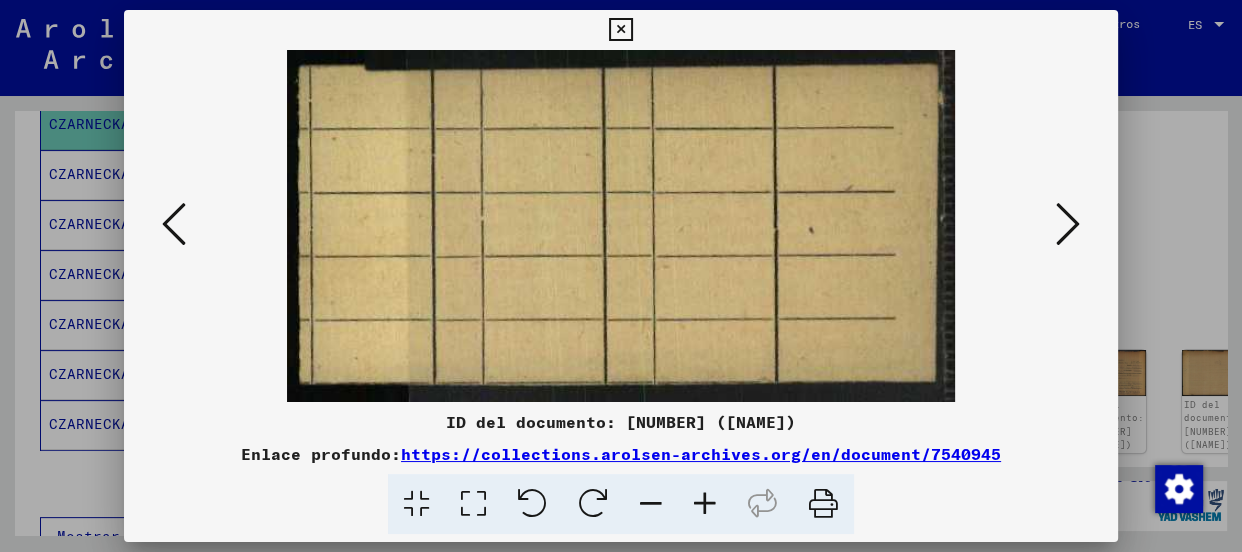 click at bounding box center (174, 225) 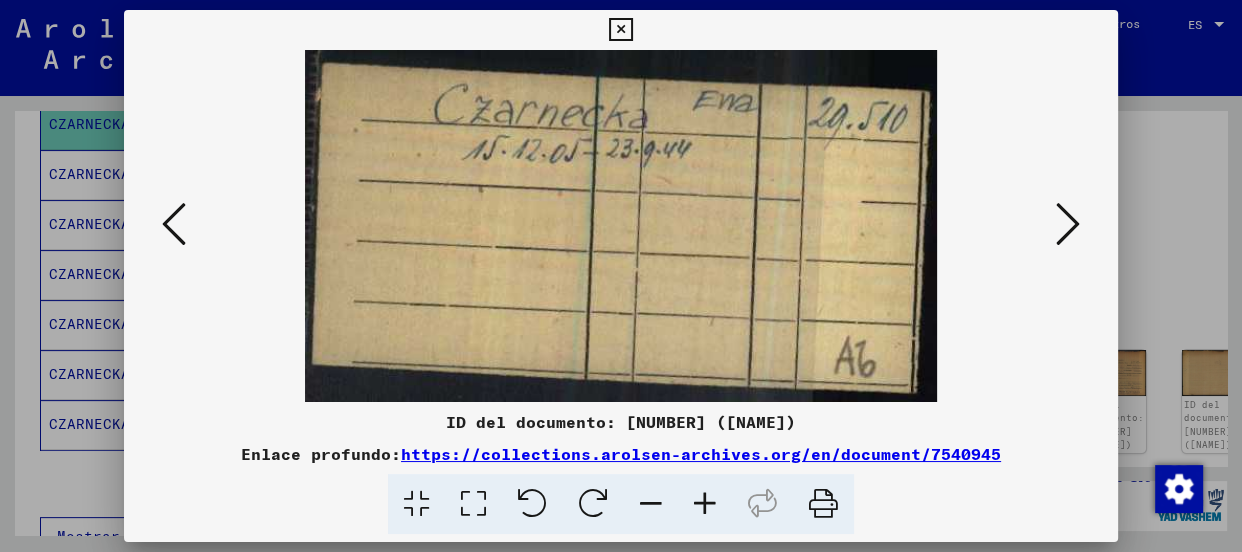 click at bounding box center [174, 225] 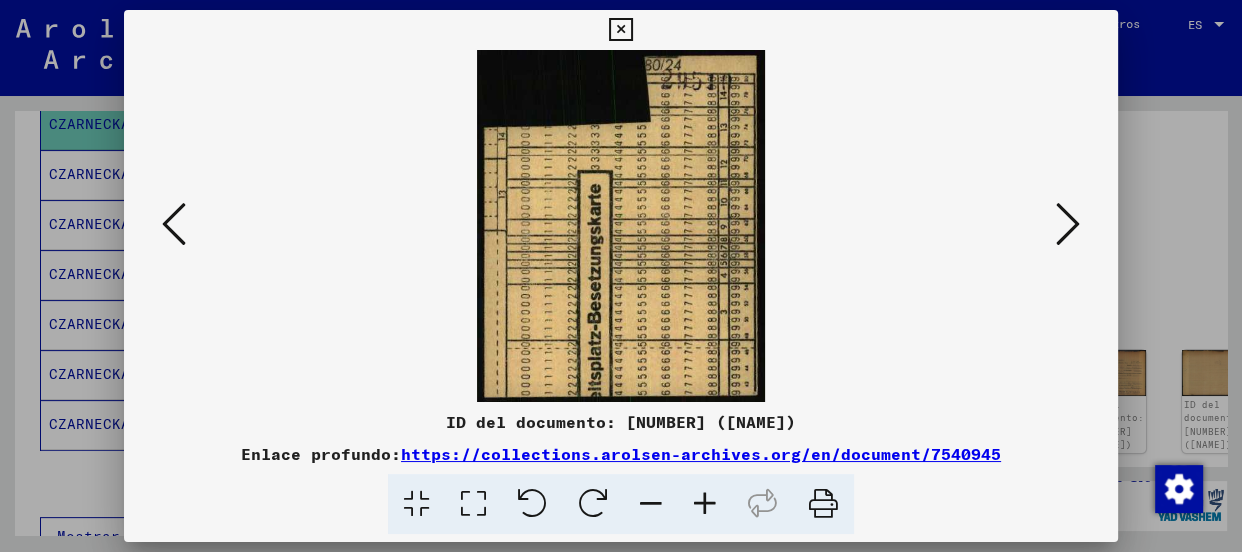 click at bounding box center (174, 225) 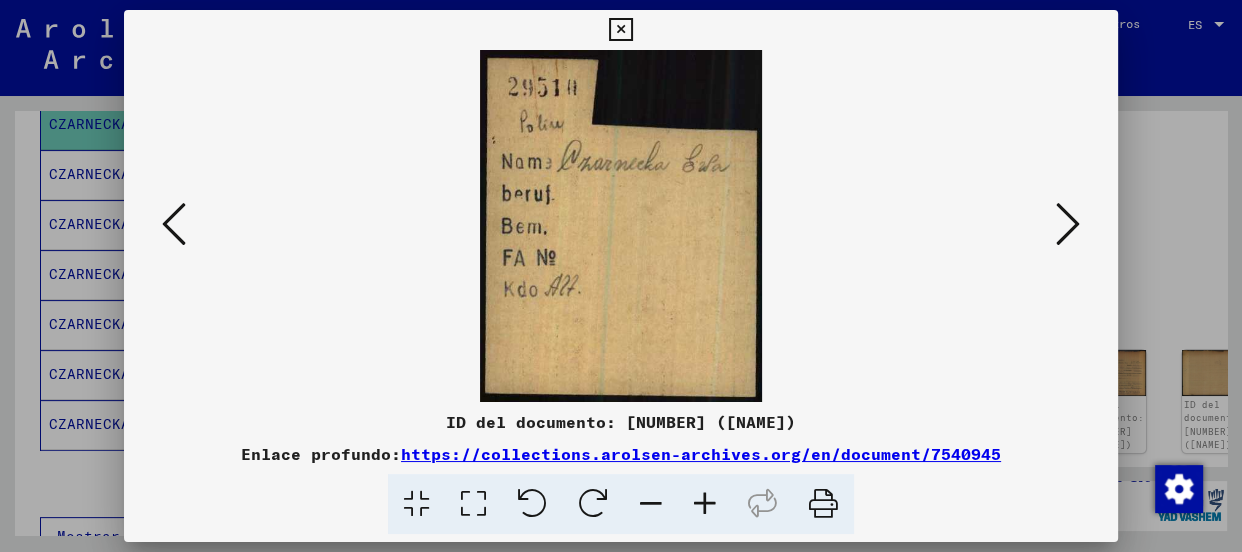 click at bounding box center [174, 225] 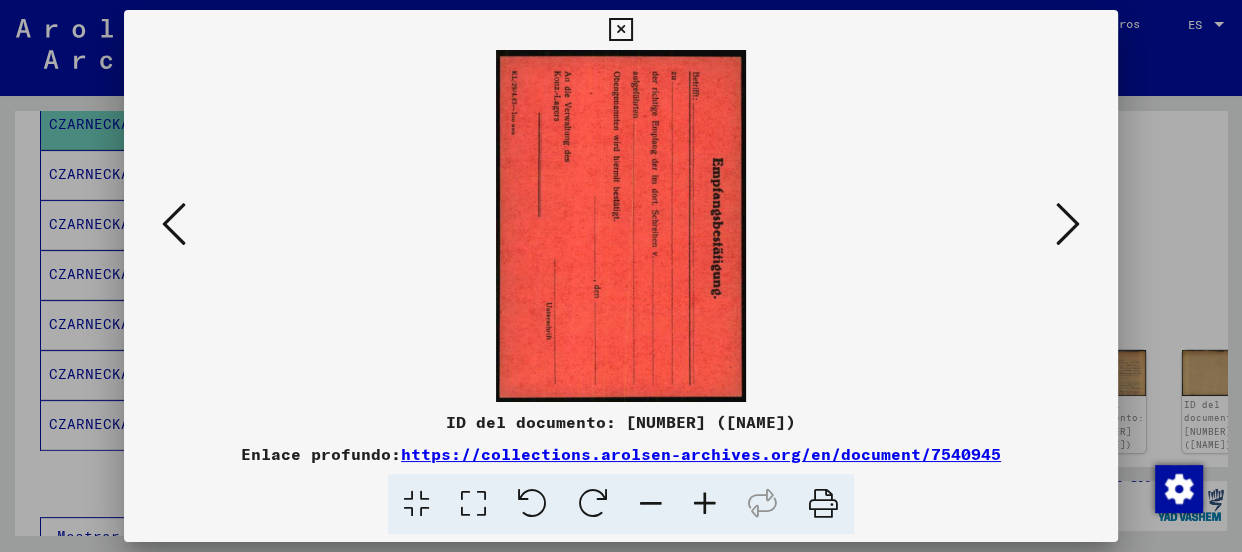 click at bounding box center [174, 225] 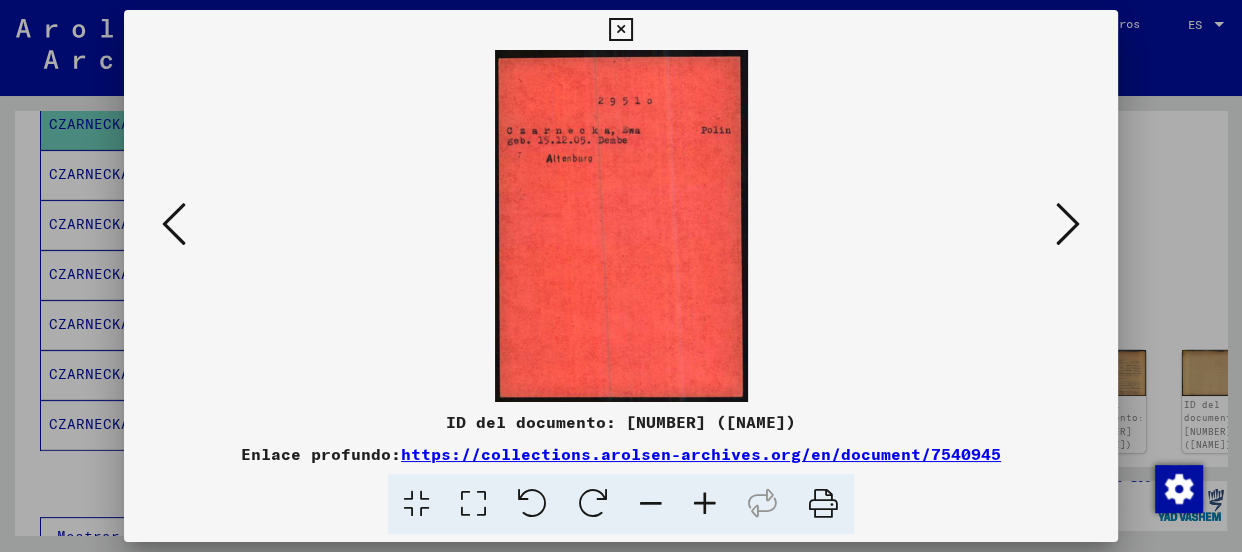 click at bounding box center [174, 225] 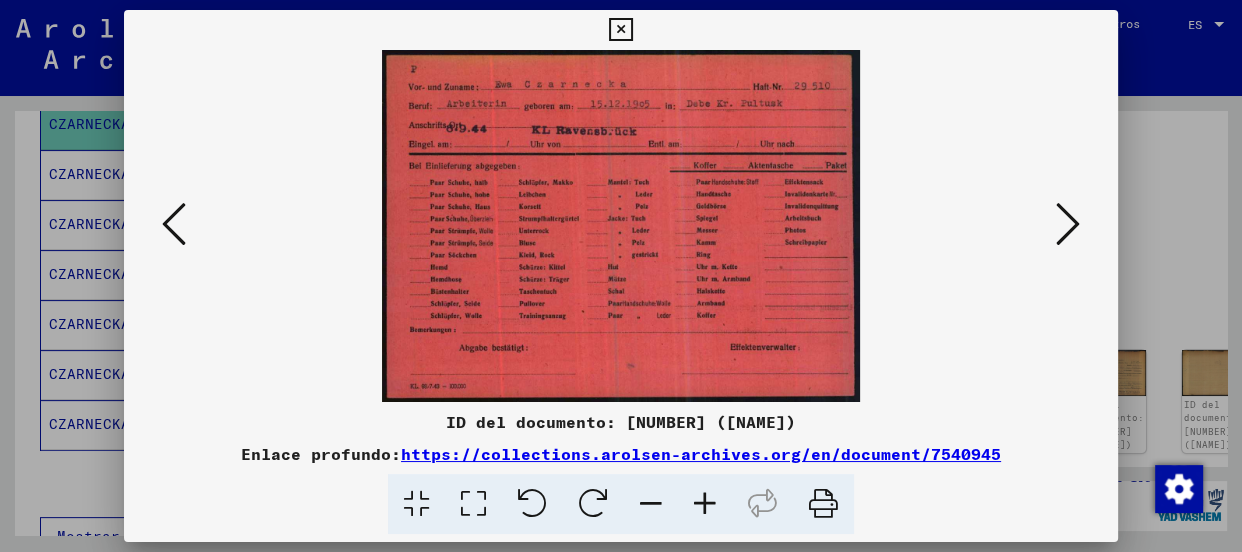 click at bounding box center [174, 225] 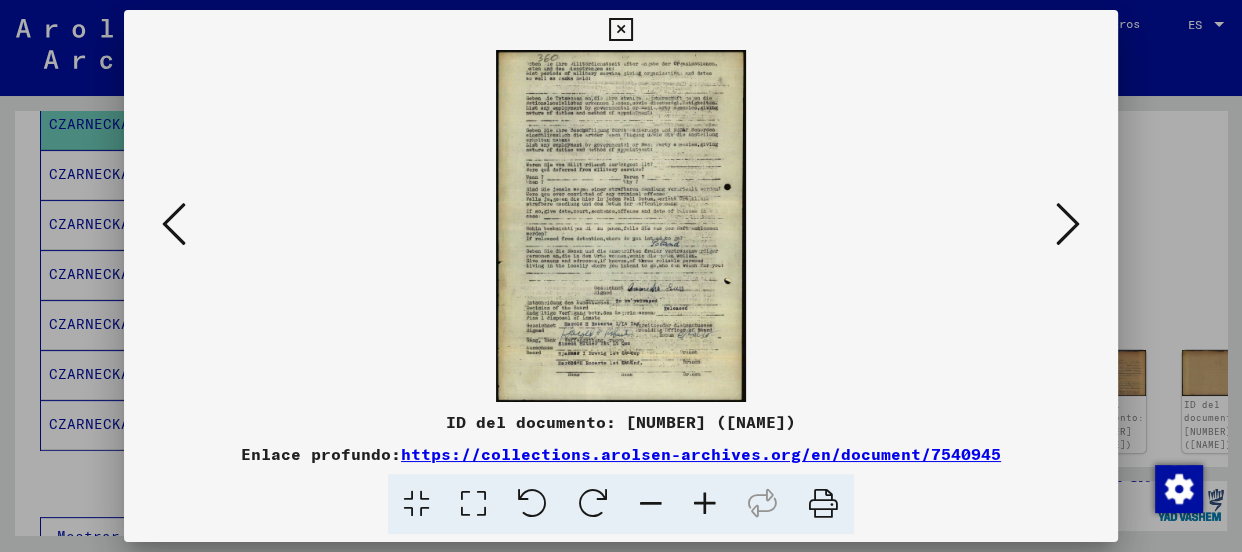 click at bounding box center [174, 225] 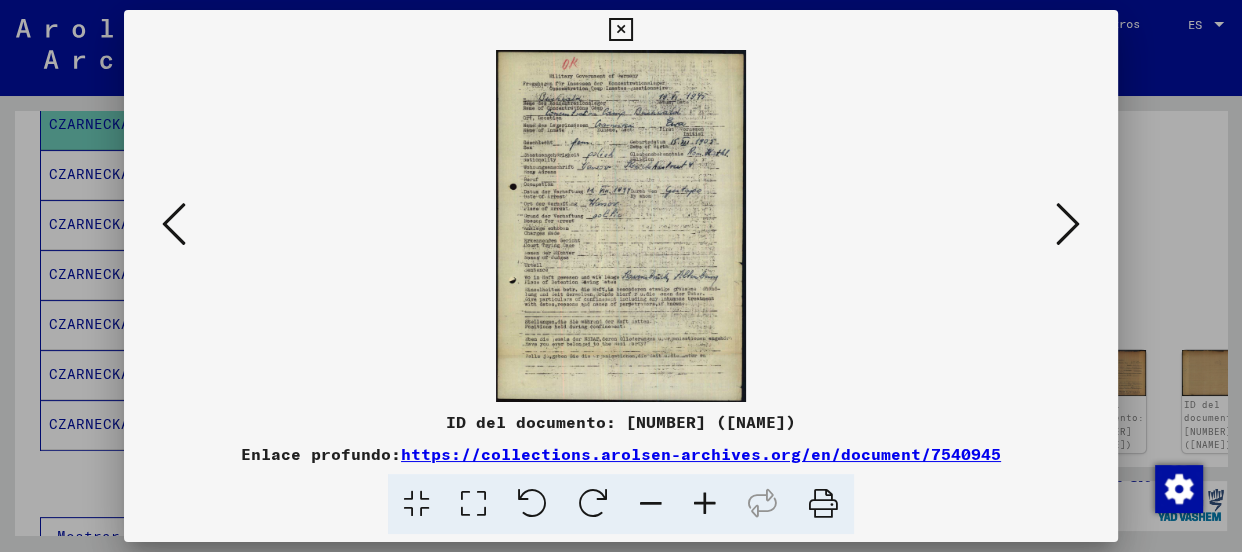 click at bounding box center (174, 225) 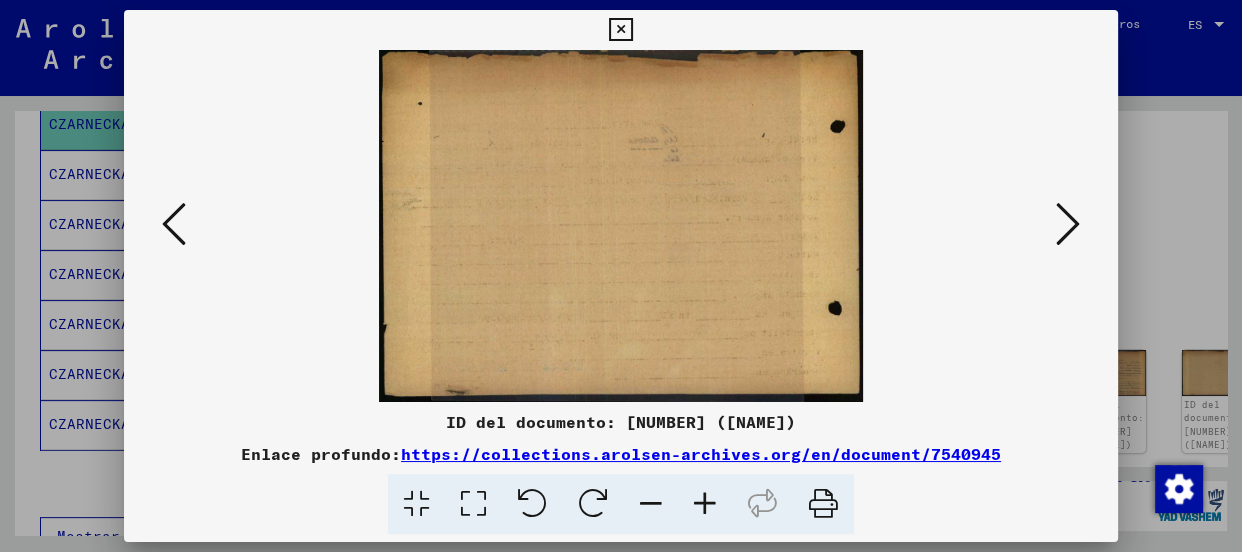 click at bounding box center [174, 225] 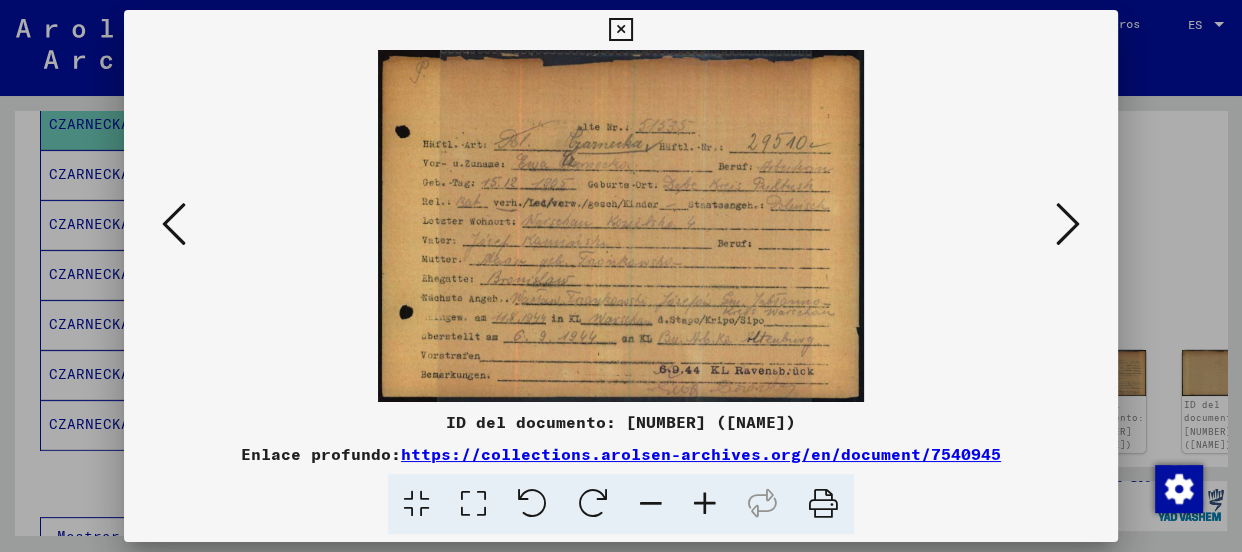 click at bounding box center [705, 504] 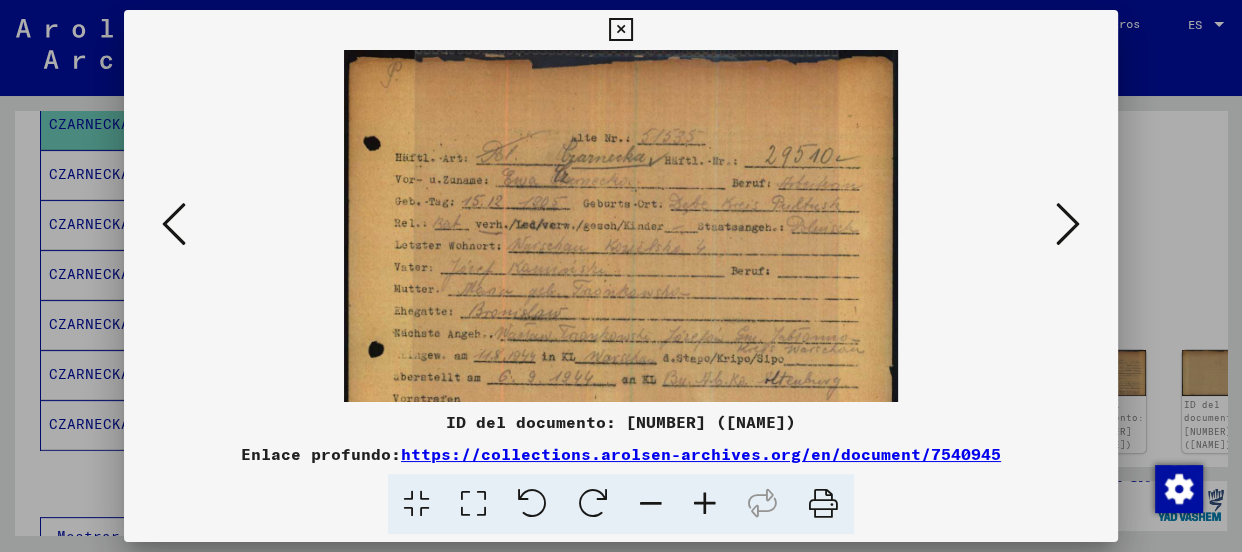 click at bounding box center (705, 504) 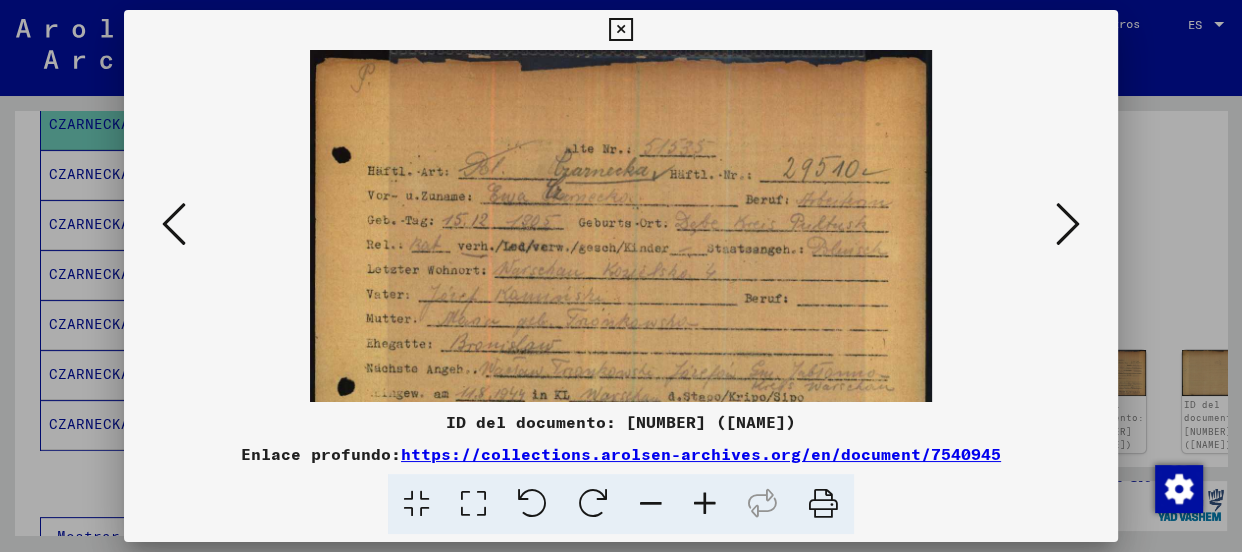 click at bounding box center (705, 504) 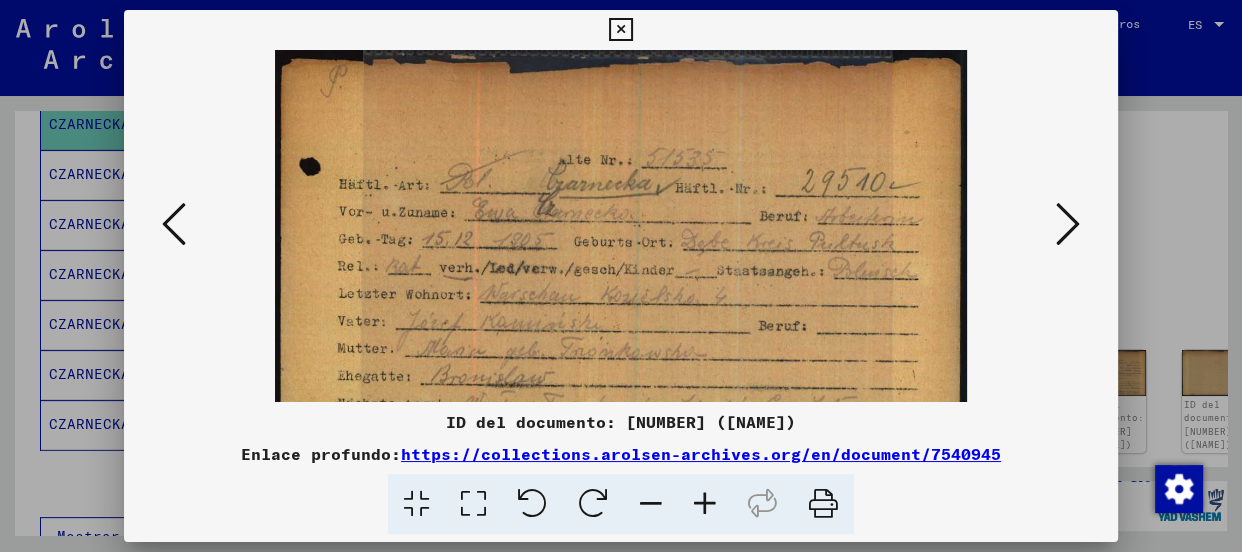 click at bounding box center [705, 504] 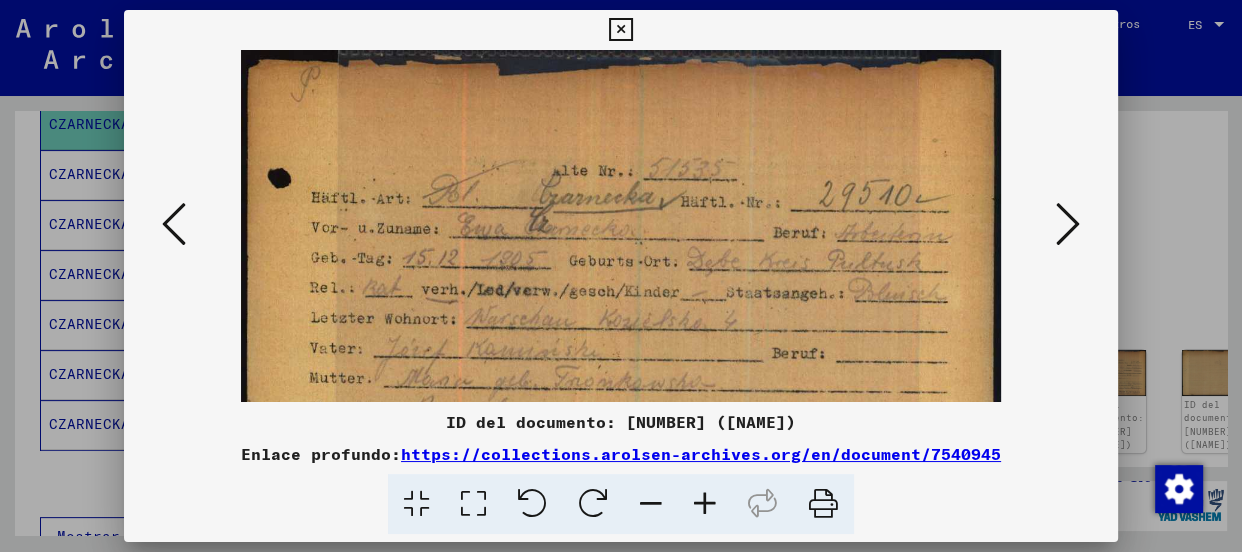 click at bounding box center (705, 504) 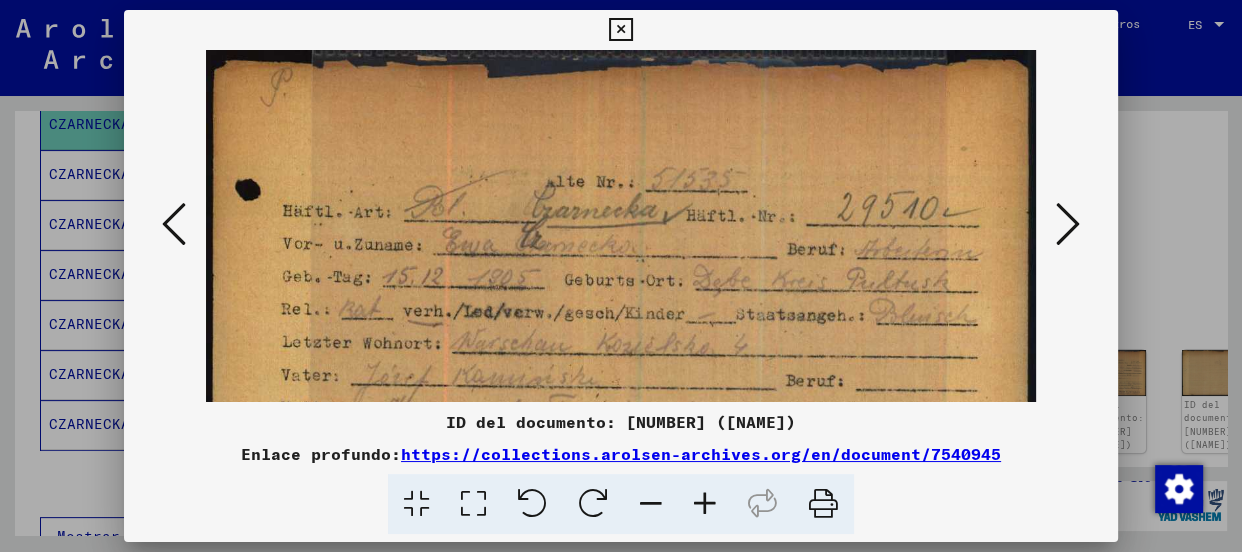 click at bounding box center (705, 504) 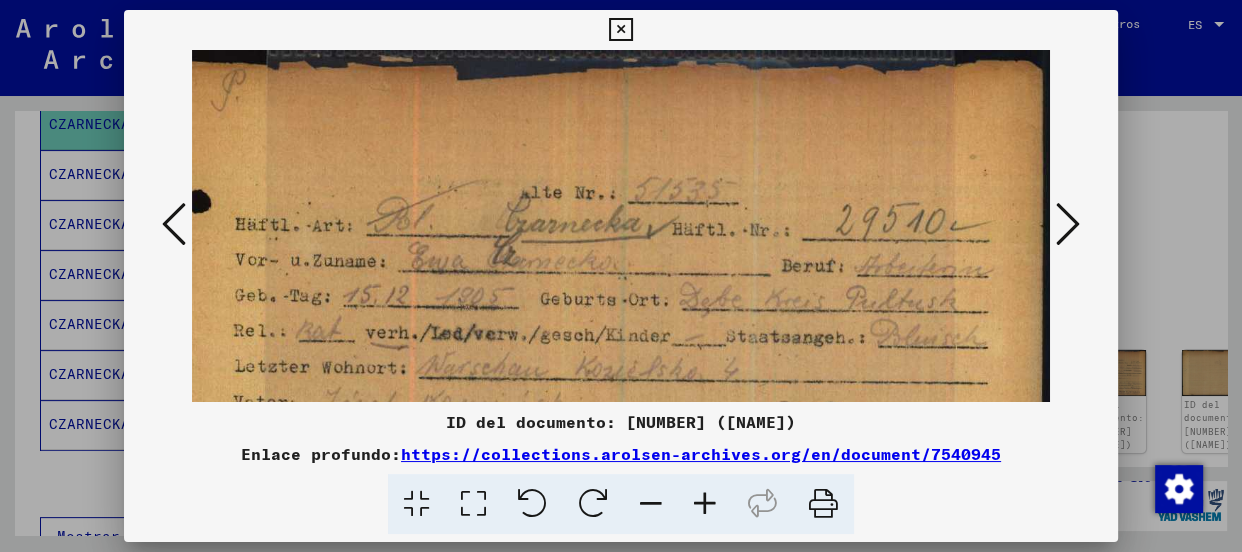 scroll, scrollTop: 3, scrollLeft: 40, axis: both 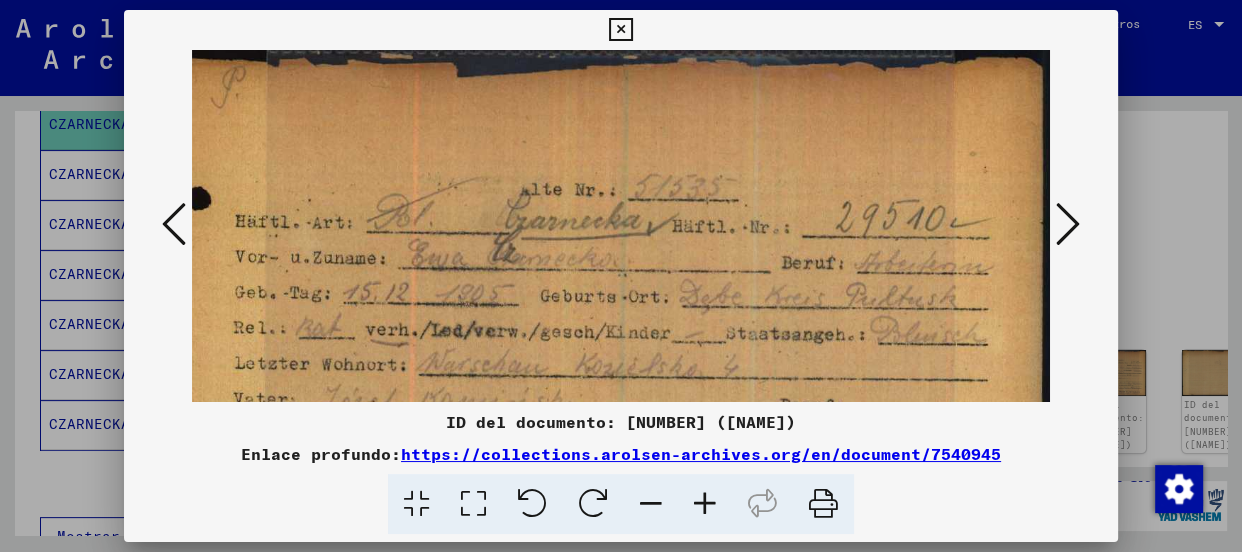 drag, startPoint x: 960, startPoint y: 324, endPoint x: 835, endPoint y: 324, distance: 125 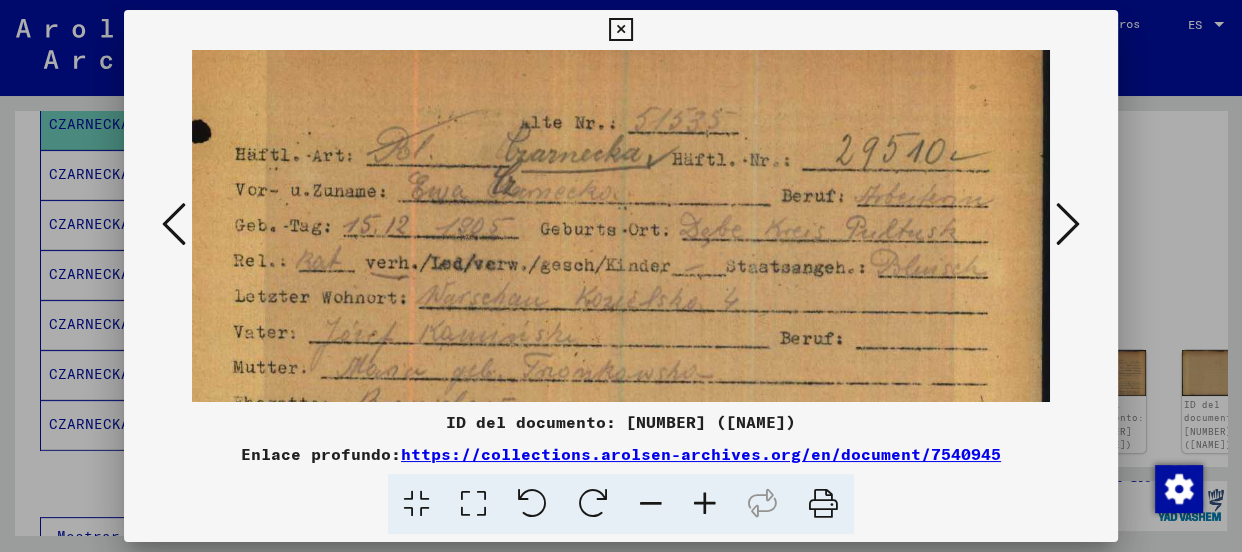 drag, startPoint x: 539, startPoint y: 253, endPoint x: 536, endPoint y: 186, distance: 67.06713 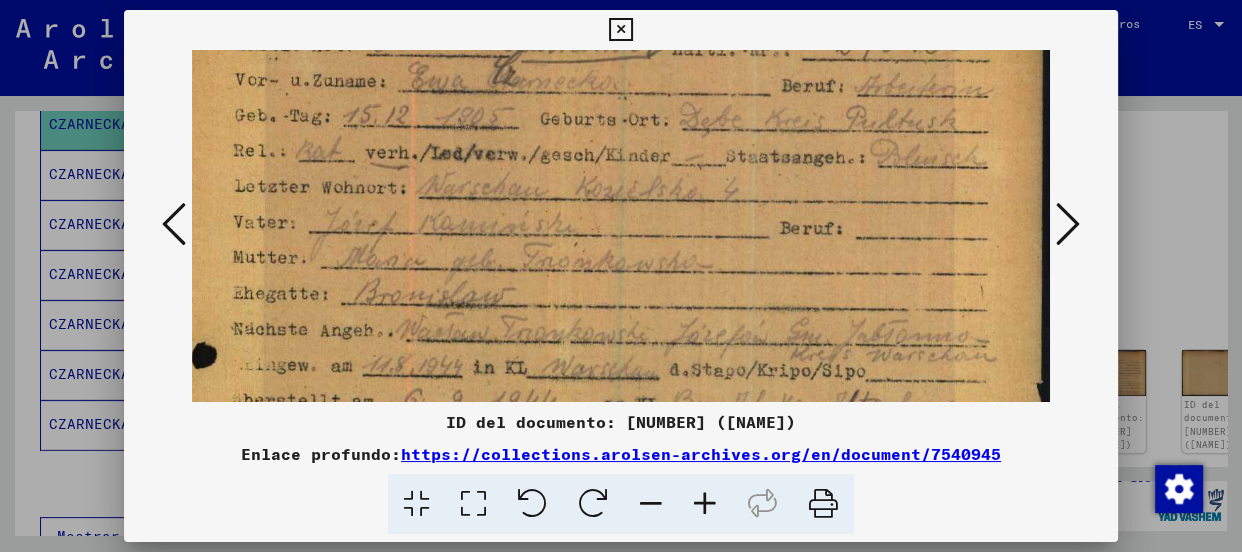 drag, startPoint x: 548, startPoint y: 307, endPoint x: 559, endPoint y: 200, distance: 107.563934 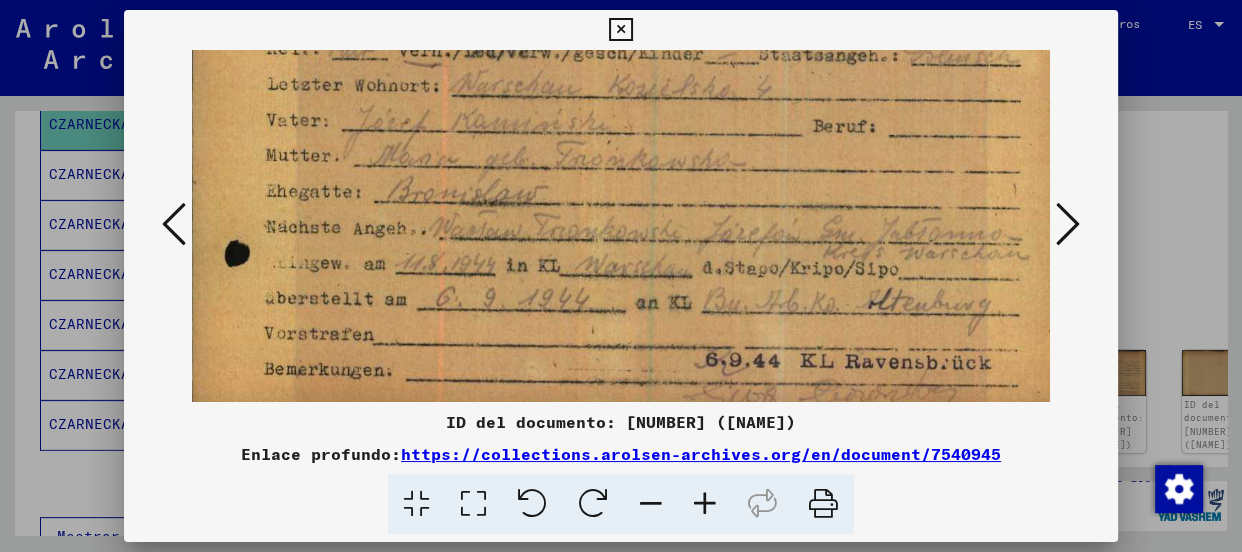 scroll, scrollTop: 291, scrollLeft: 4, axis: both 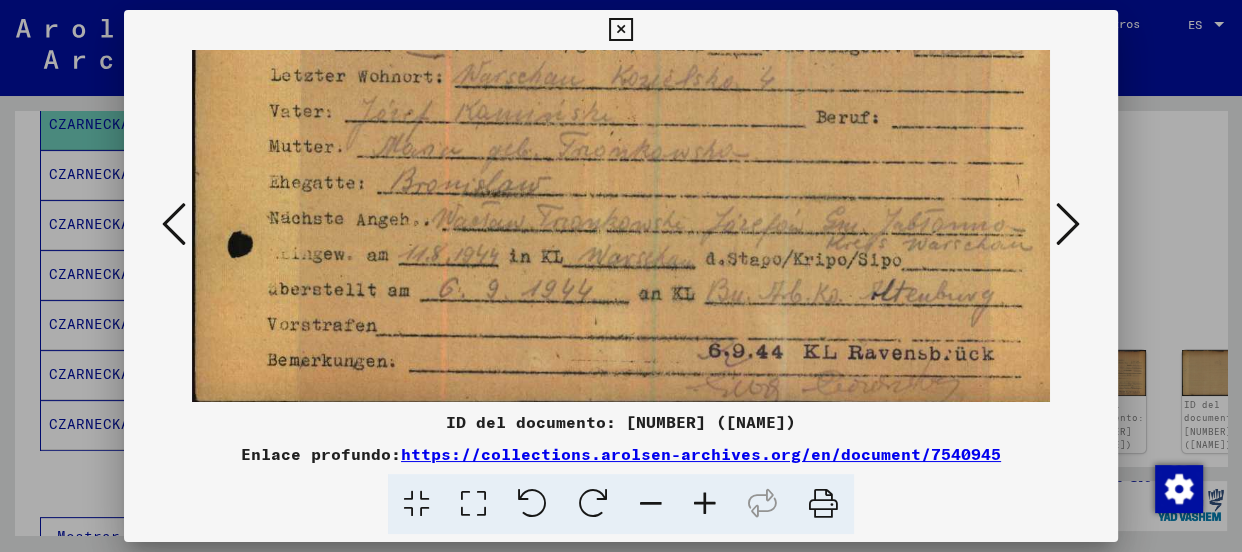drag, startPoint x: 562, startPoint y: 293, endPoint x: 597, endPoint y: 181, distance: 117.341385 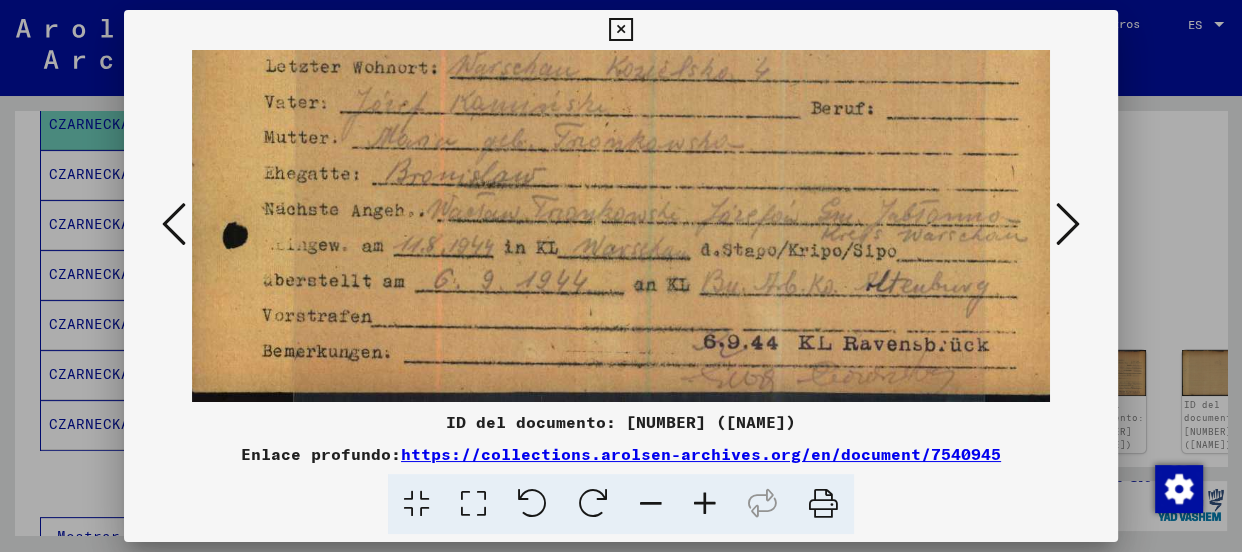 drag, startPoint x: 668, startPoint y: 226, endPoint x: 648, endPoint y: 183, distance: 47.423622 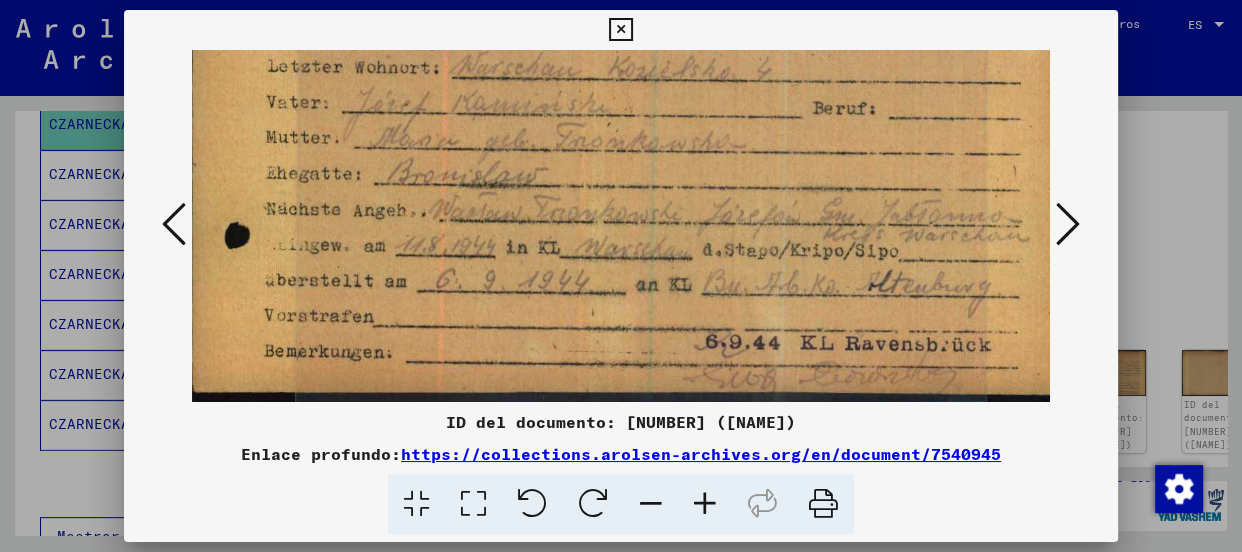 scroll, scrollTop: 300, scrollLeft: 6, axis: both 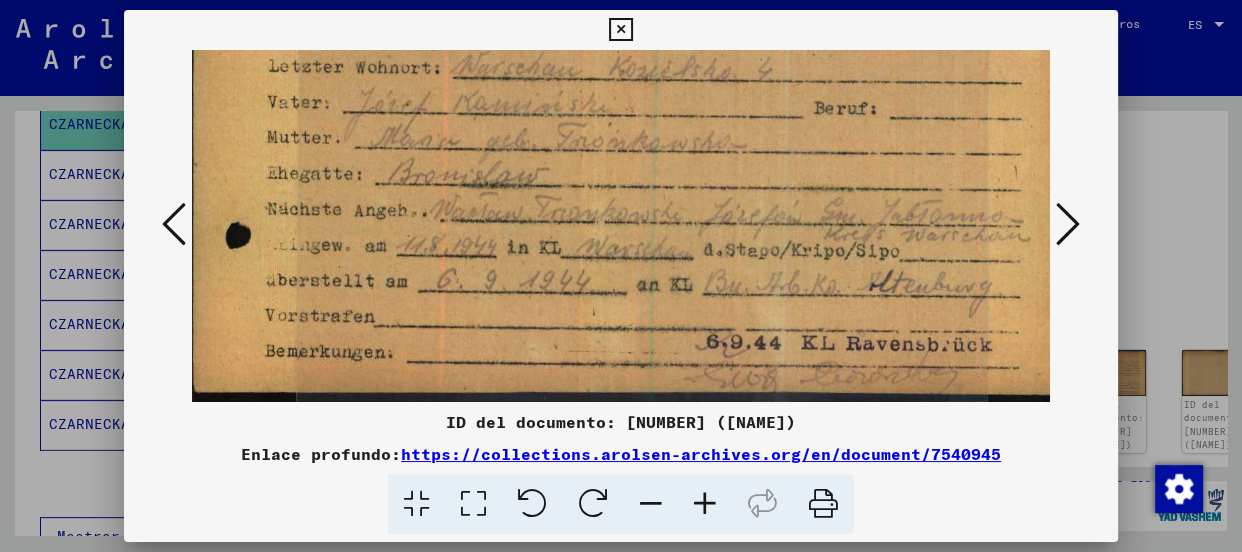 drag, startPoint x: 784, startPoint y: 330, endPoint x: 790, endPoint y: 267, distance: 63.28507 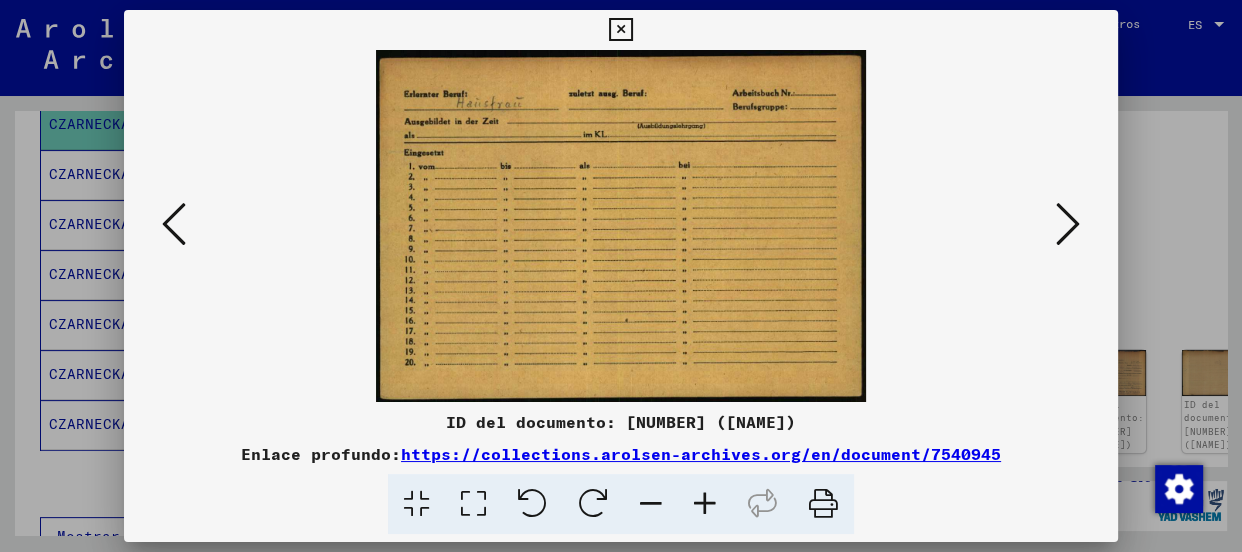 click at bounding box center [174, 224] 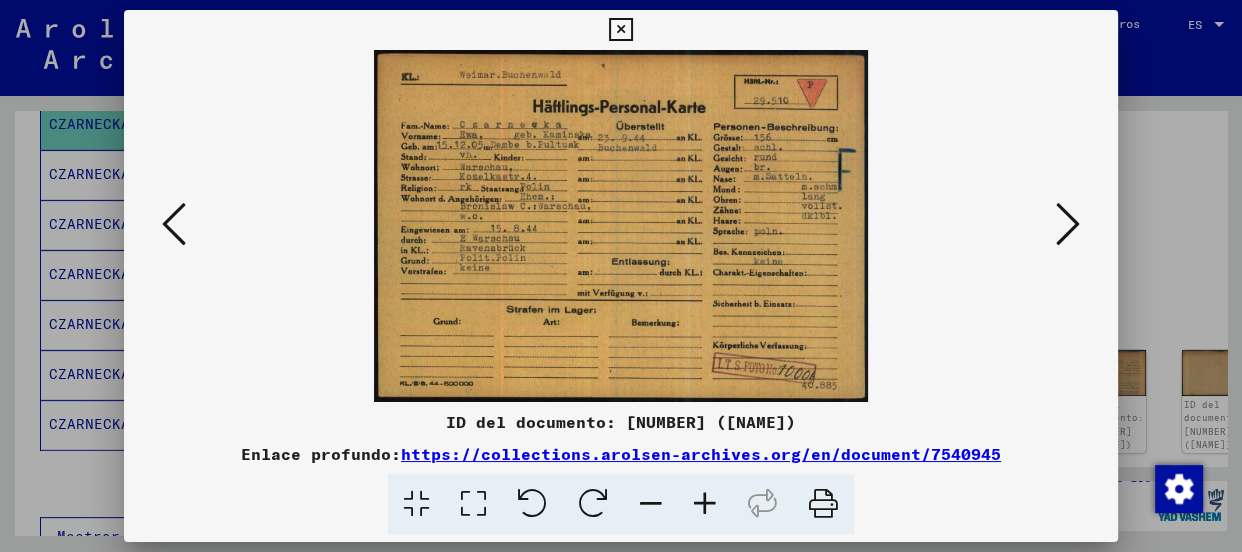 click at bounding box center [705, 504] 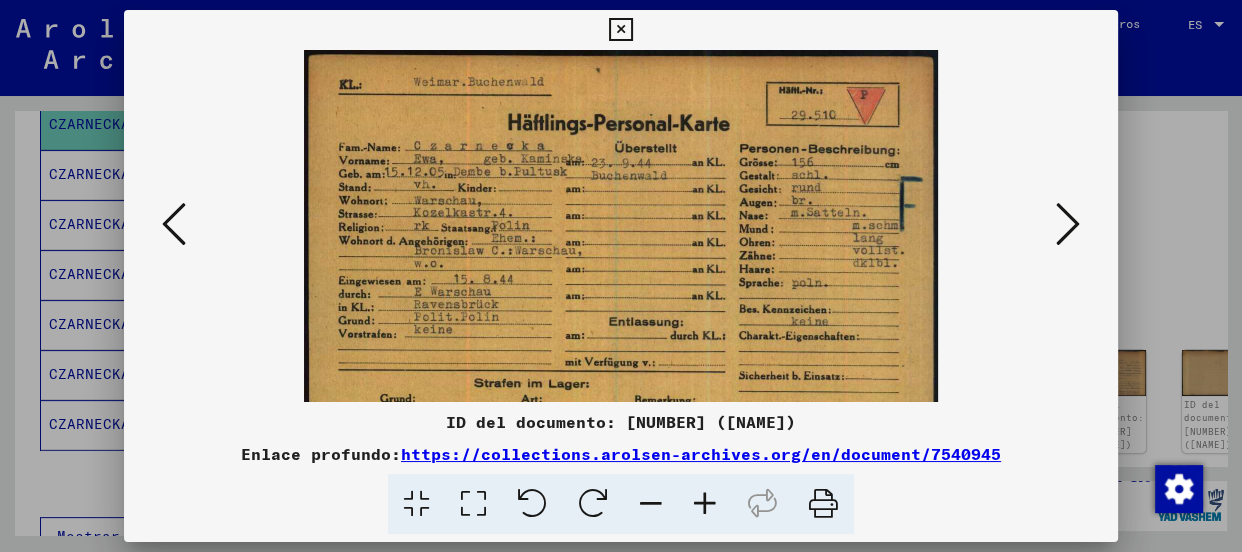 click at bounding box center [705, 504] 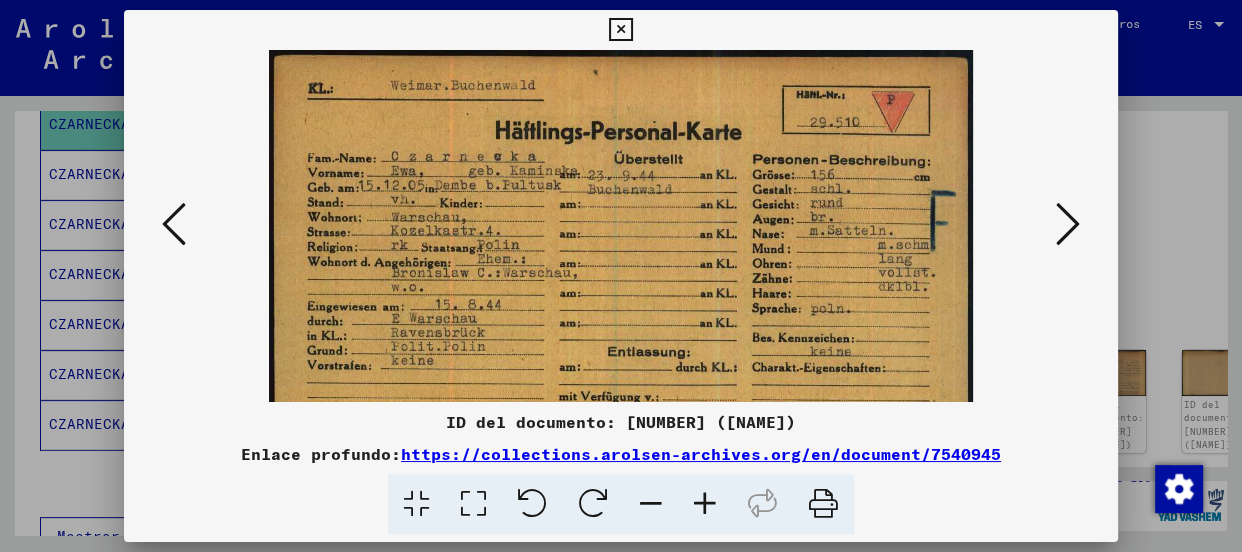 click at bounding box center (705, 504) 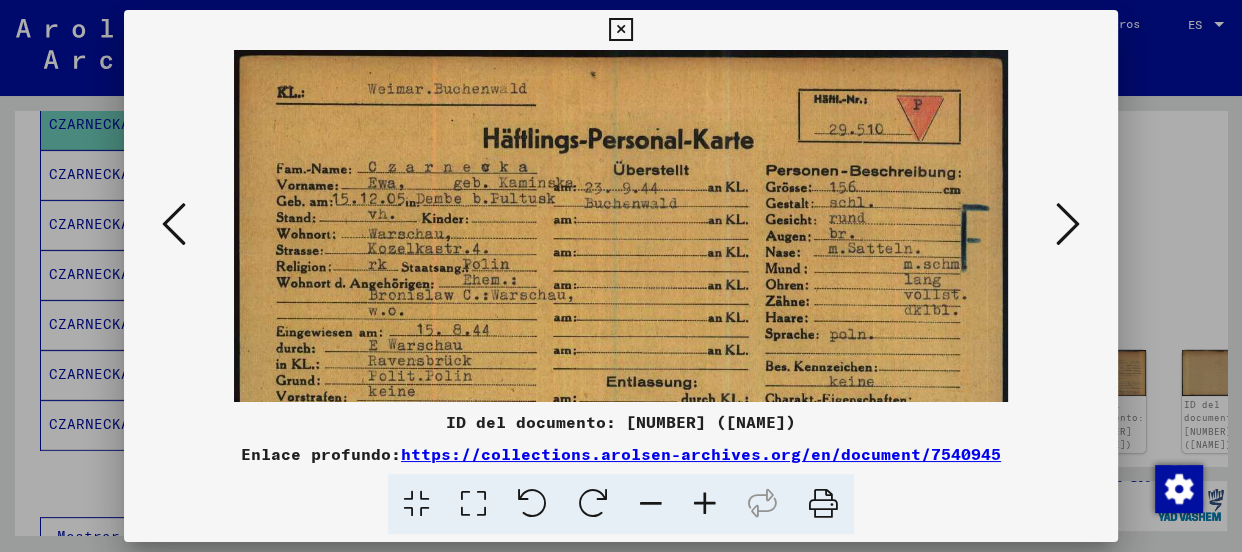 click at bounding box center [705, 504] 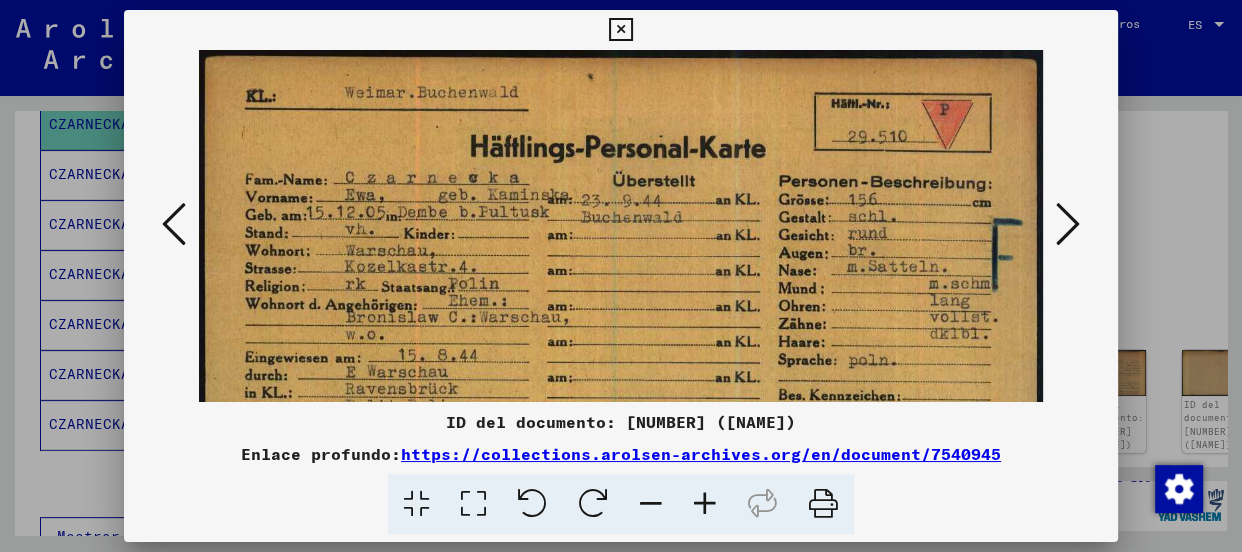 click at bounding box center [705, 504] 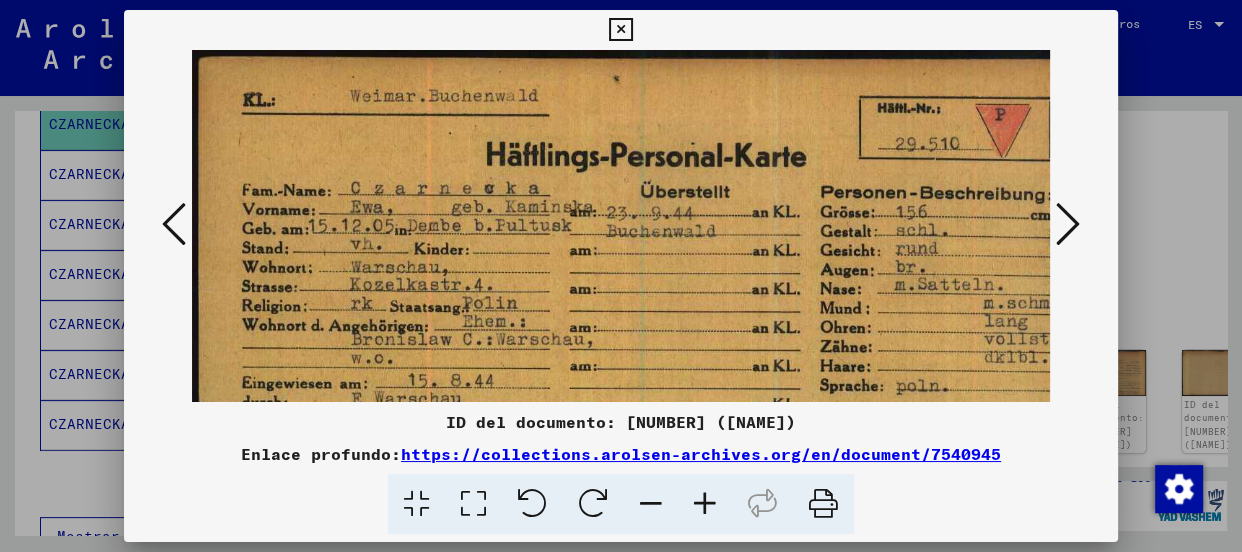click at bounding box center (705, 504) 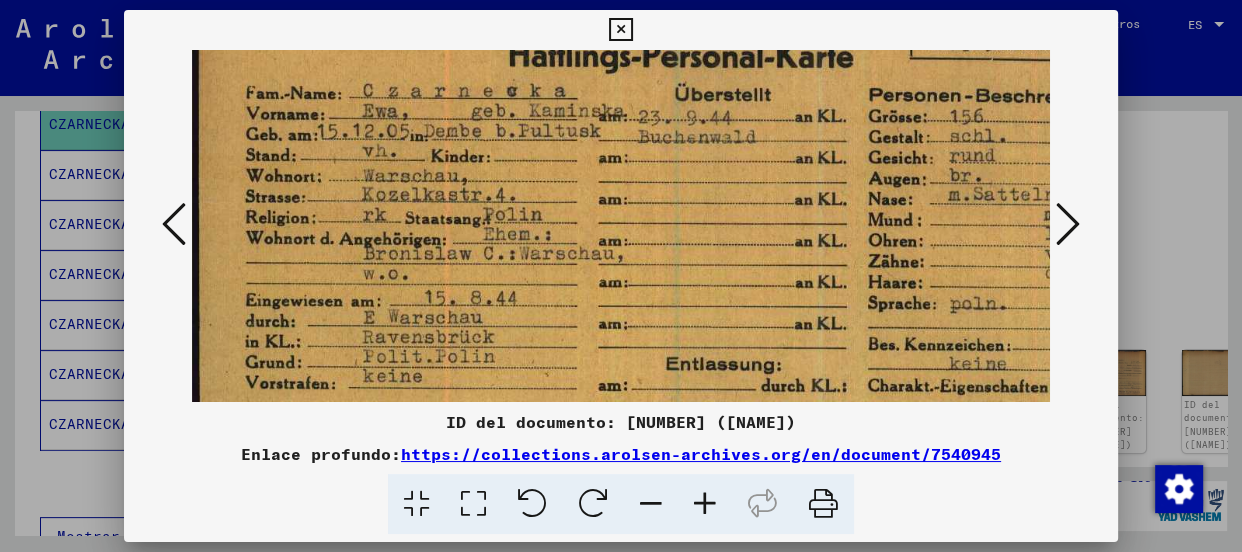 drag, startPoint x: 701, startPoint y: 328, endPoint x: 746, endPoint y: 220, distance: 117 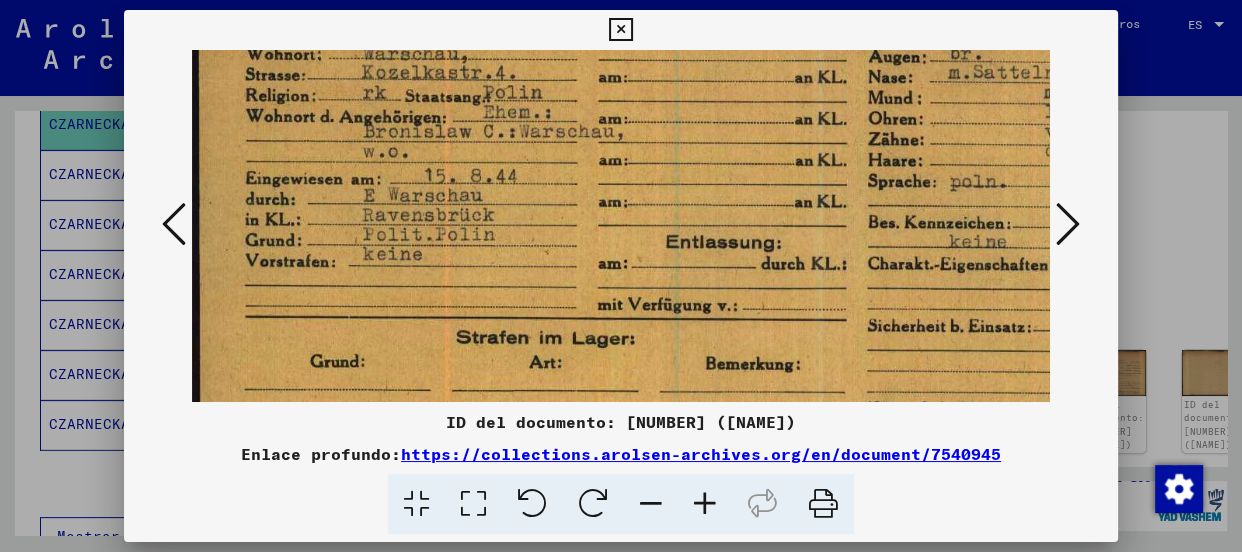 scroll, scrollTop: 223, scrollLeft: 0, axis: vertical 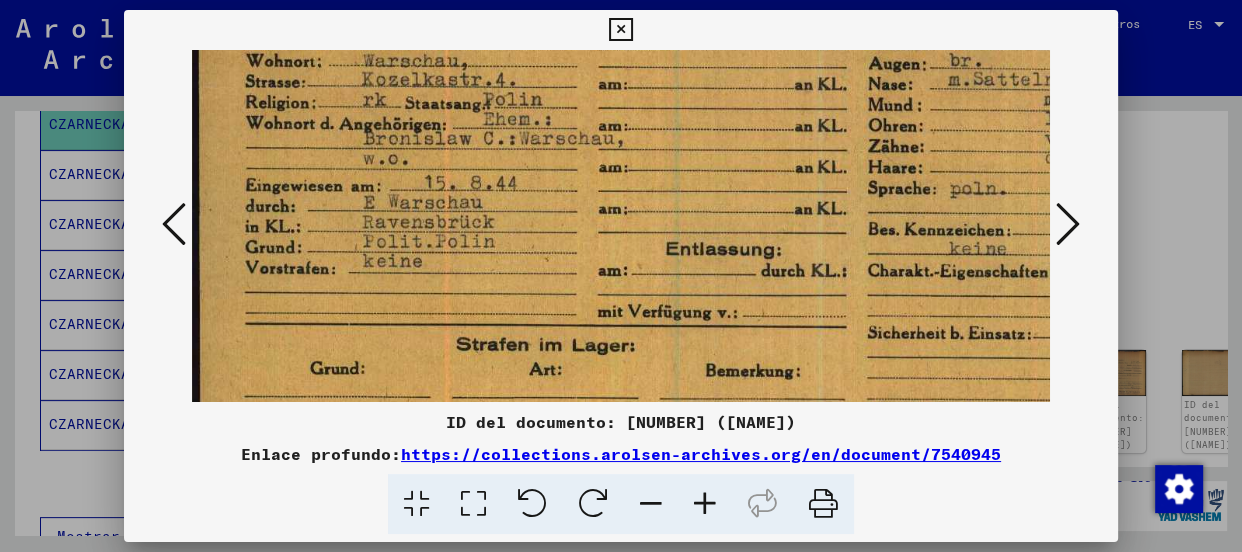 drag, startPoint x: 670, startPoint y: 322, endPoint x: 890, endPoint y: 212, distance: 245.96748 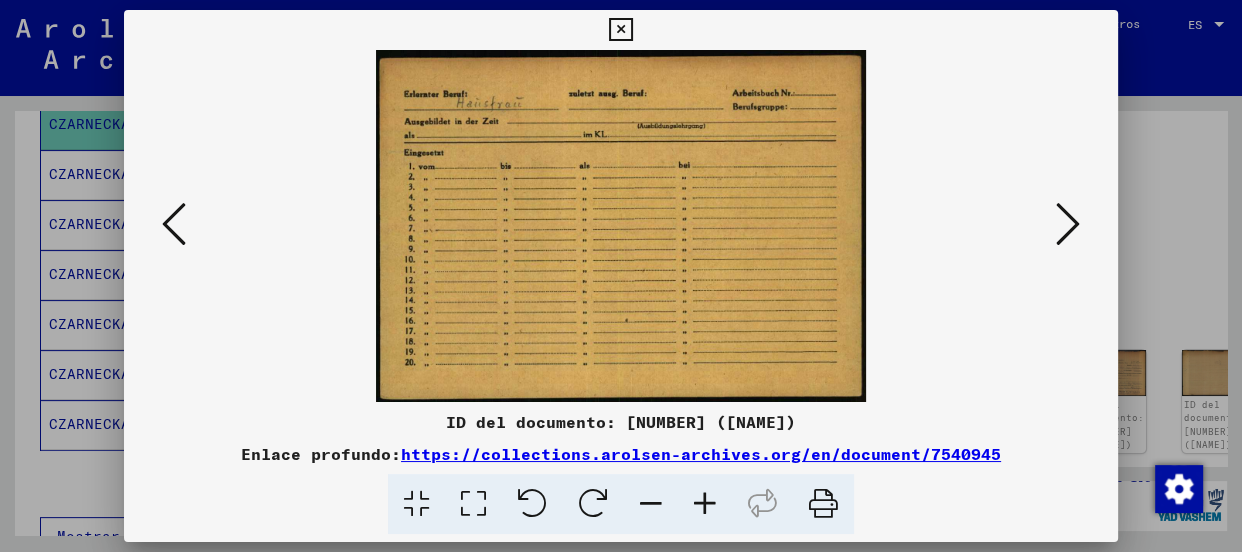 click at bounding box center (621, 226) 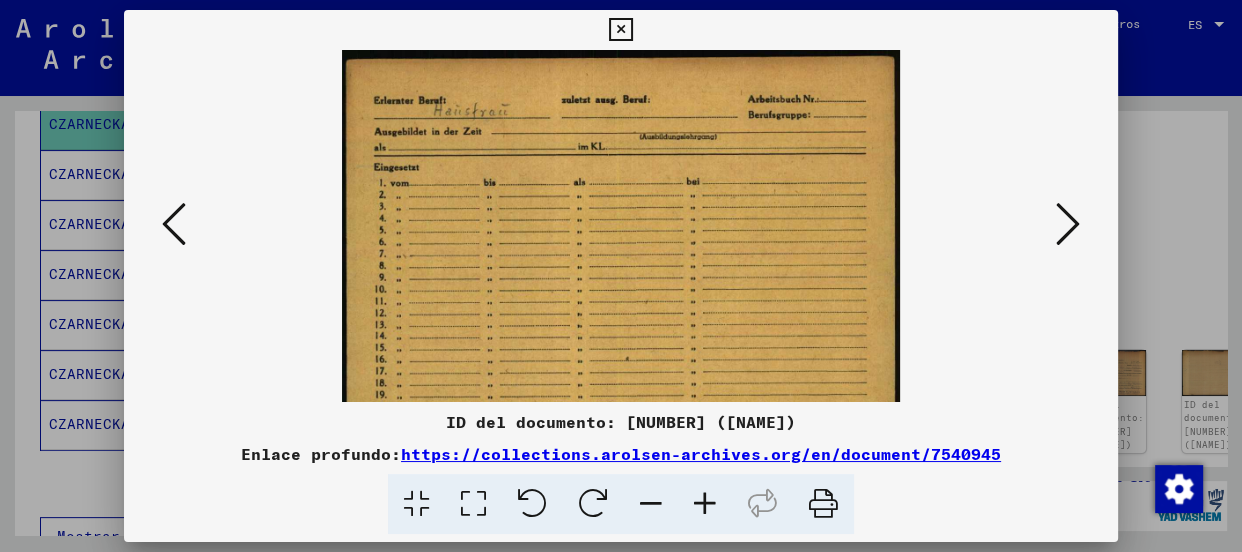 click at bounding box center (705, 504) 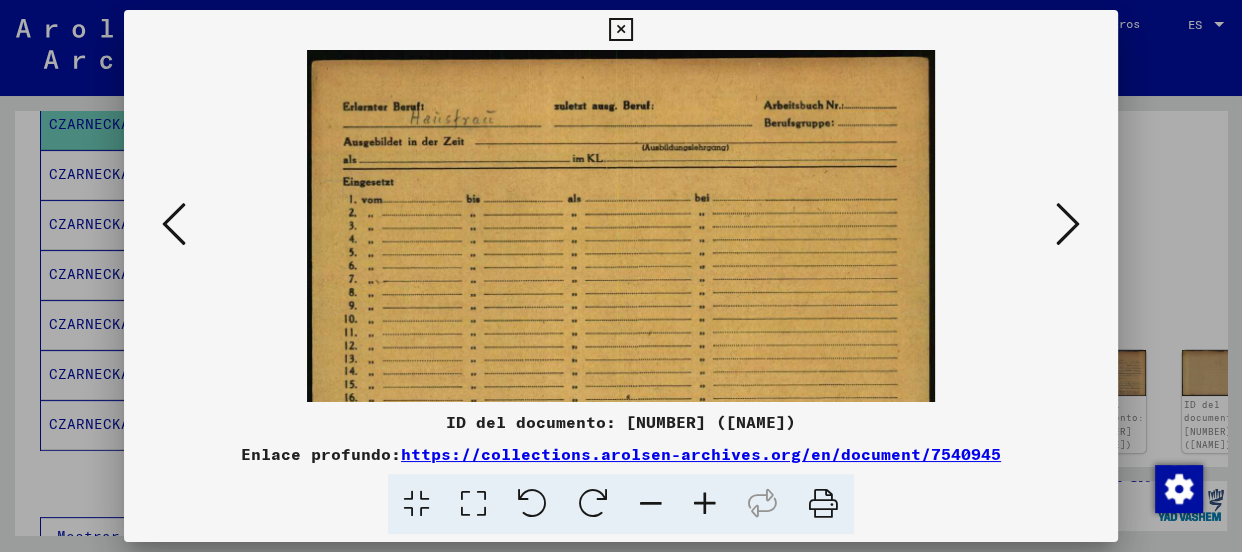 click at bounding box center (705, 504) 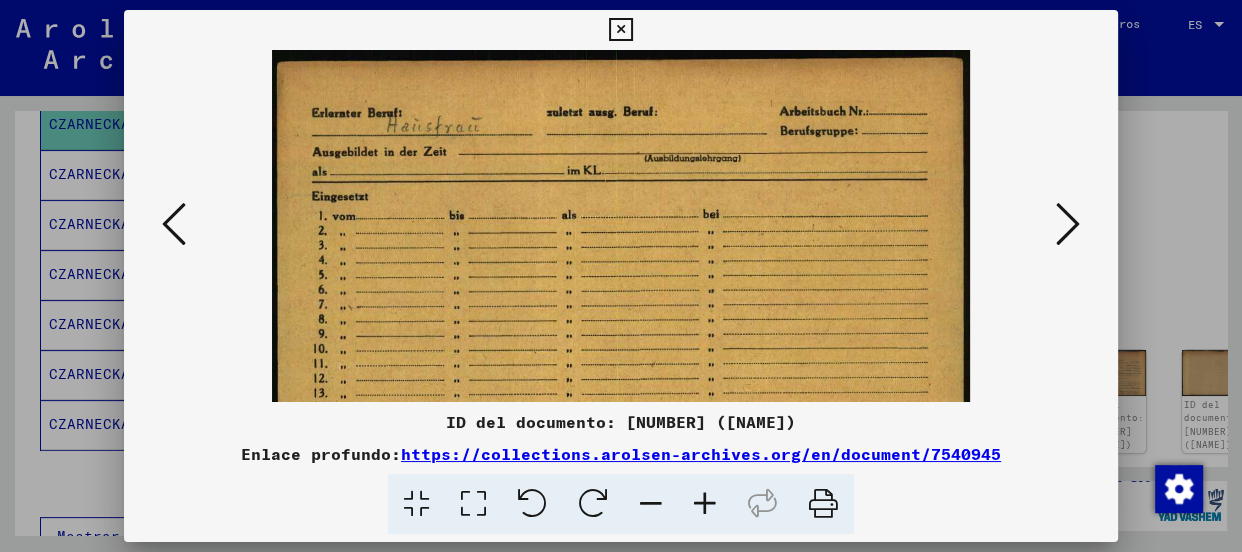 click at bounding box center (705, 504) 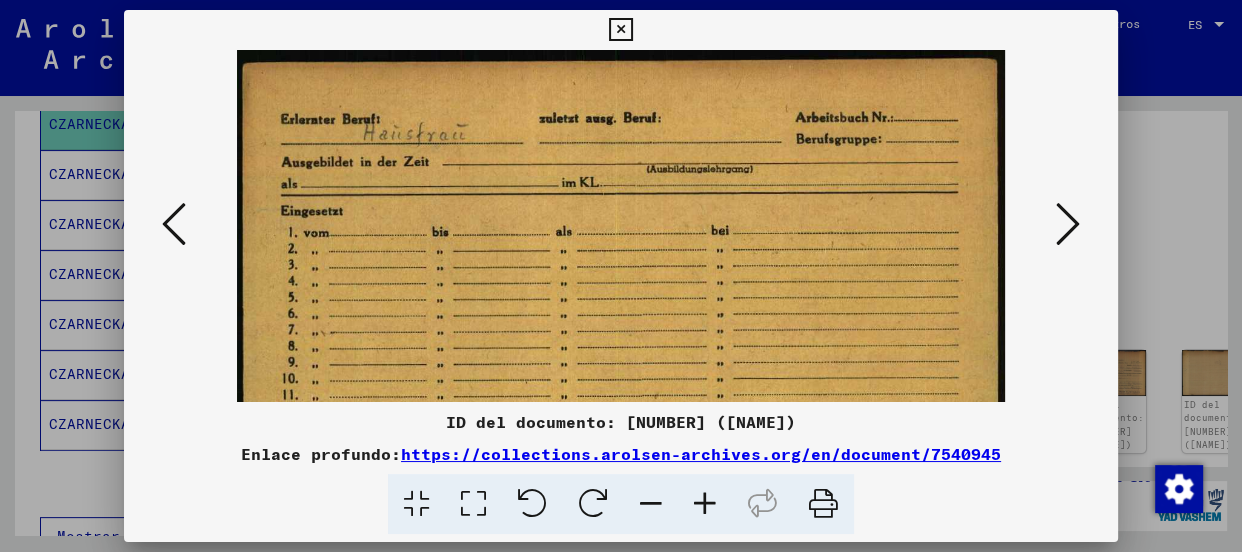 click at bounding box center (705, 504) 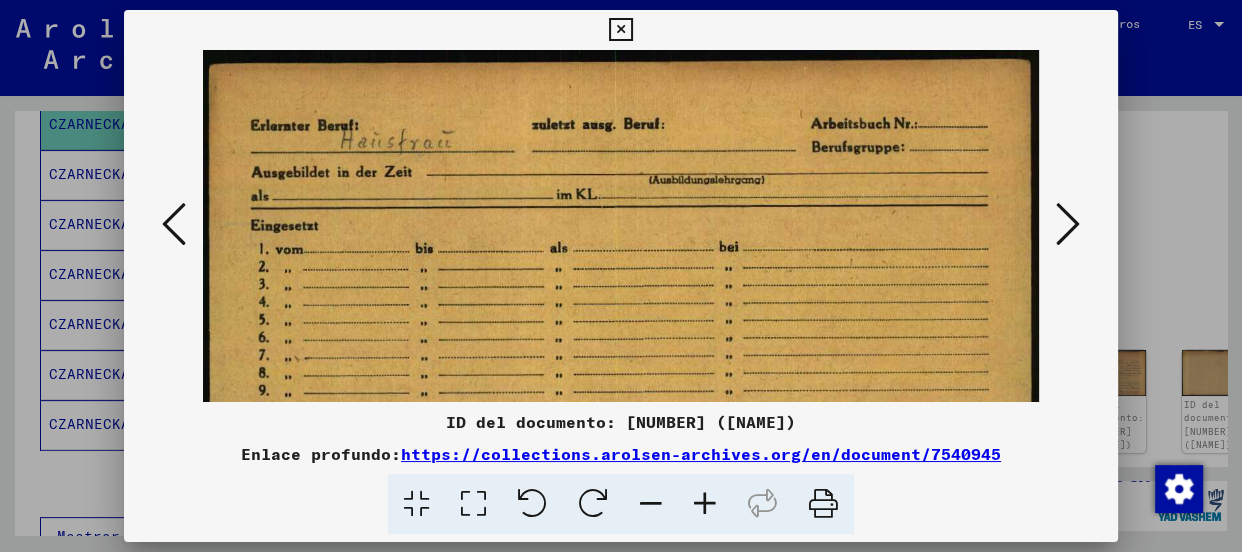 click at bounding box center (705, 504) 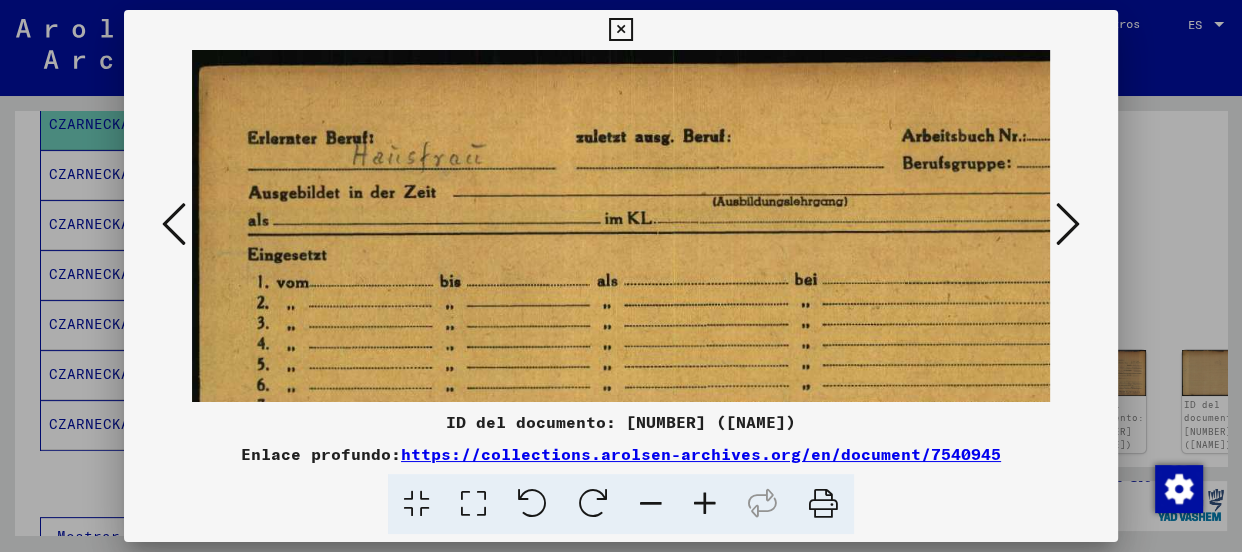 click at bounding box center (705, 504) 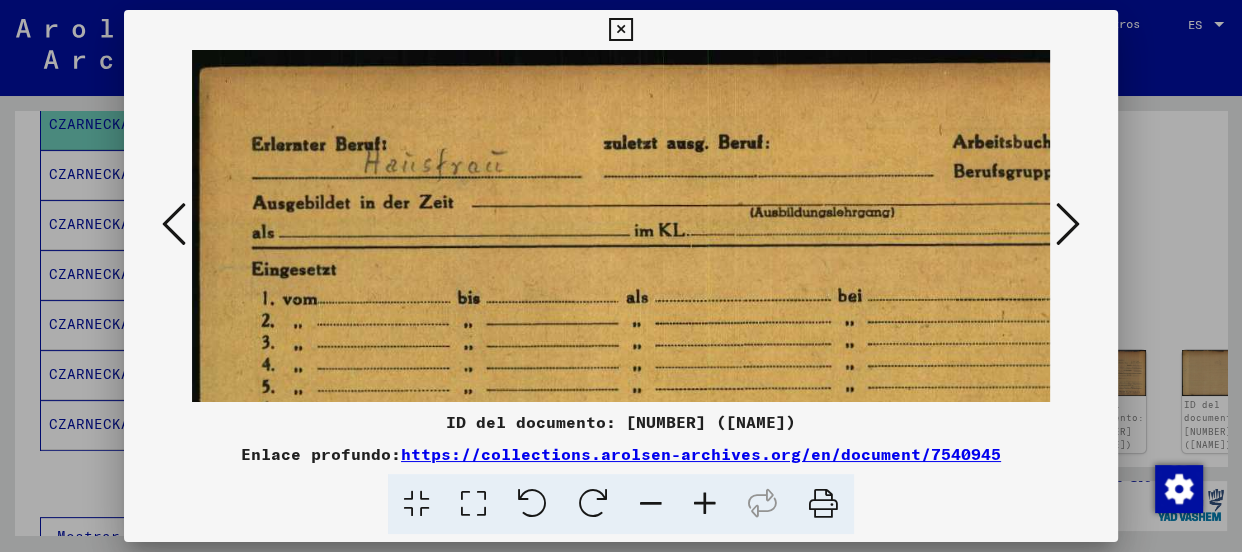 click at bounding box center [174, 225] 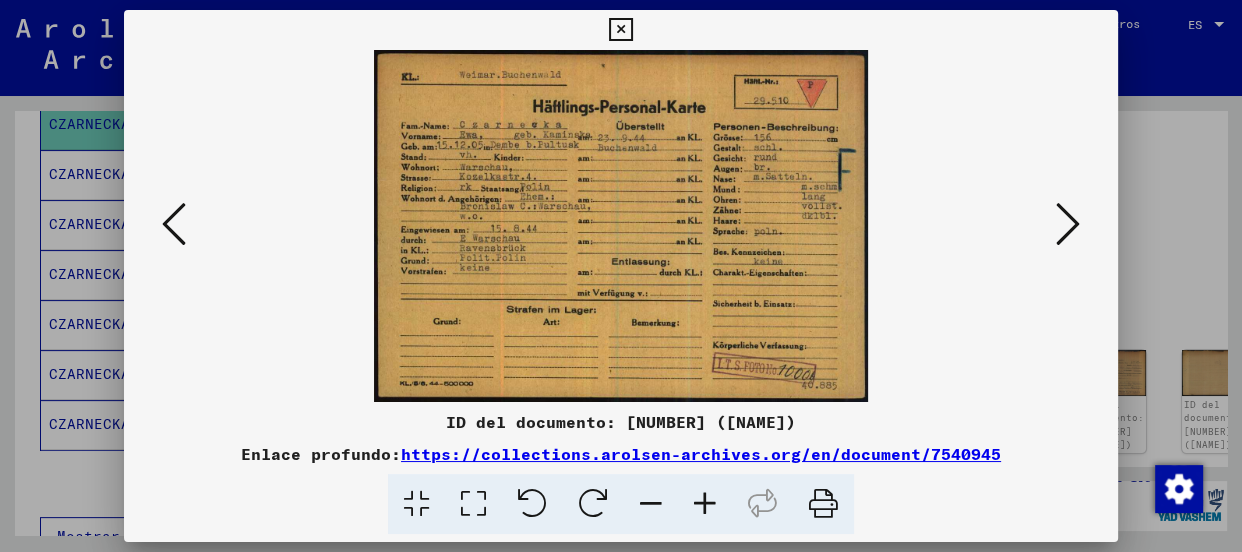 click at bounding box center (705, 504) 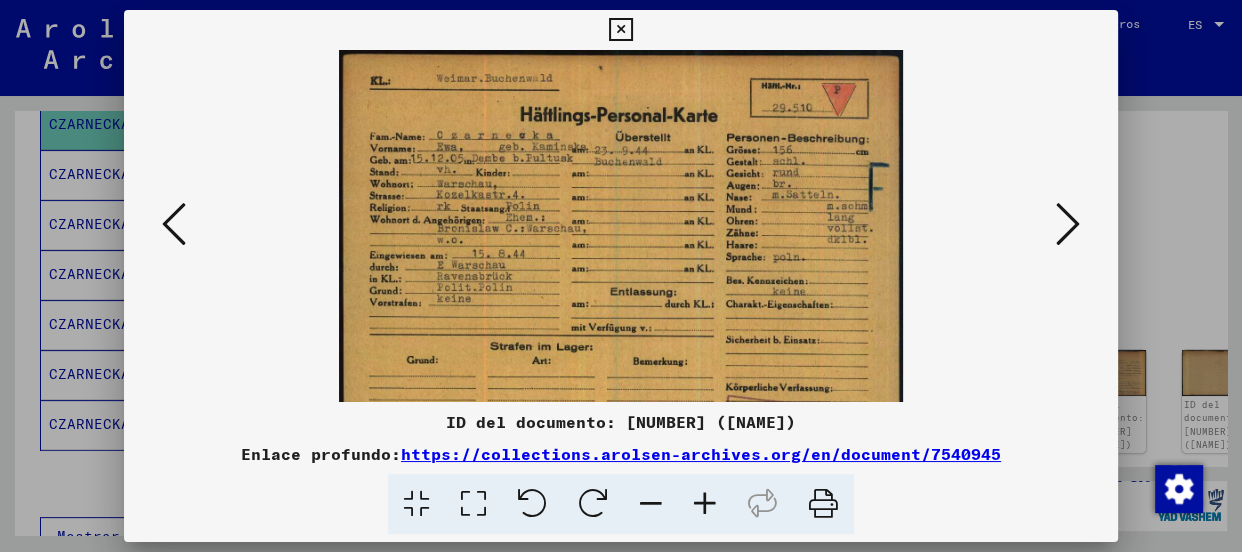 drag, startPoint x: 709, startPoint y: 486, endPoint x: 710, endPoint y: 470, distance: 16.03122 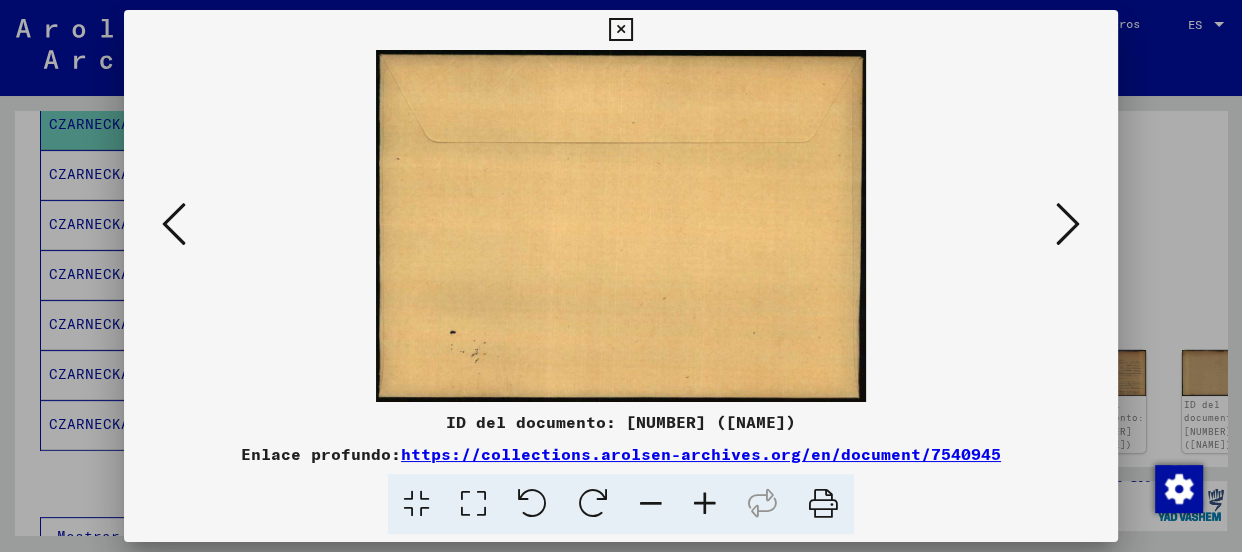 click at bounding box center [174, 224] 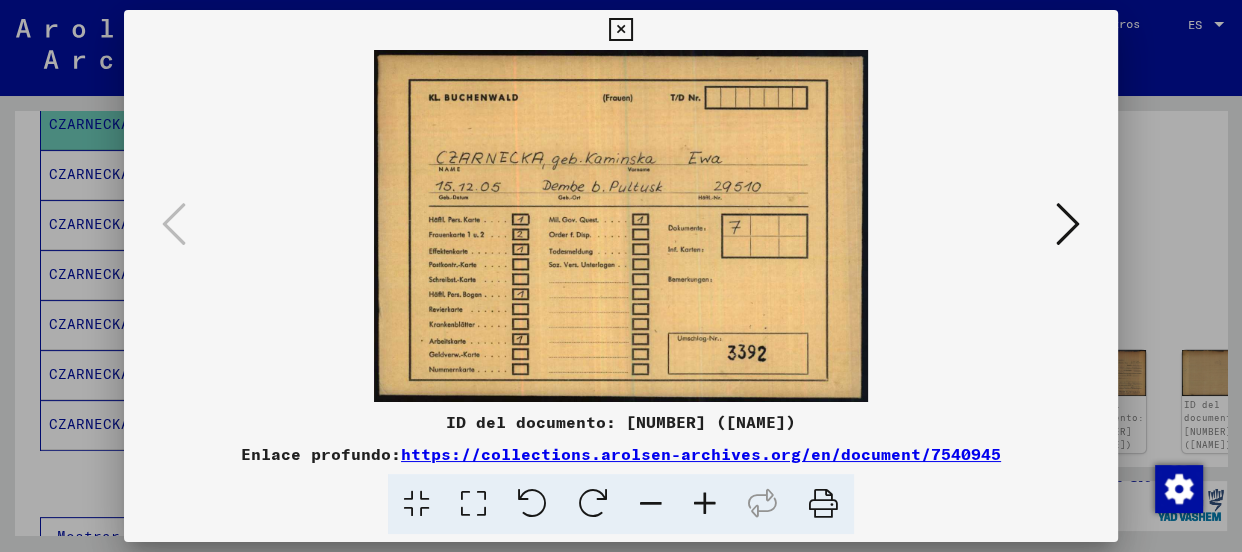 click at bounding box center [621, 276] 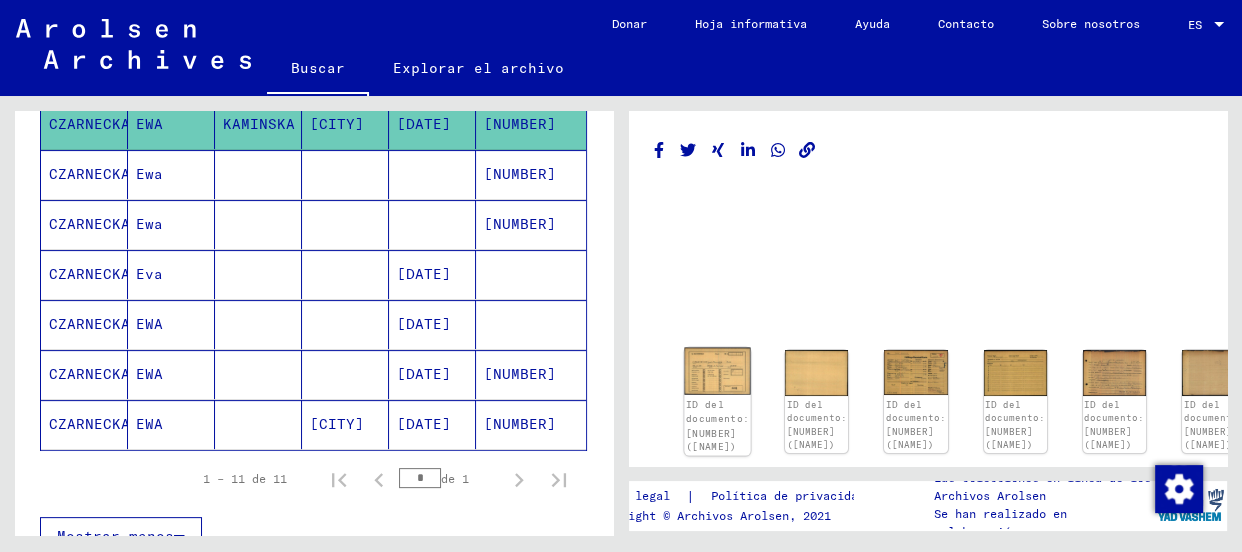 click 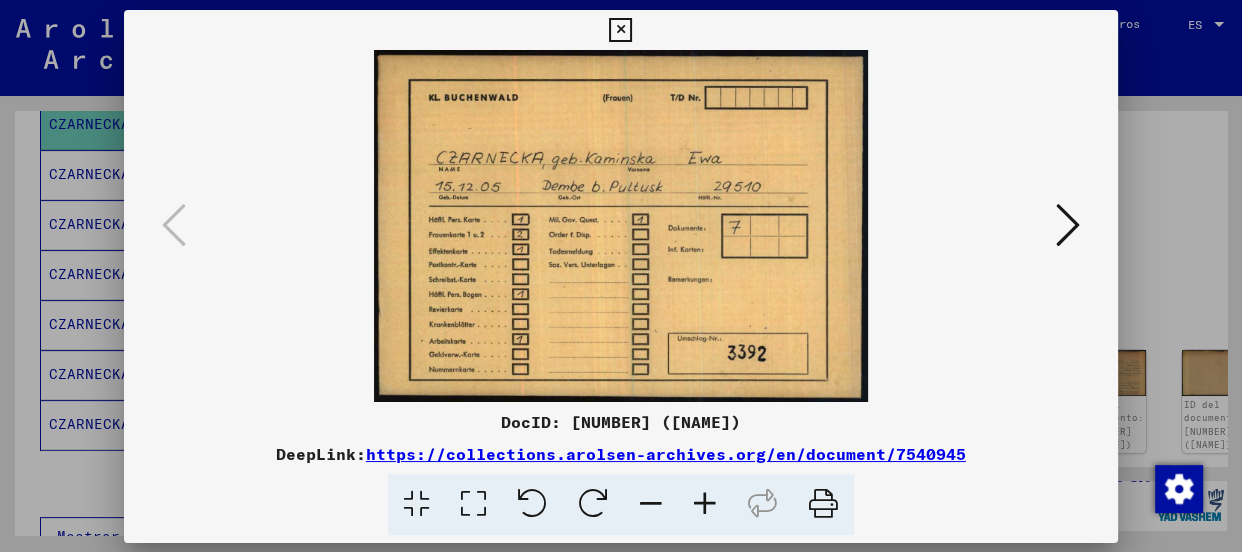 click on "DocID: [NUMBER] ([NAME])  DeepLink:  https://collections.arolsen-archives.org/en/document/[NUMBER]" at bounding box center [621, 272] 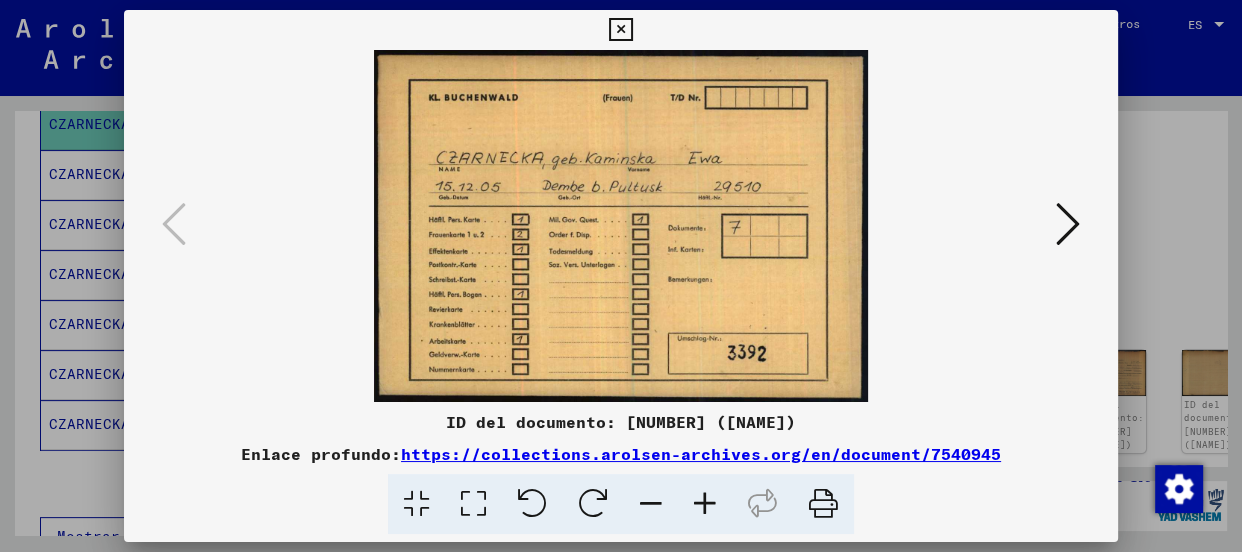 click at bounding box center (1068, 224) 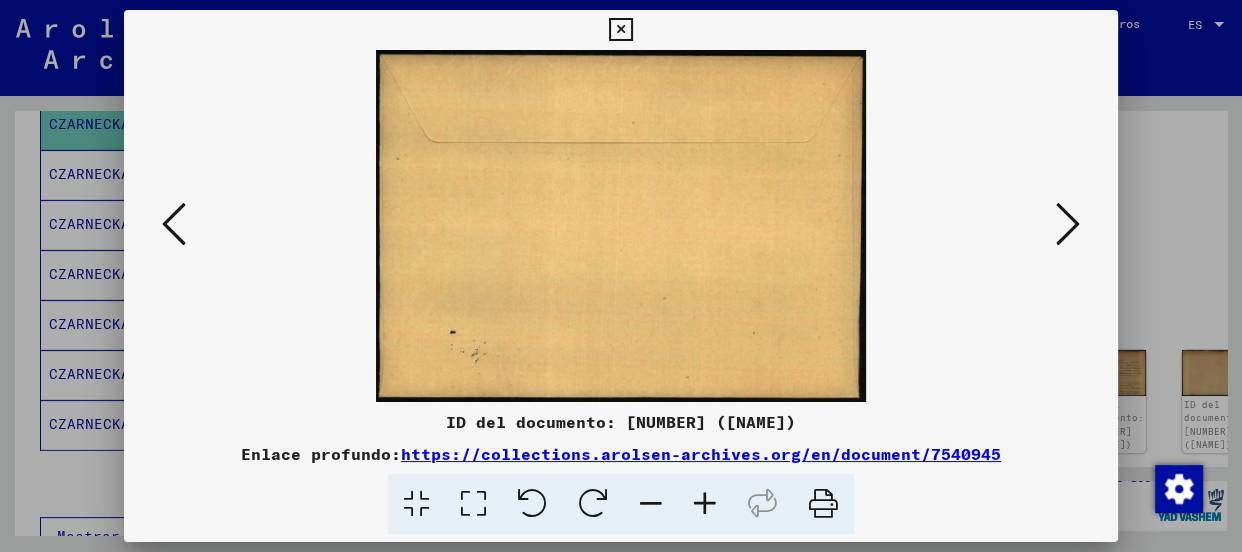 click at bounding box center [1068, 224] 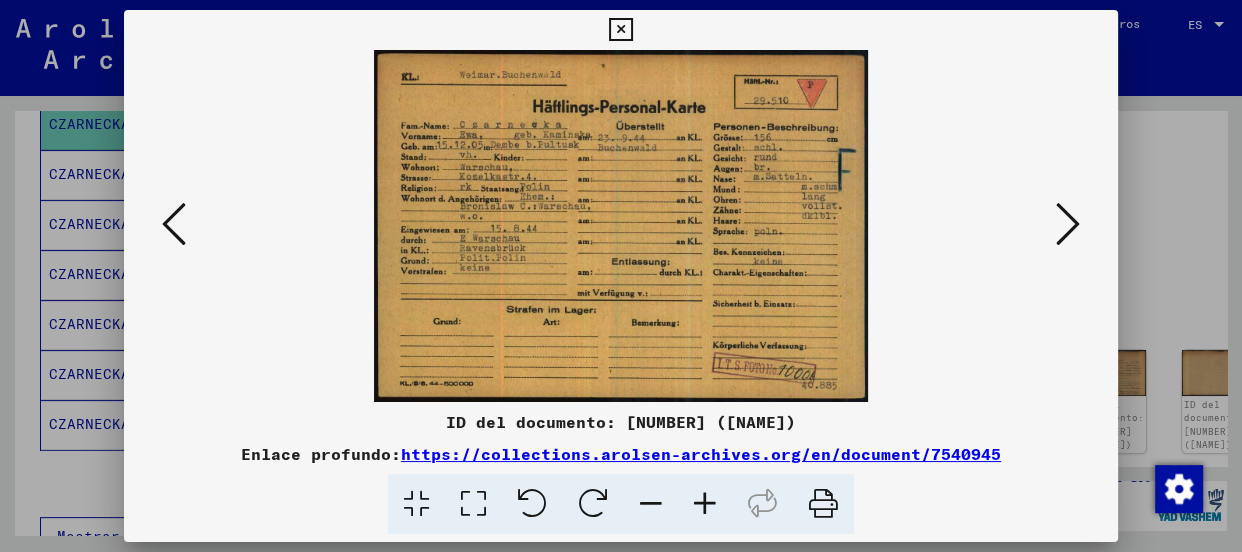 click at bounding box center [1068, 224] 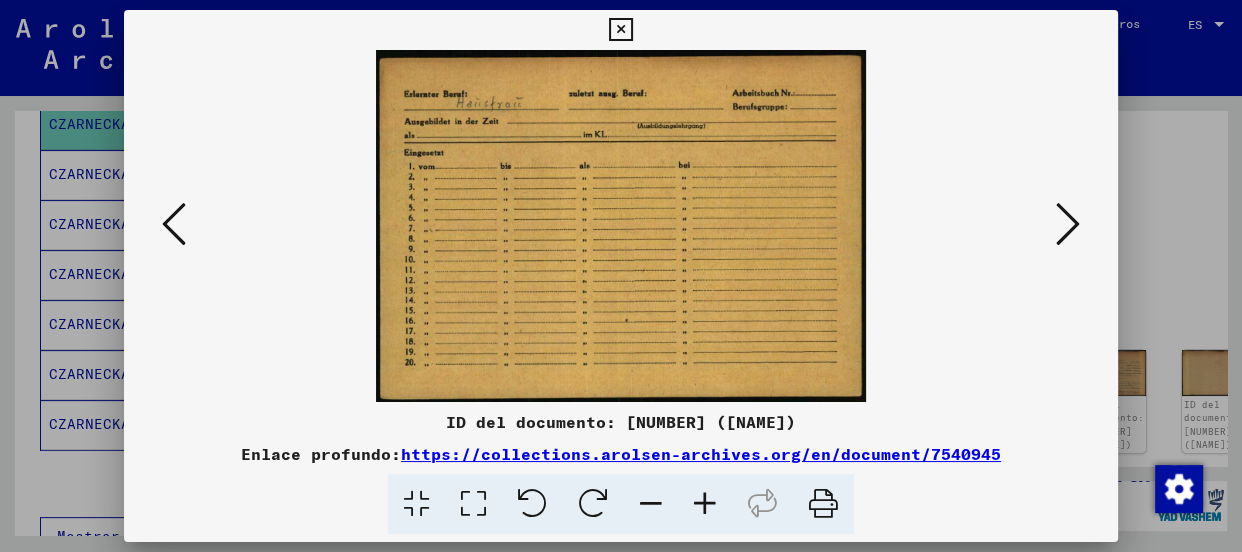 click at bounding box center (1068, 224) 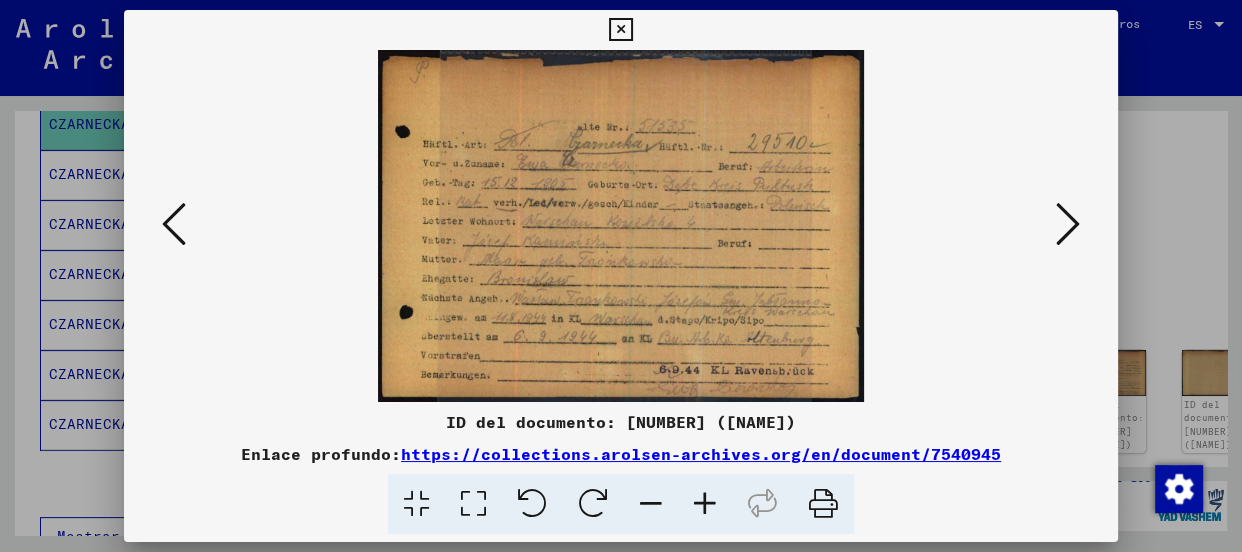 click at bounding box center [1068, 224] 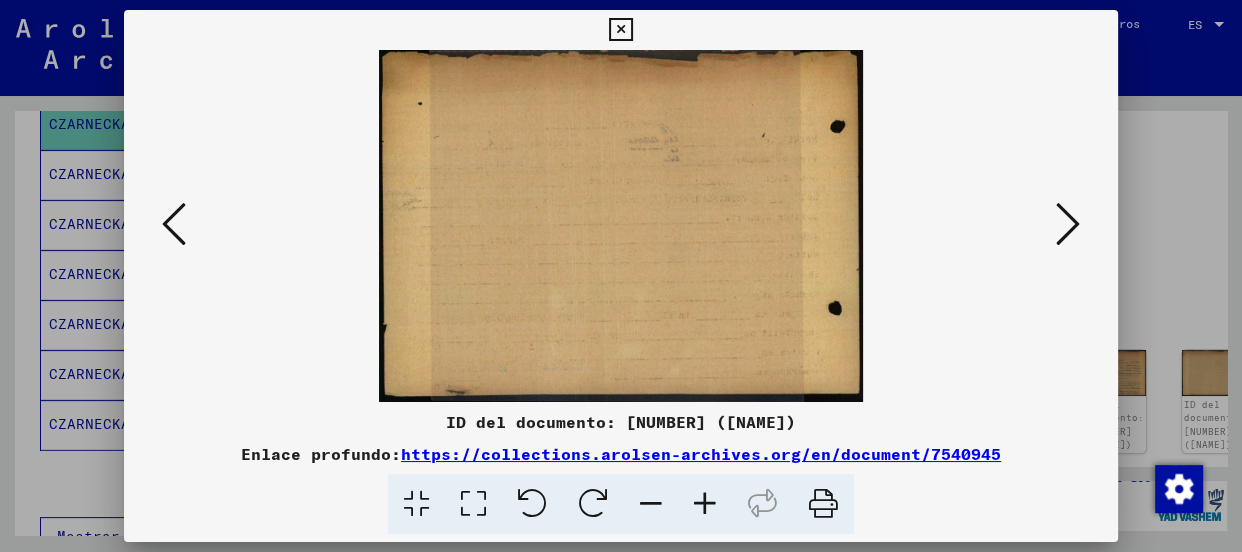 click at bounding box center (1068, 224) 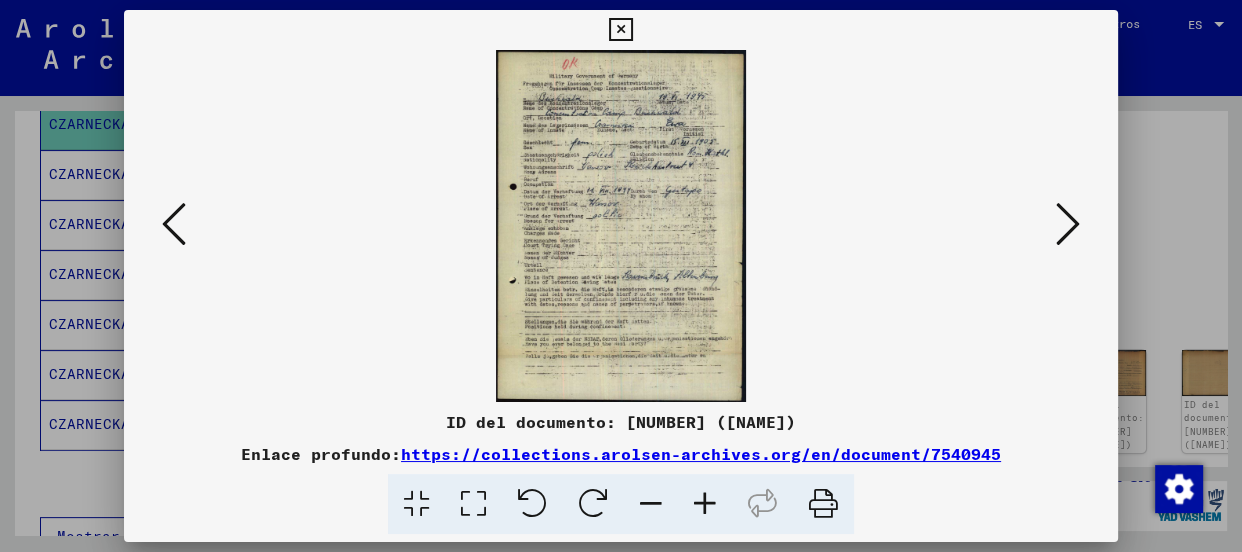 click at bounding box center [1068, 225] 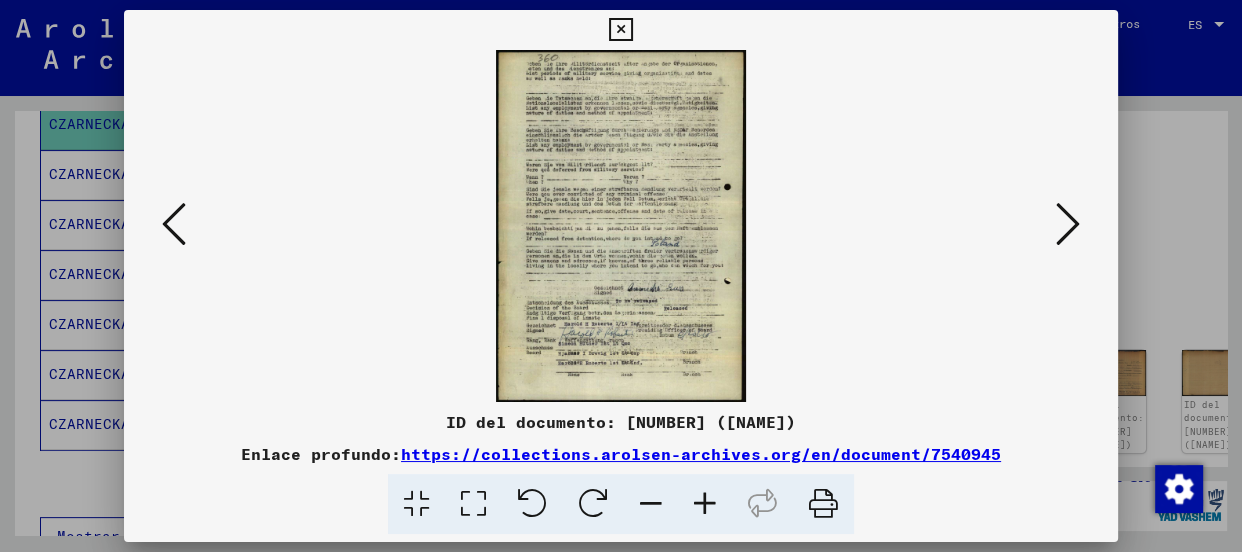 drag, startPoint x: 608, startPoint y: 311, endPoint x: 628, endPoint y: 219, distance: 94.14882 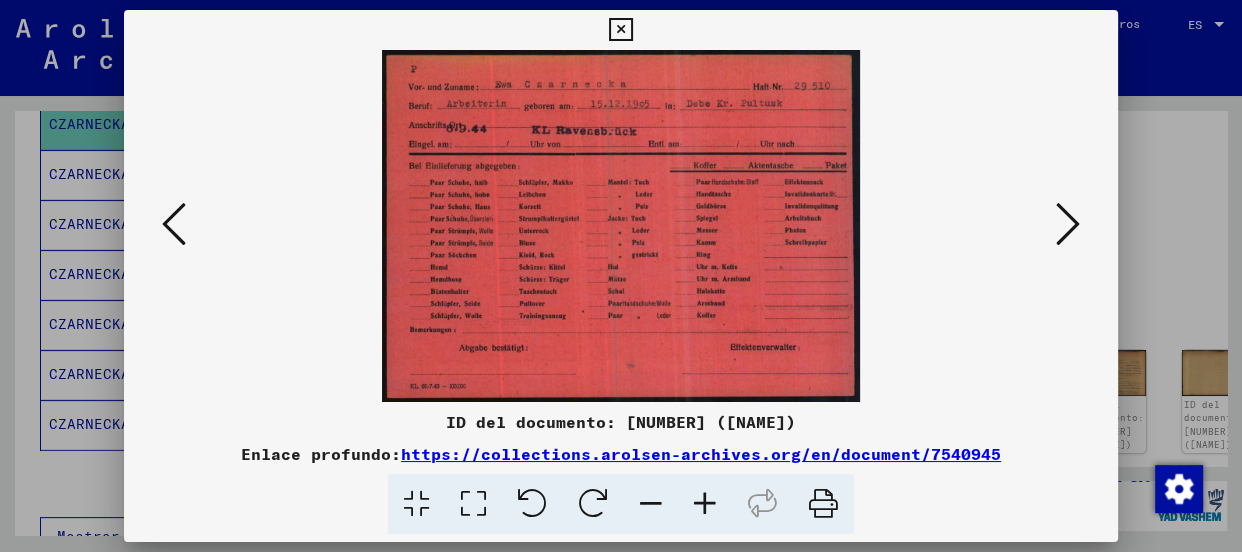 drag, startPoint x: 644, startPoint y: 255, endPoint x: 570, endPoint y: 261, distance: 74.24284 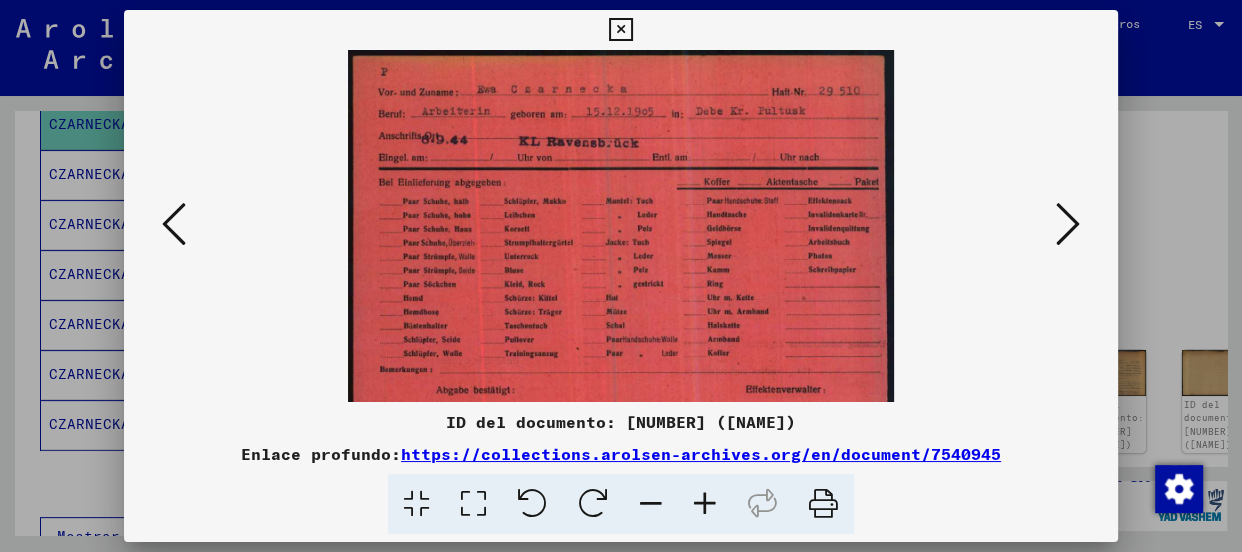 click at bounding box center (705, 504) 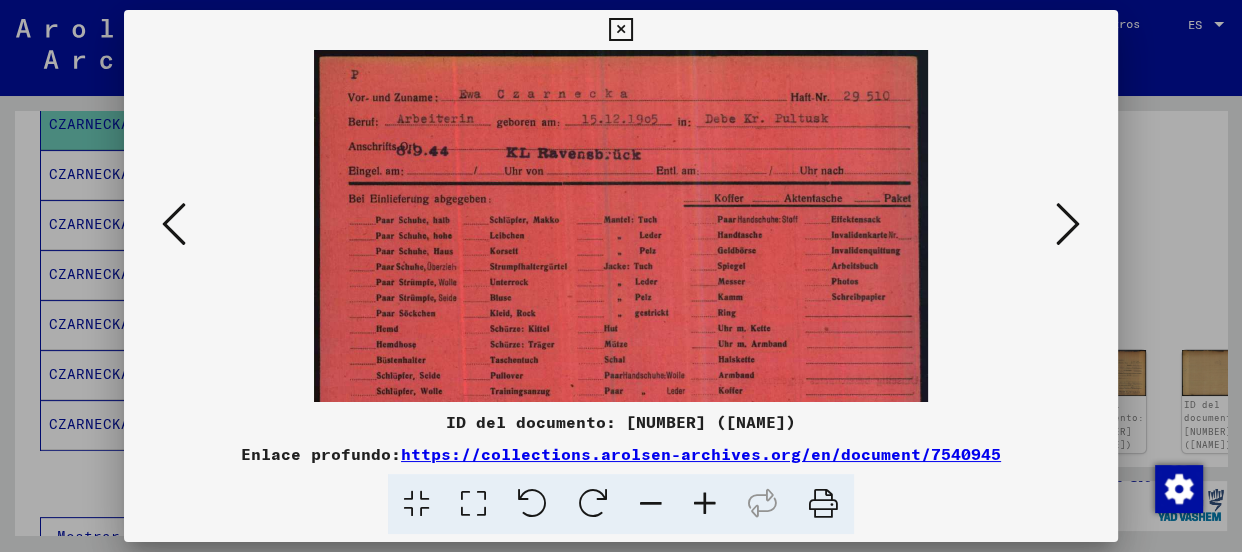 click at bounding box center (705, 504) 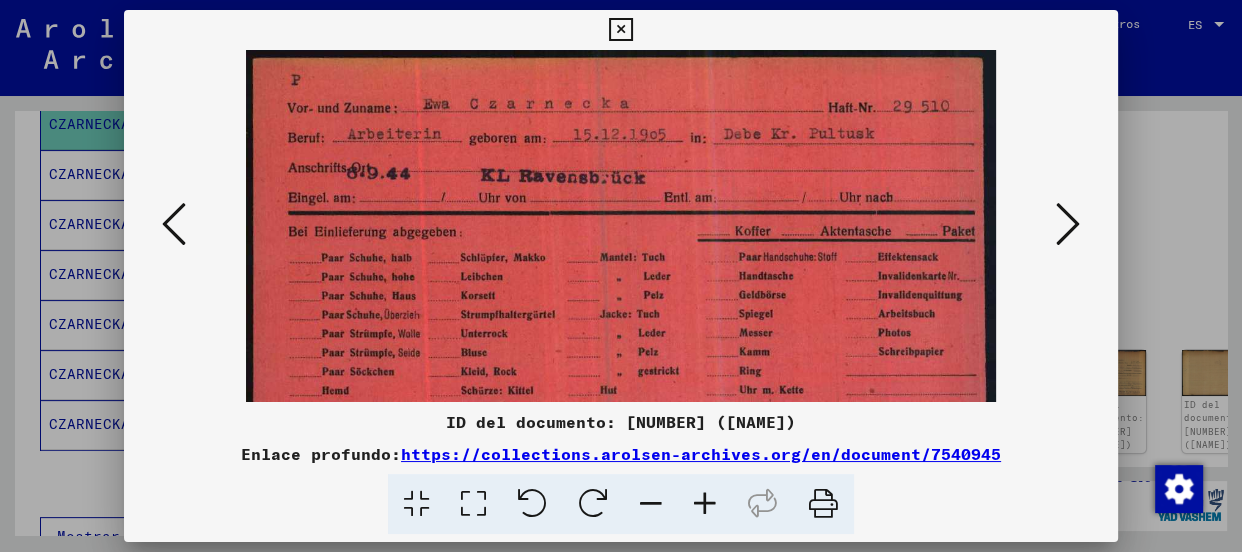 click at bounding box center (705, 504) 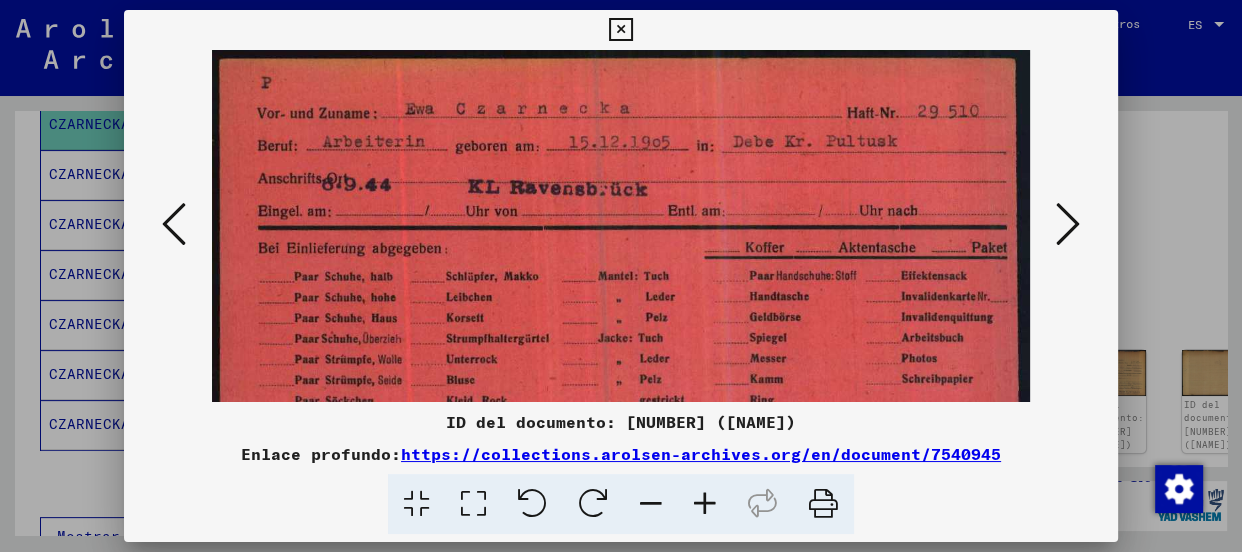 click at bounding box center [705, 504] 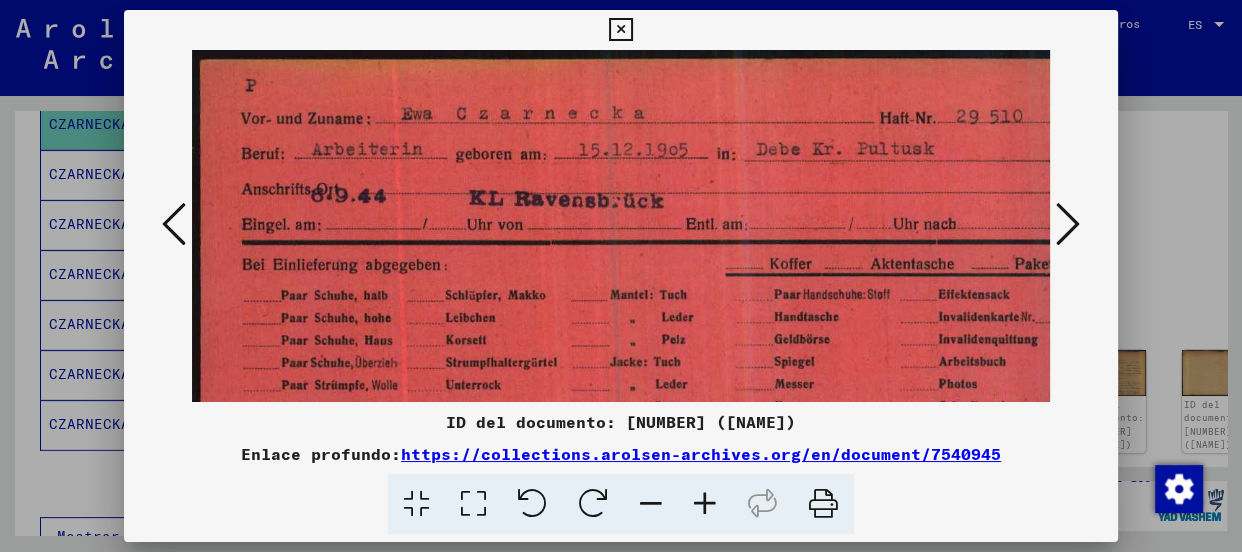 click at bounding box center (705, 504) 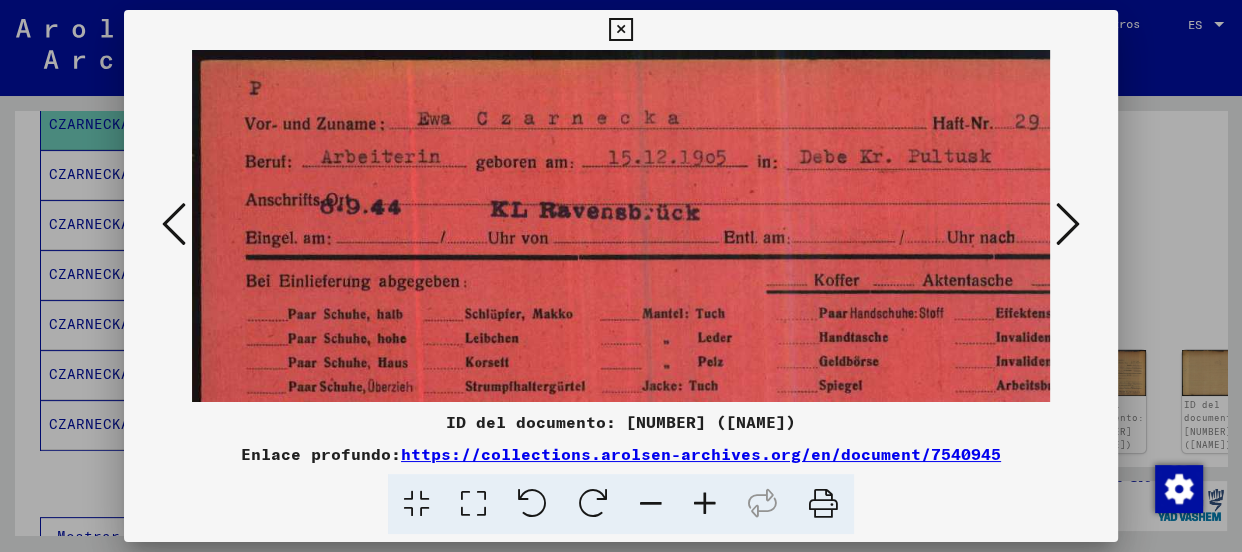 click at bounding box center [705, 504] 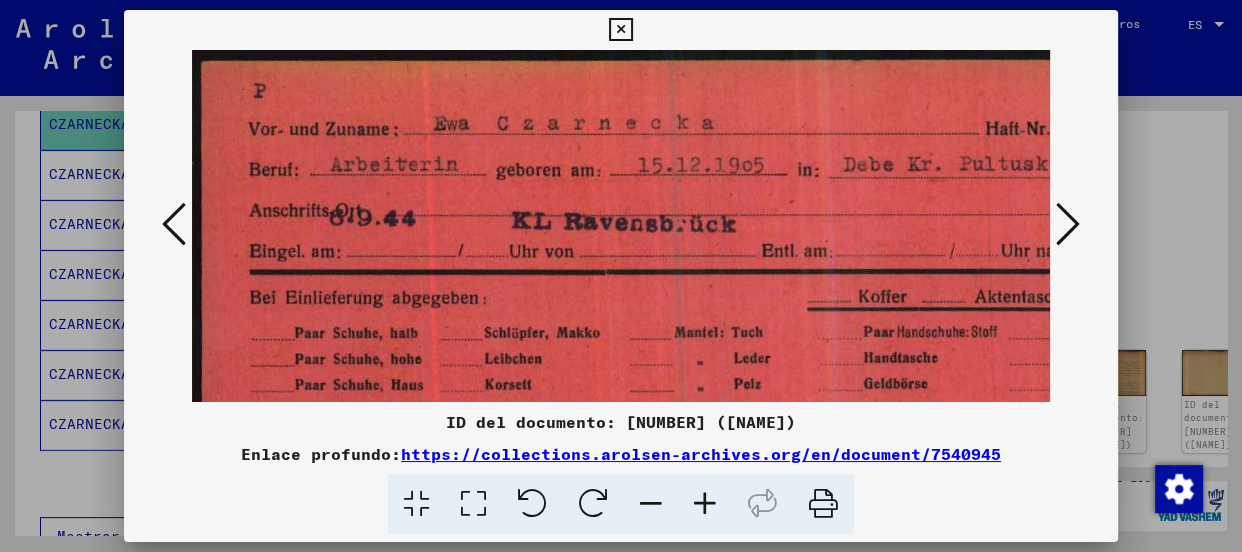 click at bounding box center [705, 504] 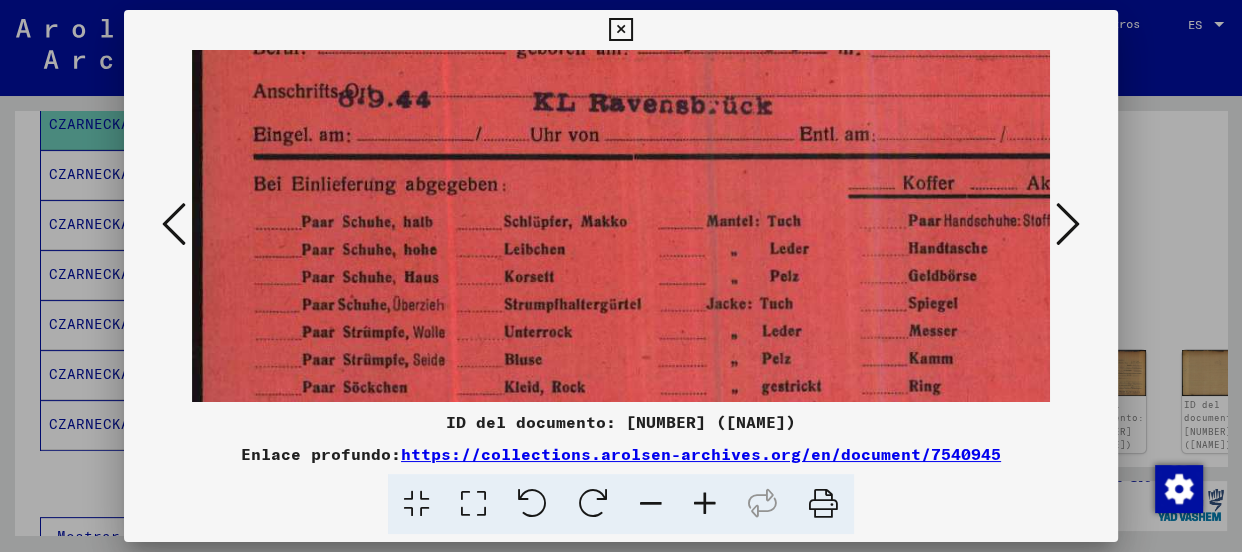 drag, startPoint x: 775, startPoint y: 327, endPoint x: 796, endPoint y: 239, distance: 90.47099 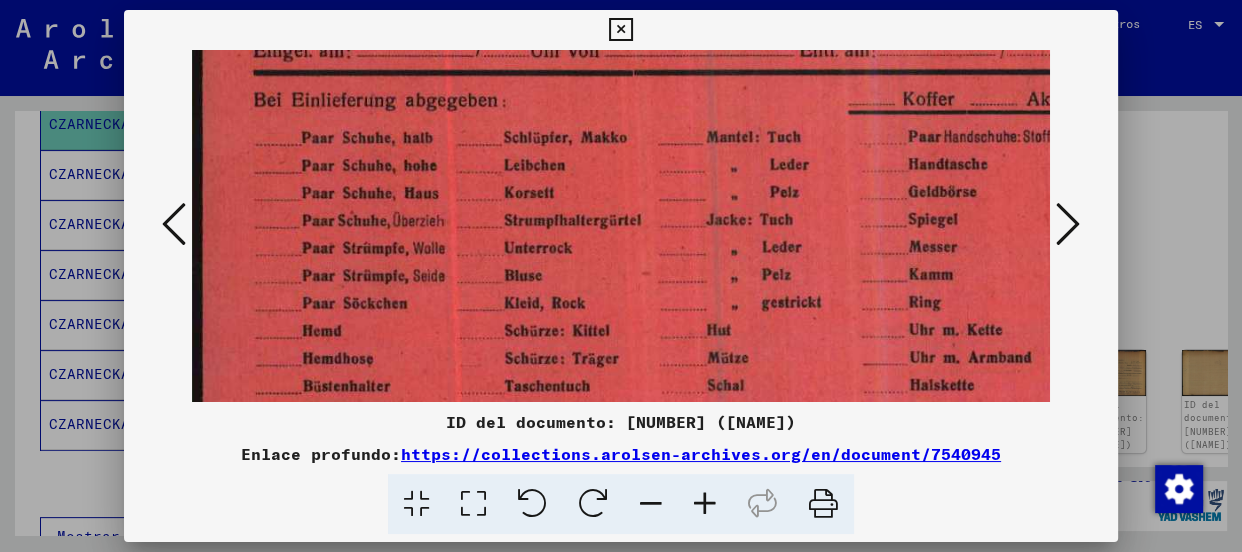 scroll, scrollTop: 266, scrollLeft: 0, axis: vertical 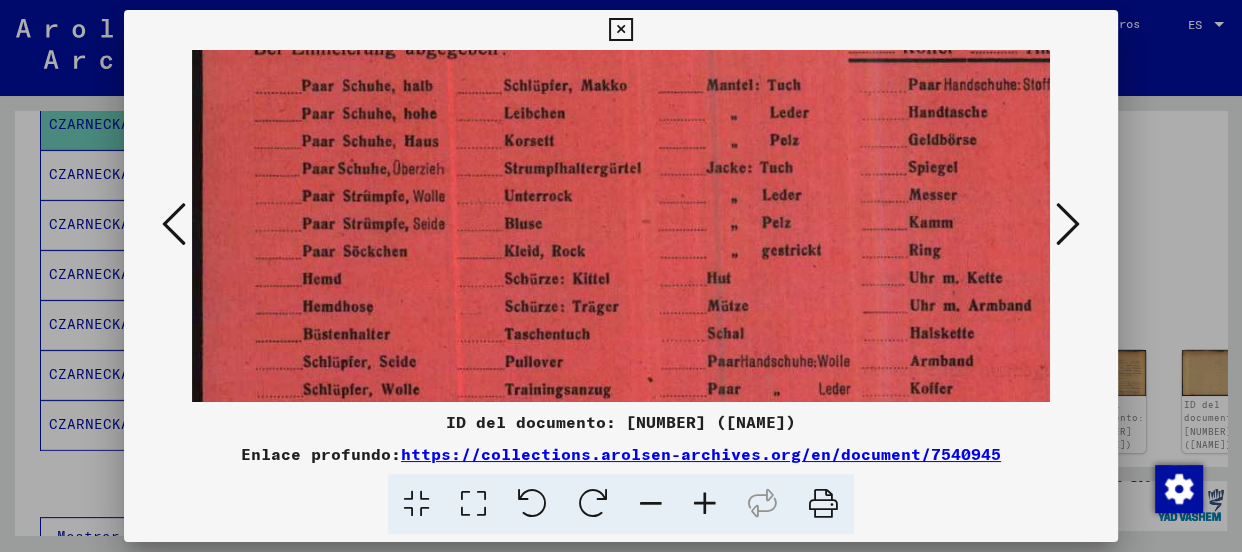 drag, startPoint x: 771, startPoint y: 313, endPoint x: 786, endPoint y: 180, distance: 133.84319 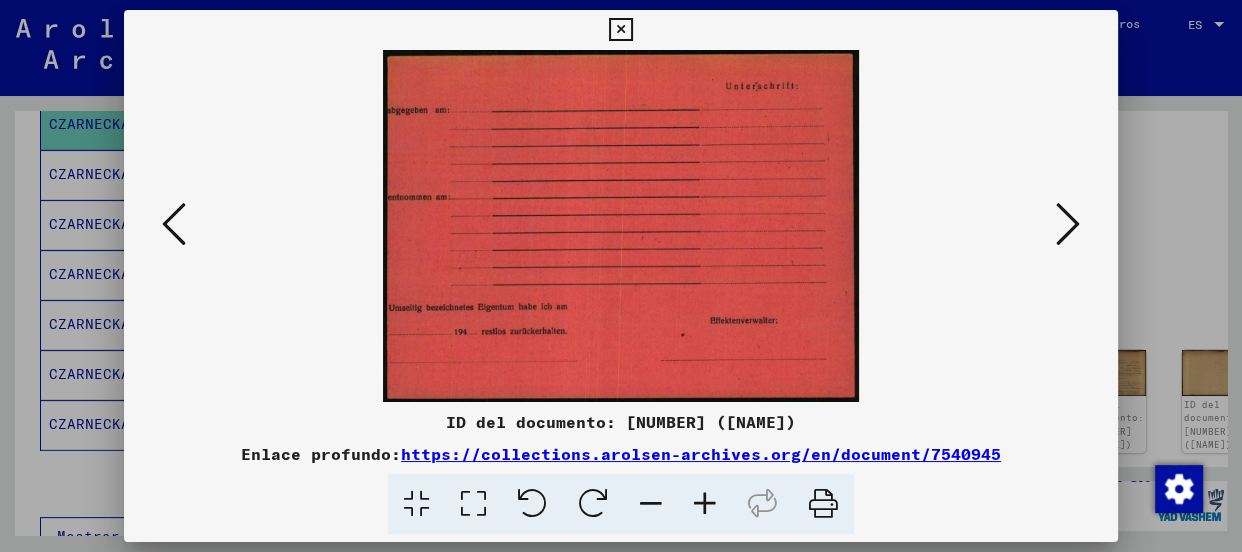 click at bounding box center [1068, 224] 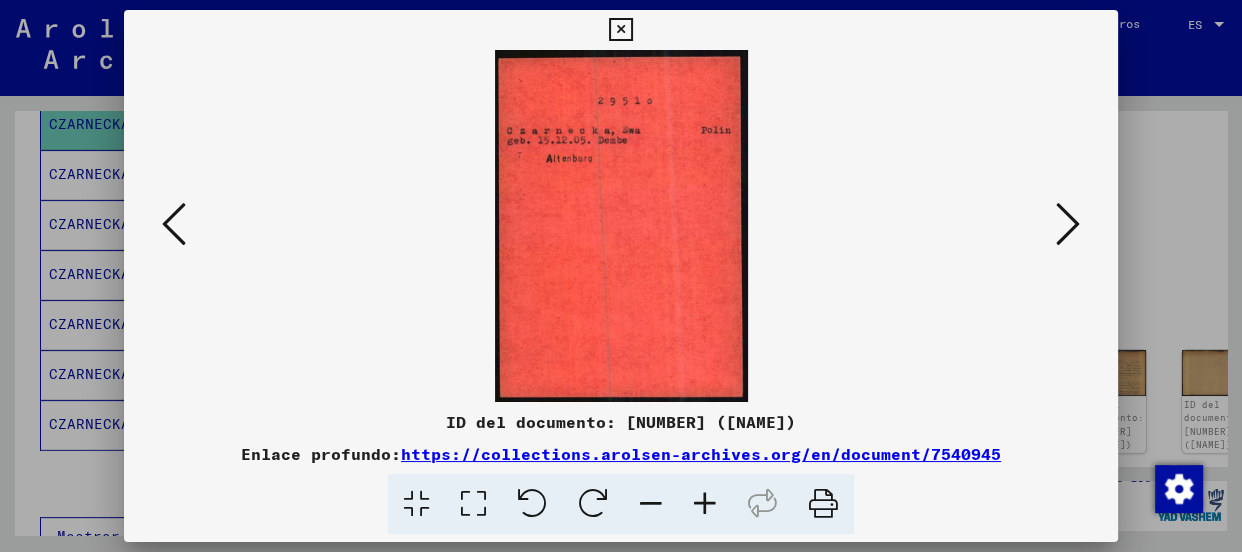 click at bounding box center [1068, 224] 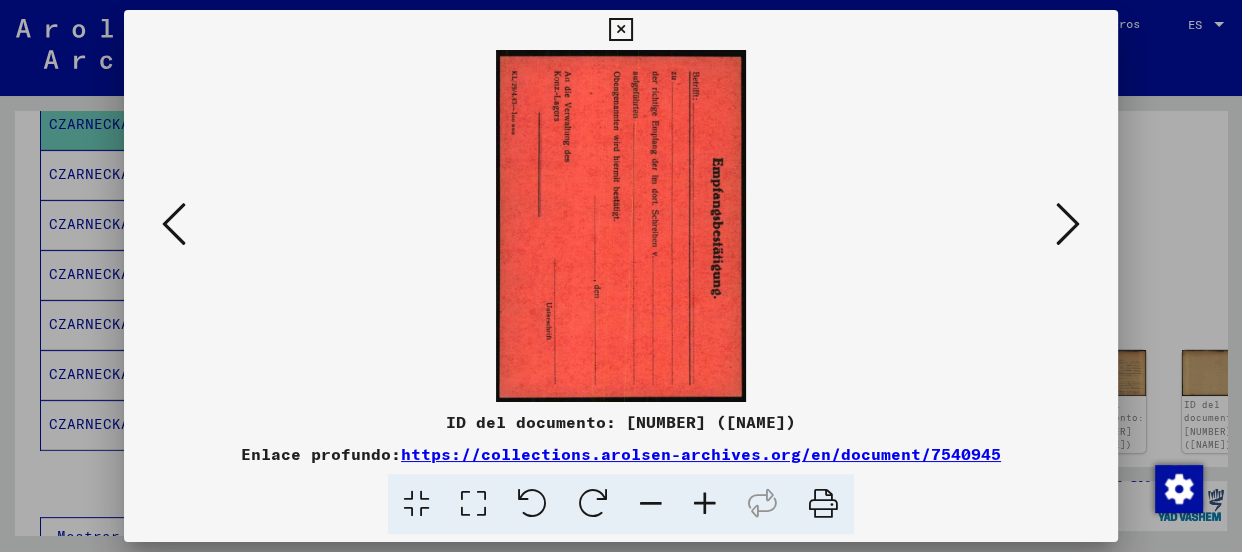 click at bounding box center (1068, 224) 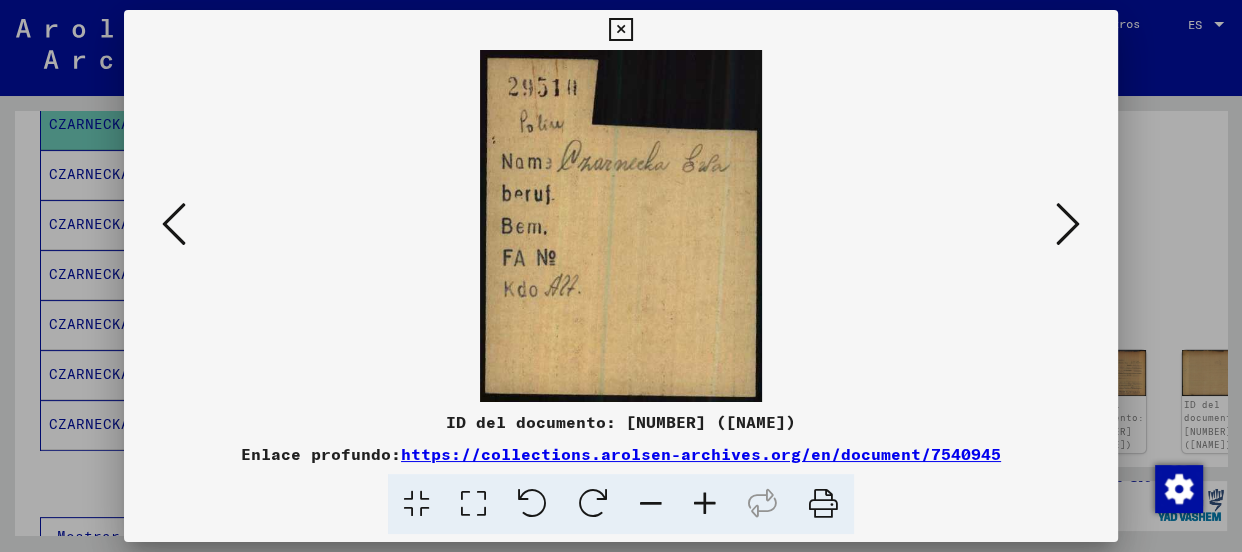click at bounding box center (1068, 224) 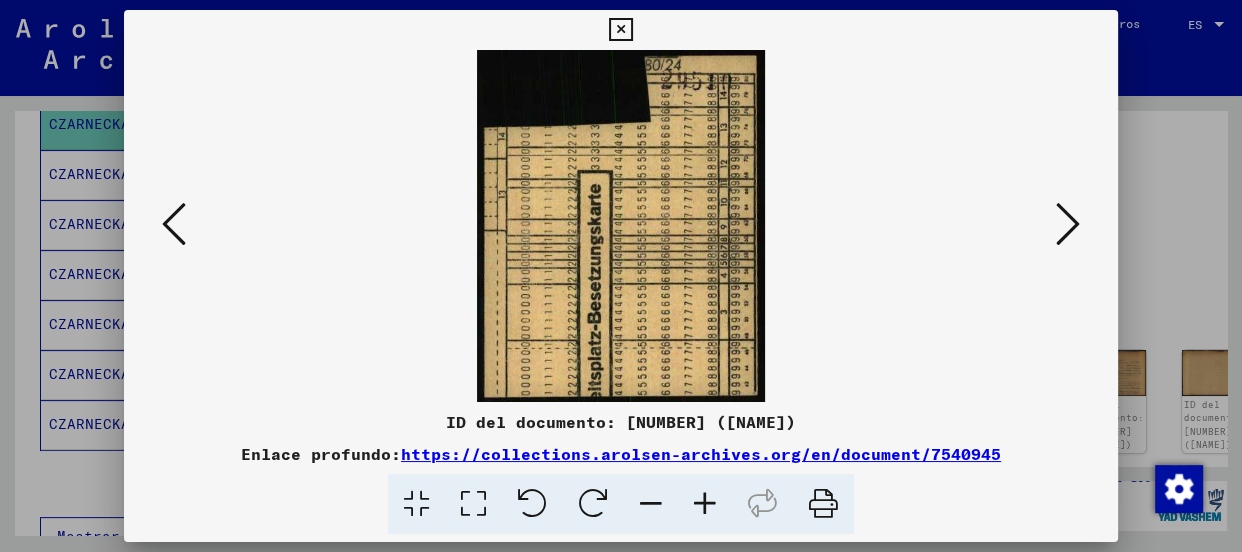 click at bounding box center [1068, 224] 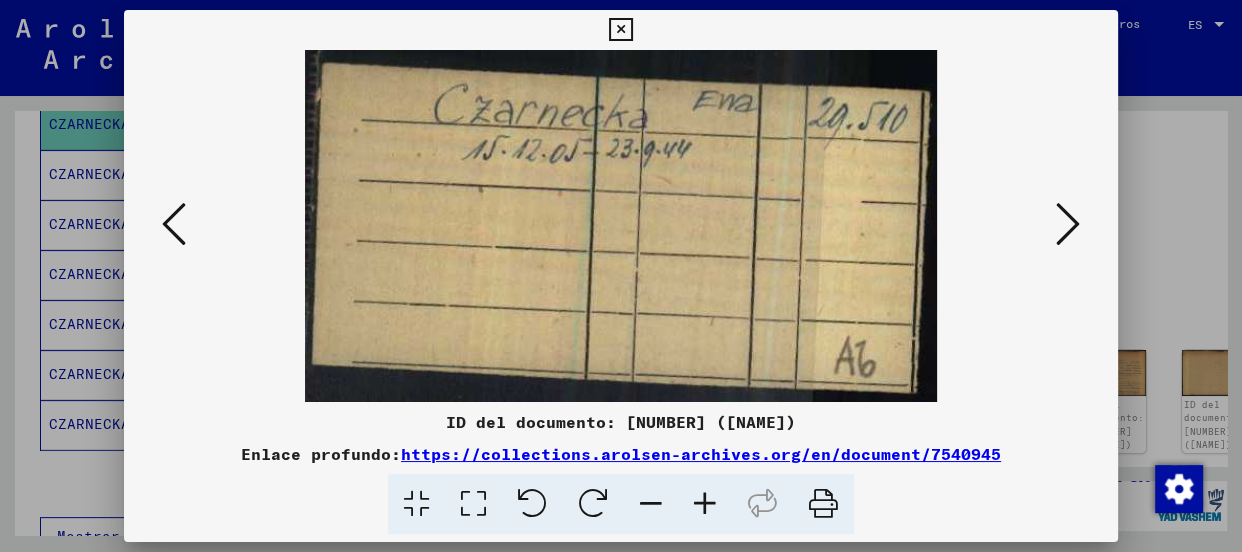 click at bounding box center (1068, 224) 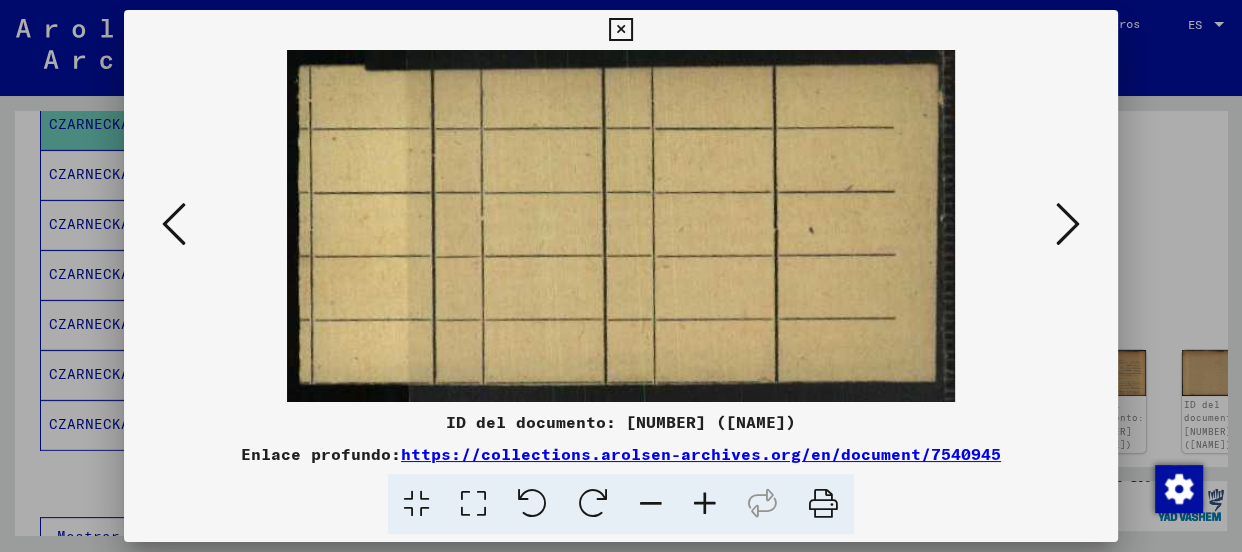click at bounding box center [1068, 224] 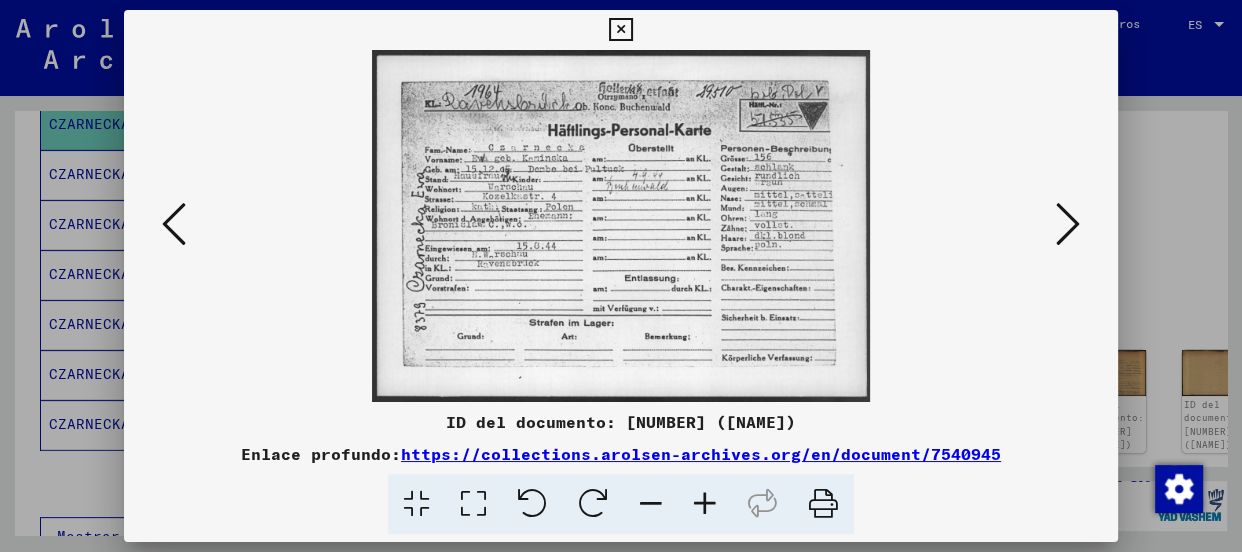 click at bounding box center [620, 30] 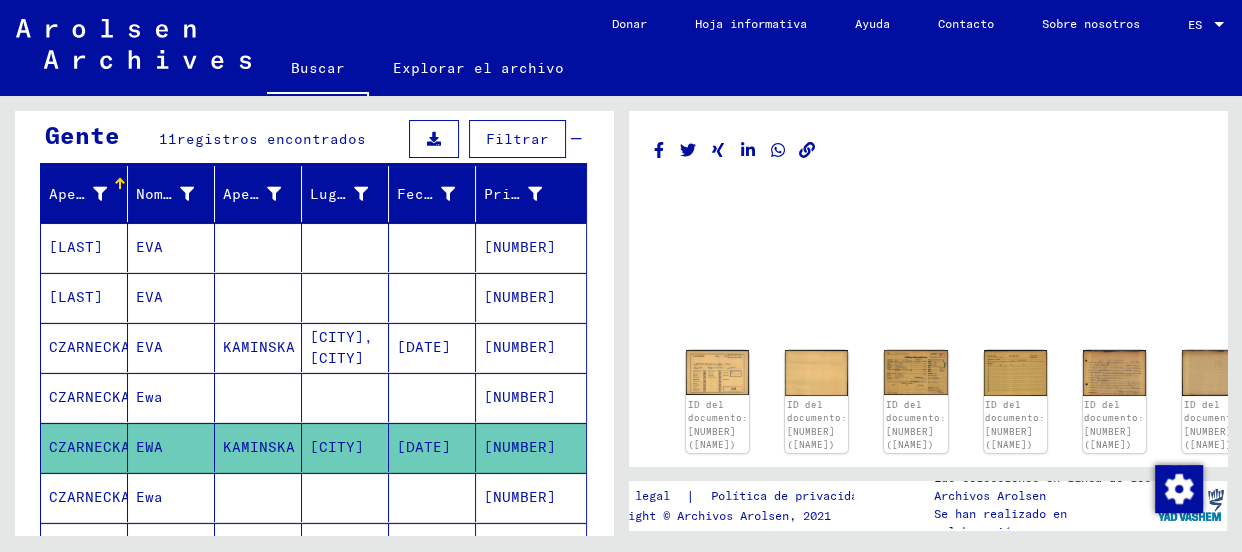 scroll, scrollTop: 180, scrollLeft: 0, axis: vertical 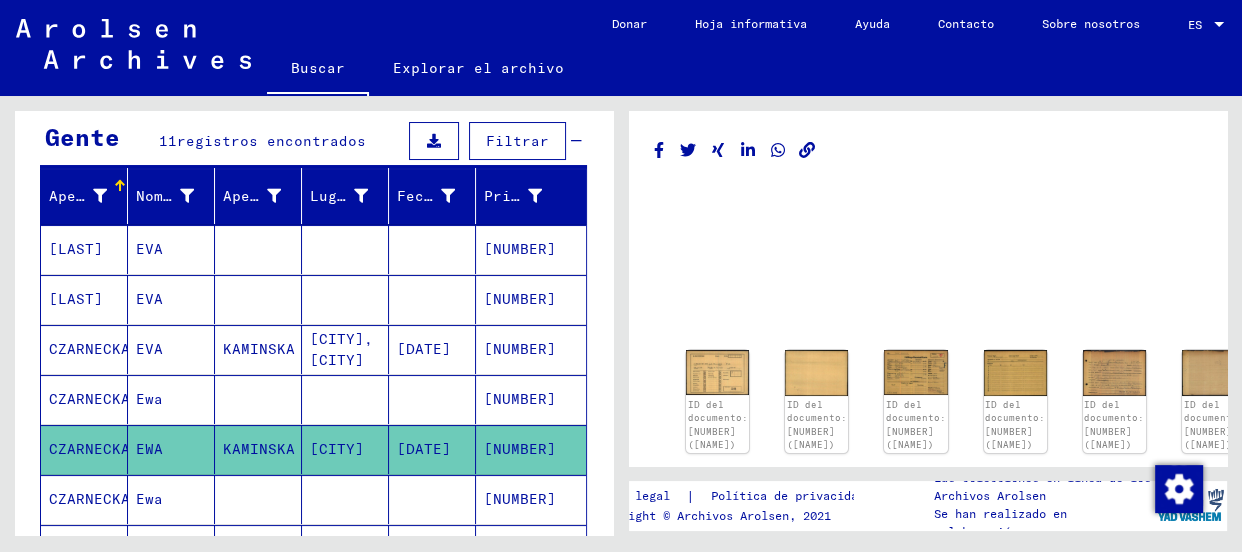 click on "[LAST]" at bounding box center (76, 299) 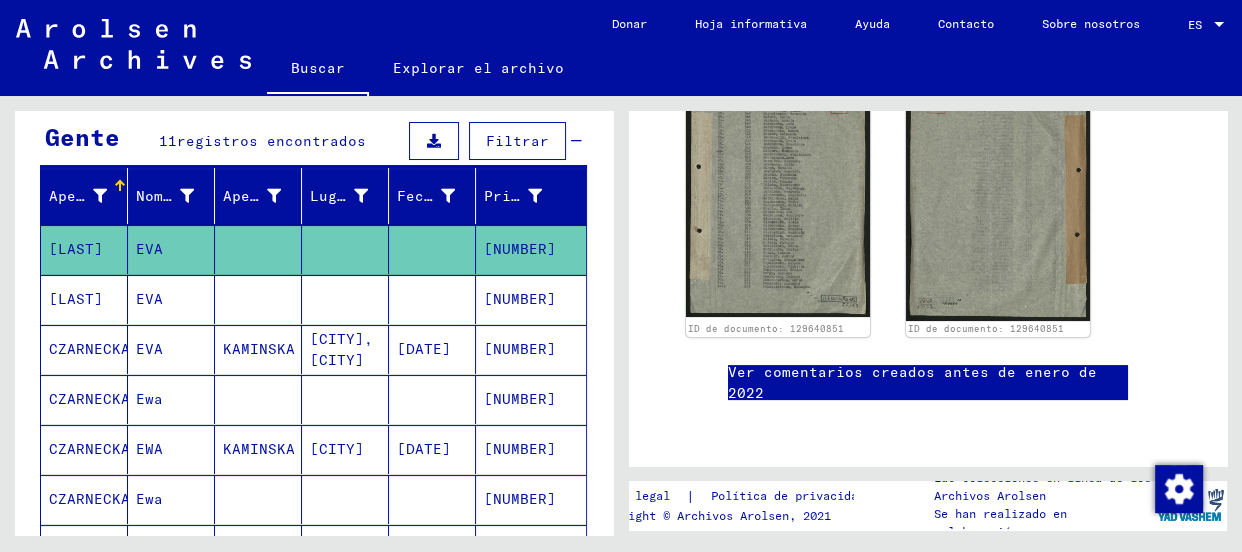 scroll, scrollTop: 0, scrollLeft: 0, axis: both 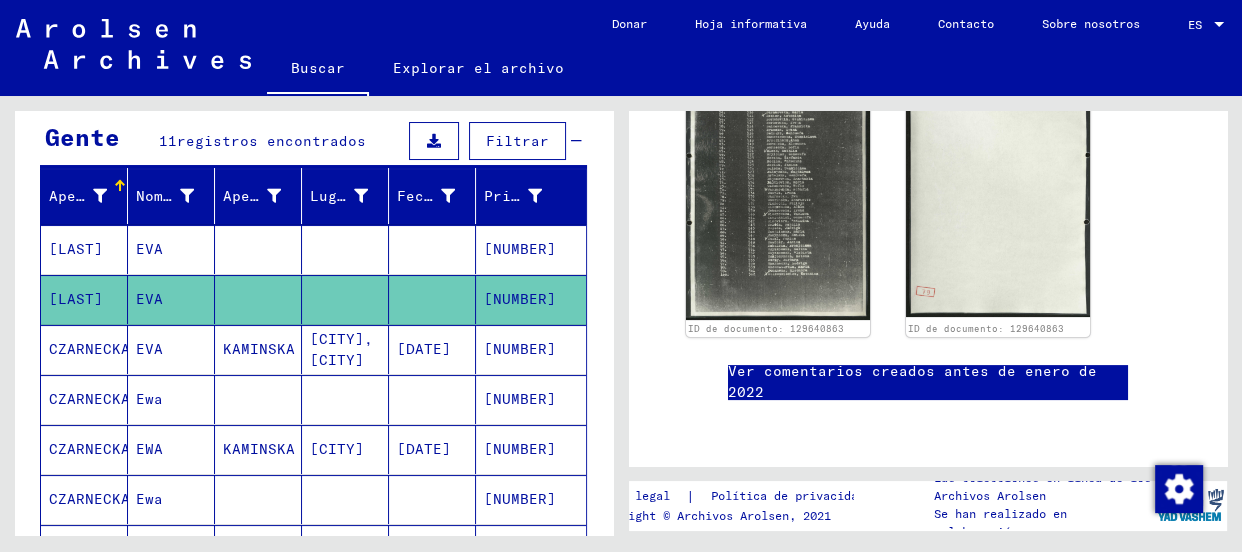 drag, startPoint x: 612, startPoint y: 278, endPoint x: 609, endPoint y: 300, distance: 22.203604 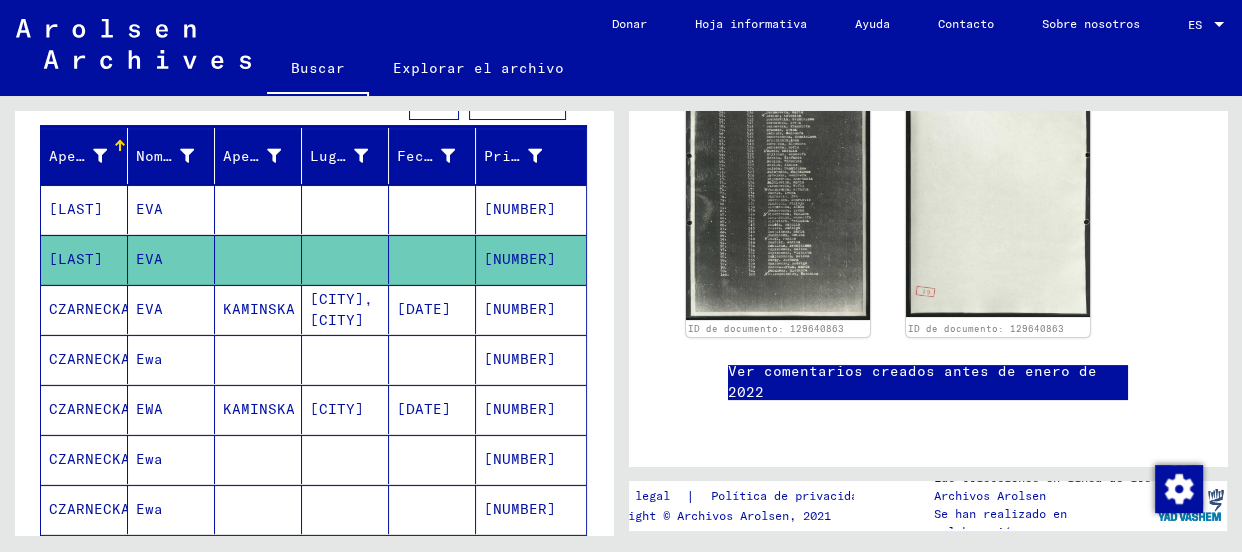scroll, scrollTop: 224, scrollLeft: 0, axis: vertical 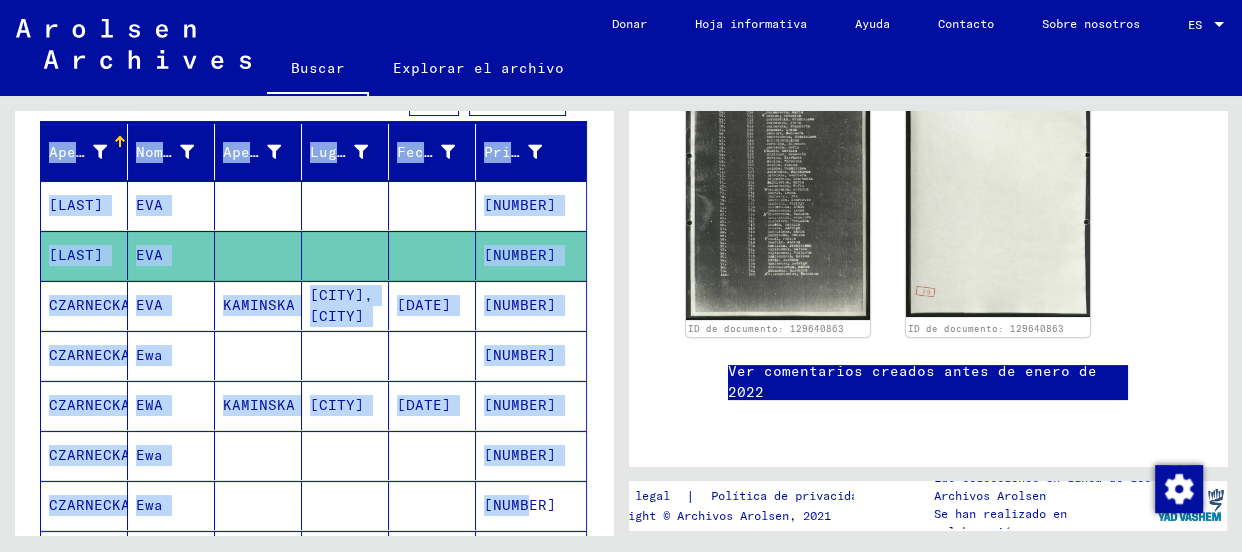 drag, startPoint x: 0, startPoint y: 103, endPoint x: 576, endPoint y: 515, distance: 708.1808 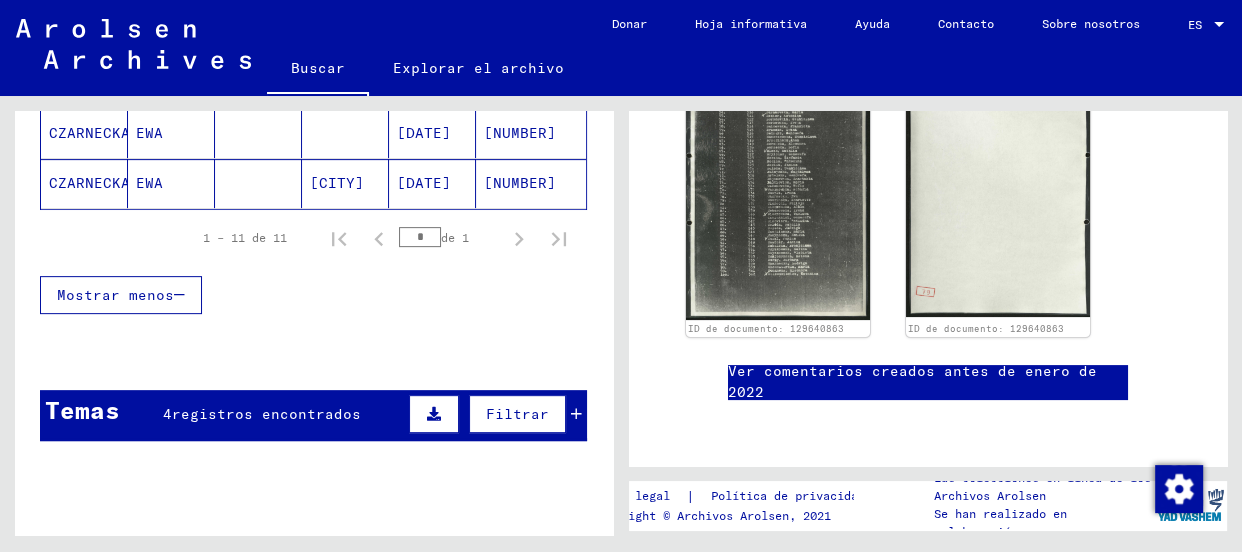 scroll, scrollTop: 849, scrollLeft: 0, axis: vertical 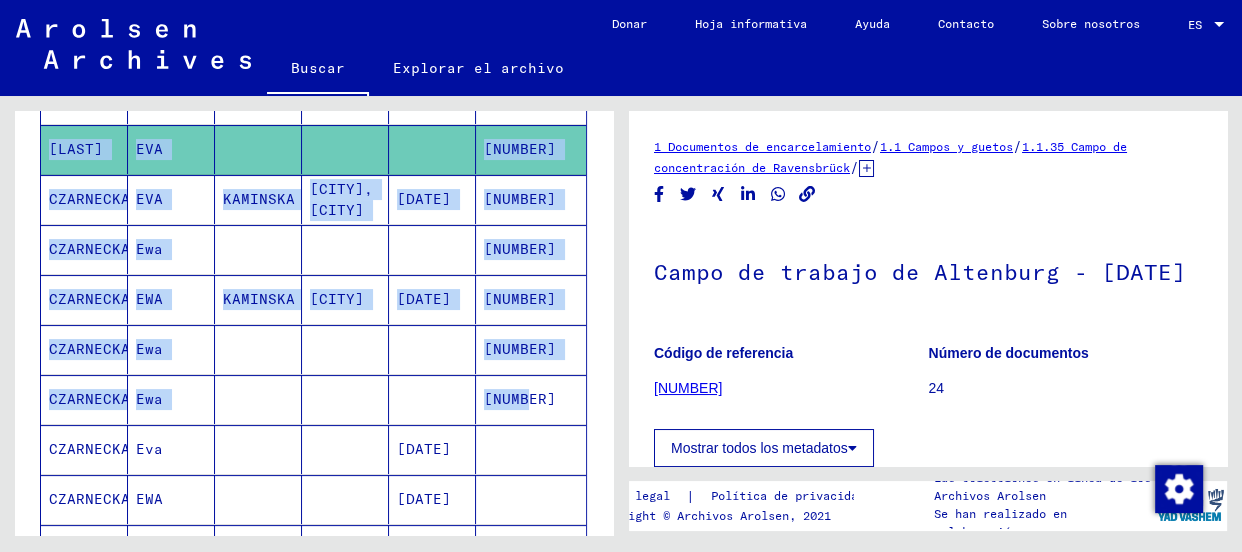 click on "**********" 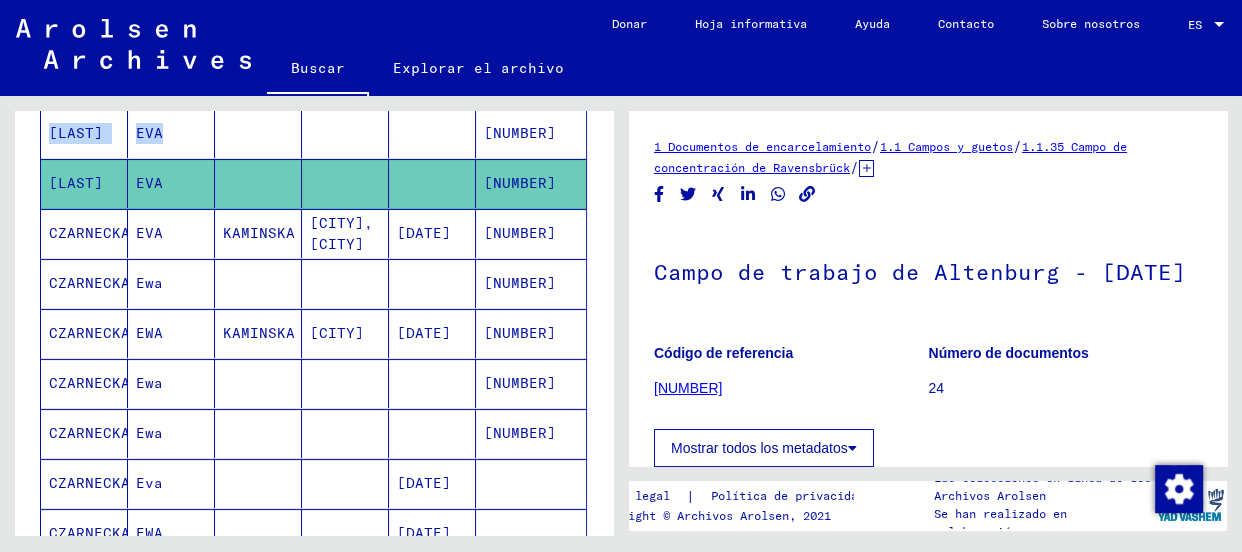 scroll, scrollTop: 285, scrollLeft: 0, axis: vertical 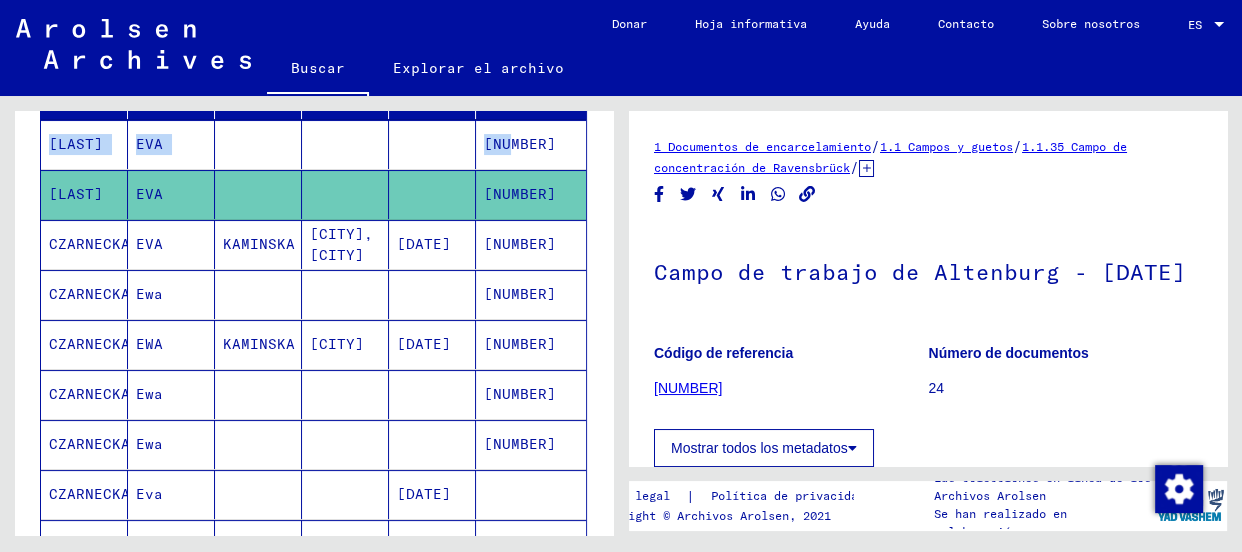 drag, startPoint x: 9, startPoint y: 119, endPoint x: 495, endPoint y: 164, distance: 488.0789 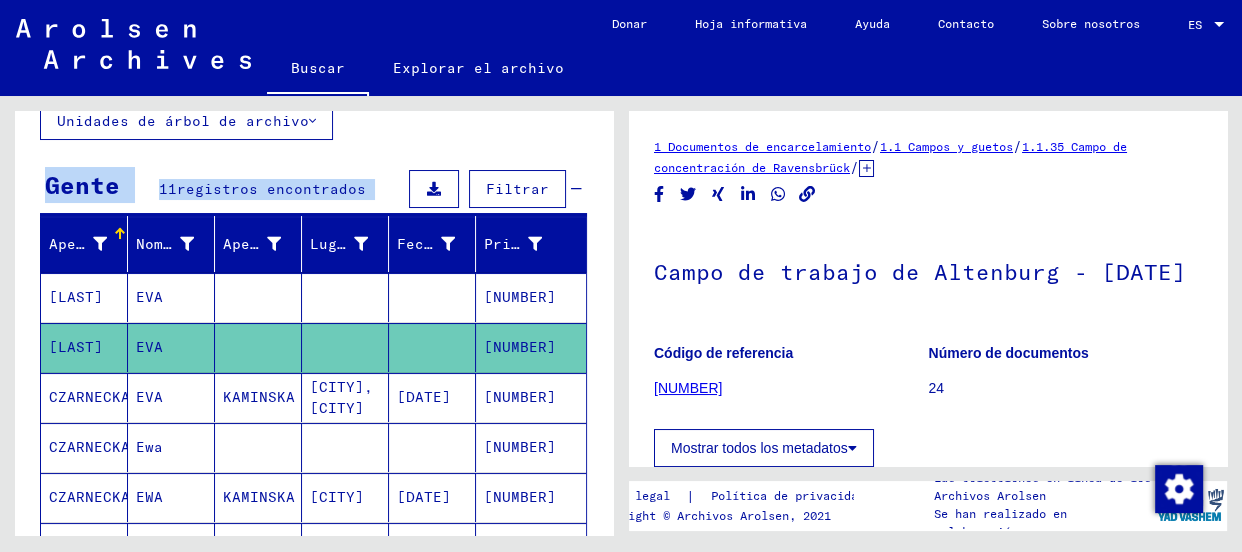 scroll, scrollTop: 107, scrollLeft: 0, axis: vertical 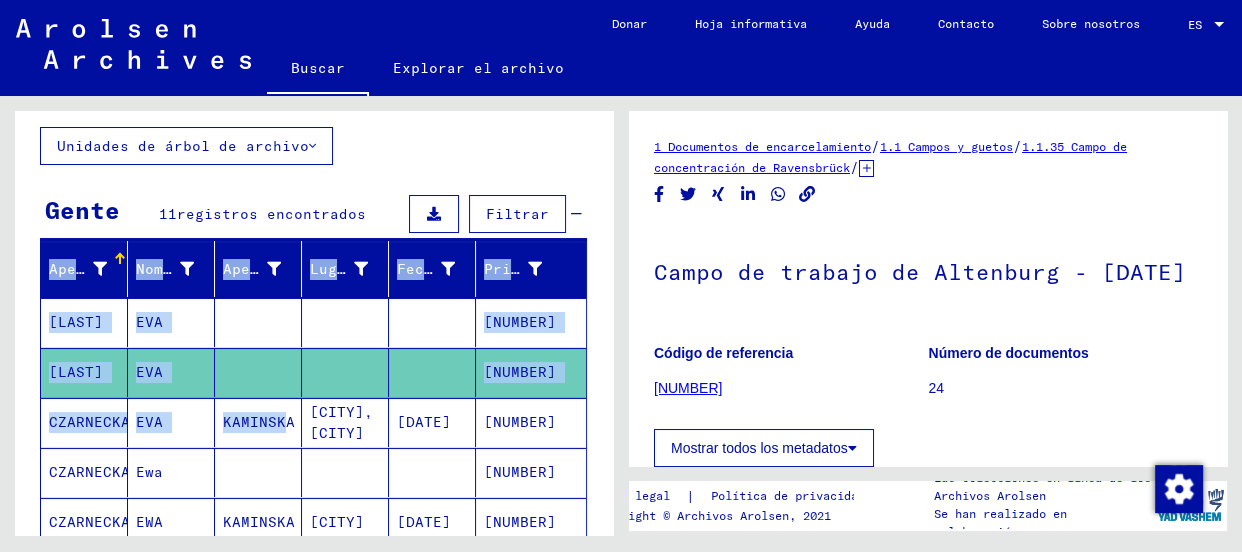 drag, startPoint x: 0, startPoint y: 115, endPoint x: 218, endPoint y: 427, distance: 380.6153 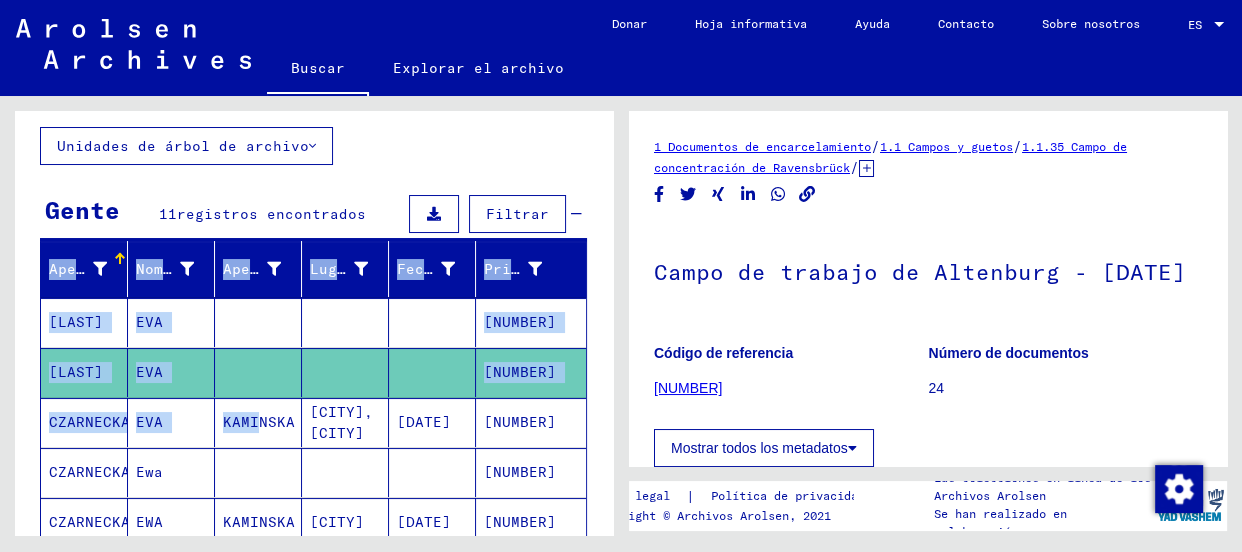 copy on "Apellido Nombre de pila Apellido de soltera Lugar de nacimiento Fecha de nacimiento Prisionero # [LAST] [FIRST]          [NUMBER] [LAST] [FIRST]          [NUMBER] [LAST] [FIRST] [LAST]" 